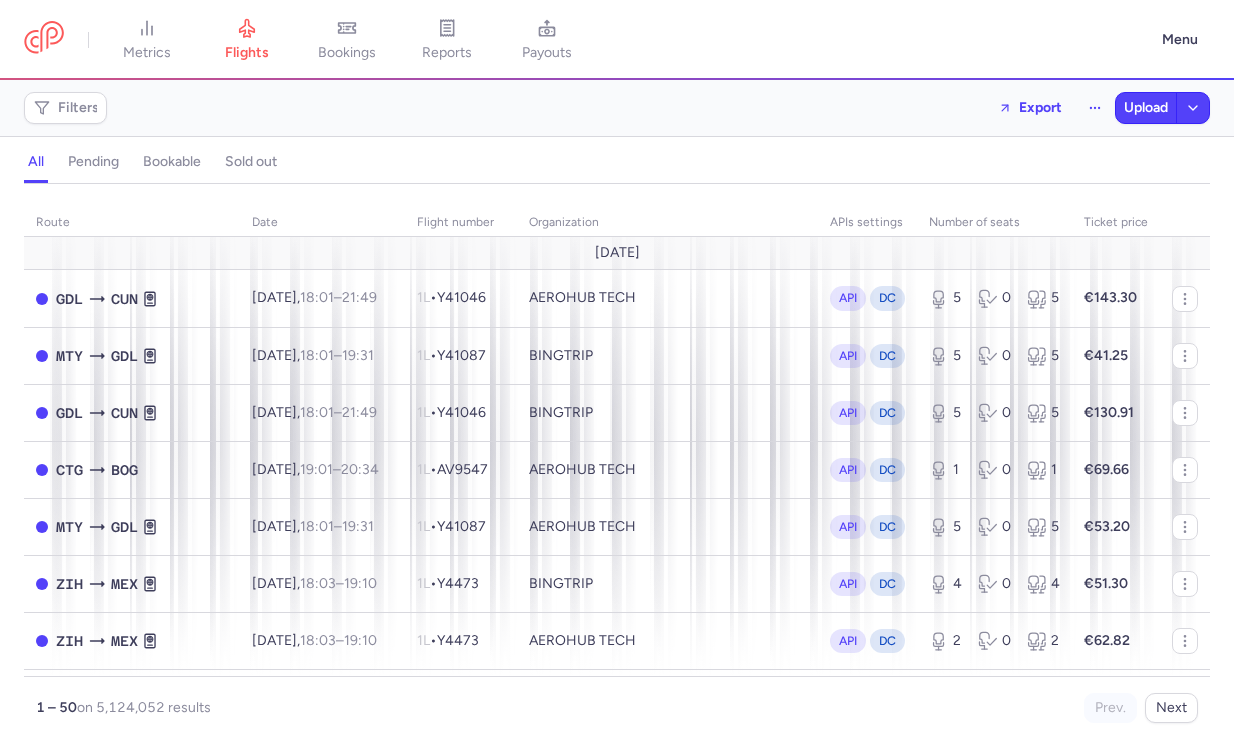 scroll, scrollTop: 0, scrollLeft: 0, axis: both 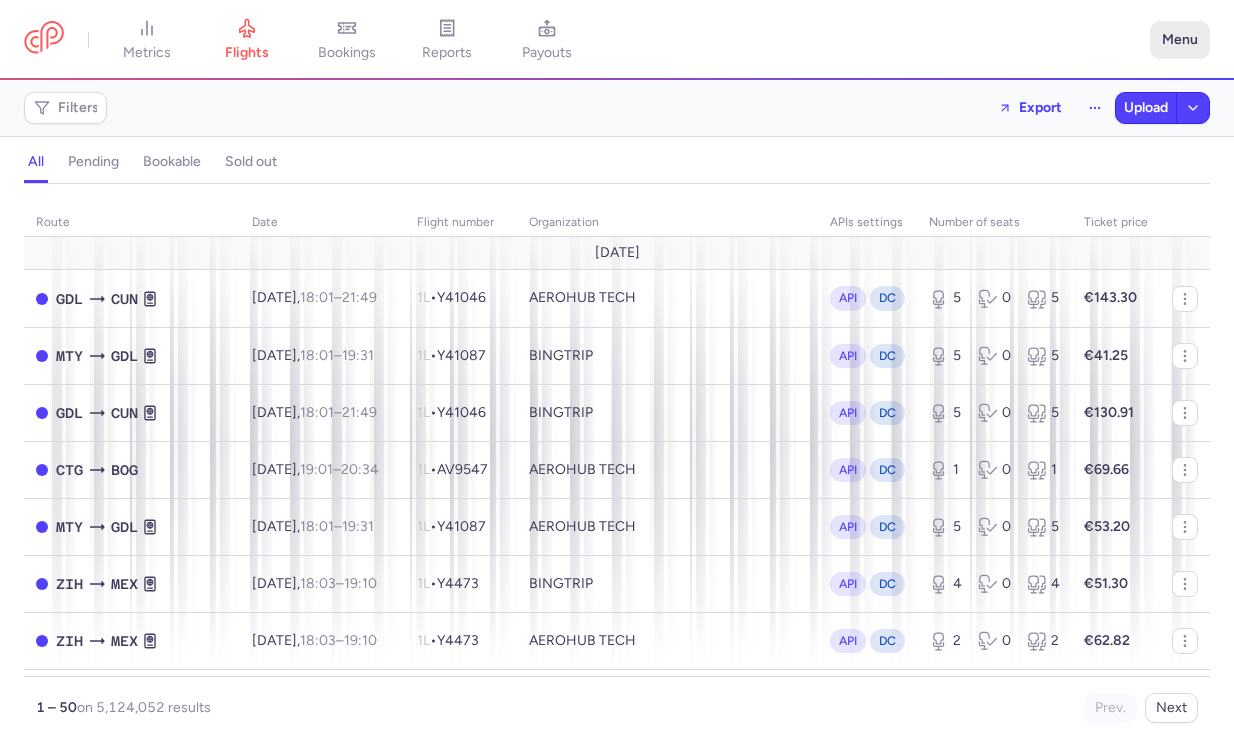 click on "Menu" 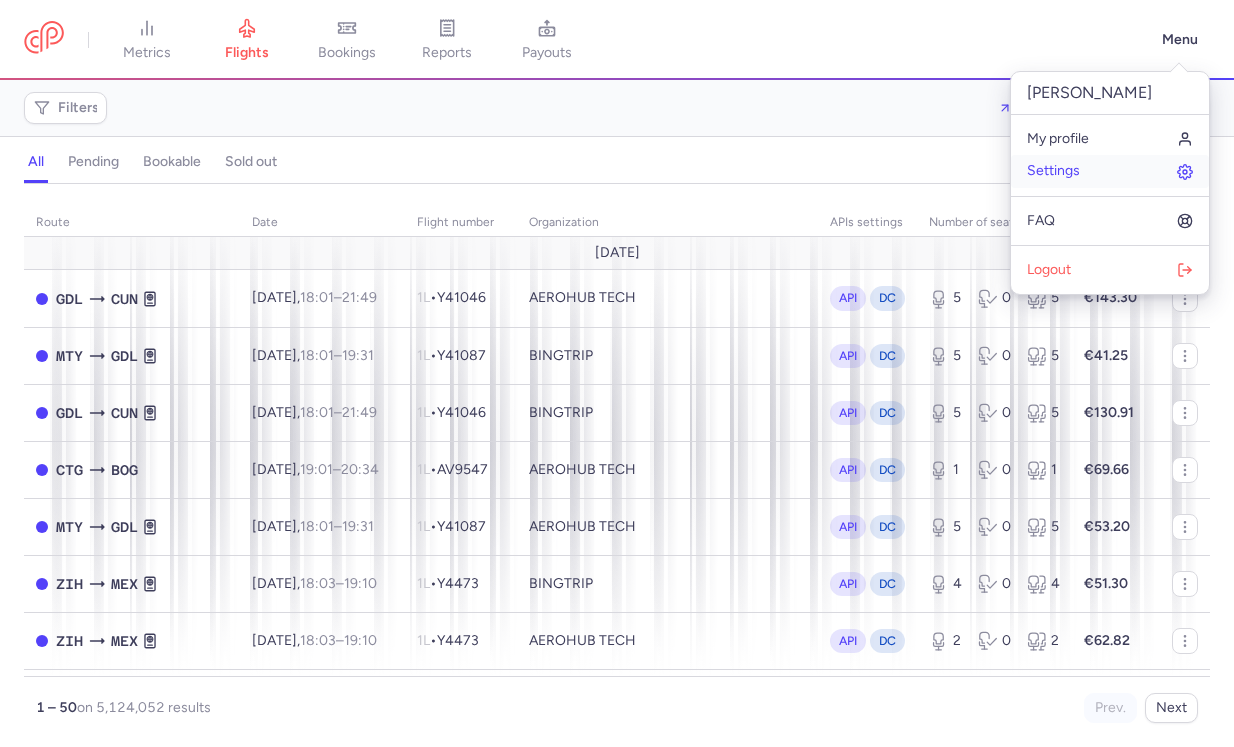 click on "Settings" at bounding box center (1110, 171) 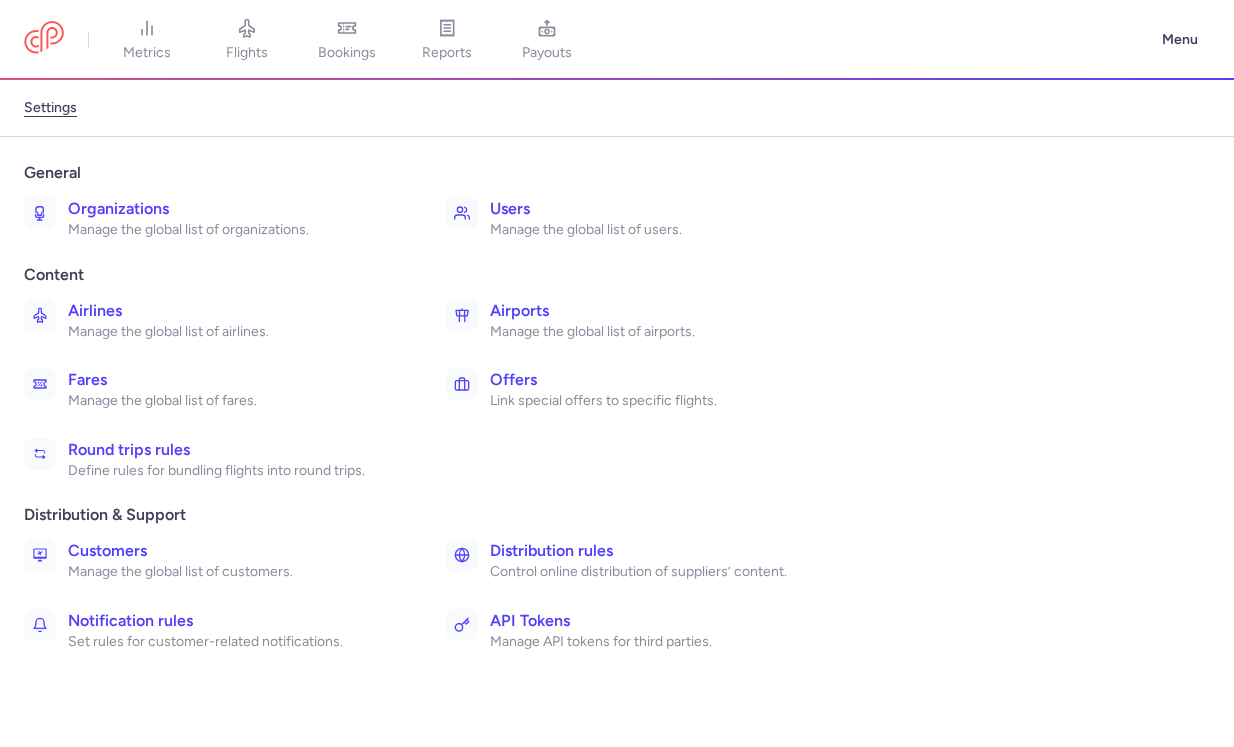 click on "Organizations" at bounding box center [235, 209] 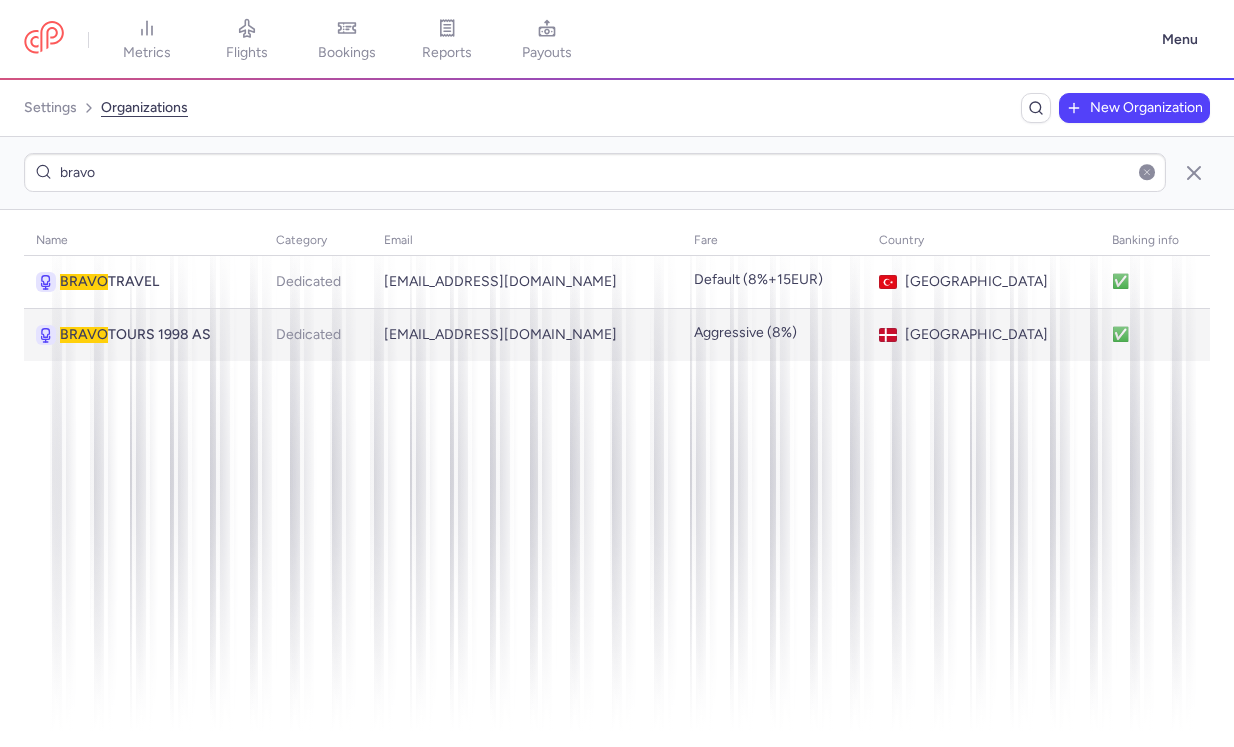 type on "bravo" 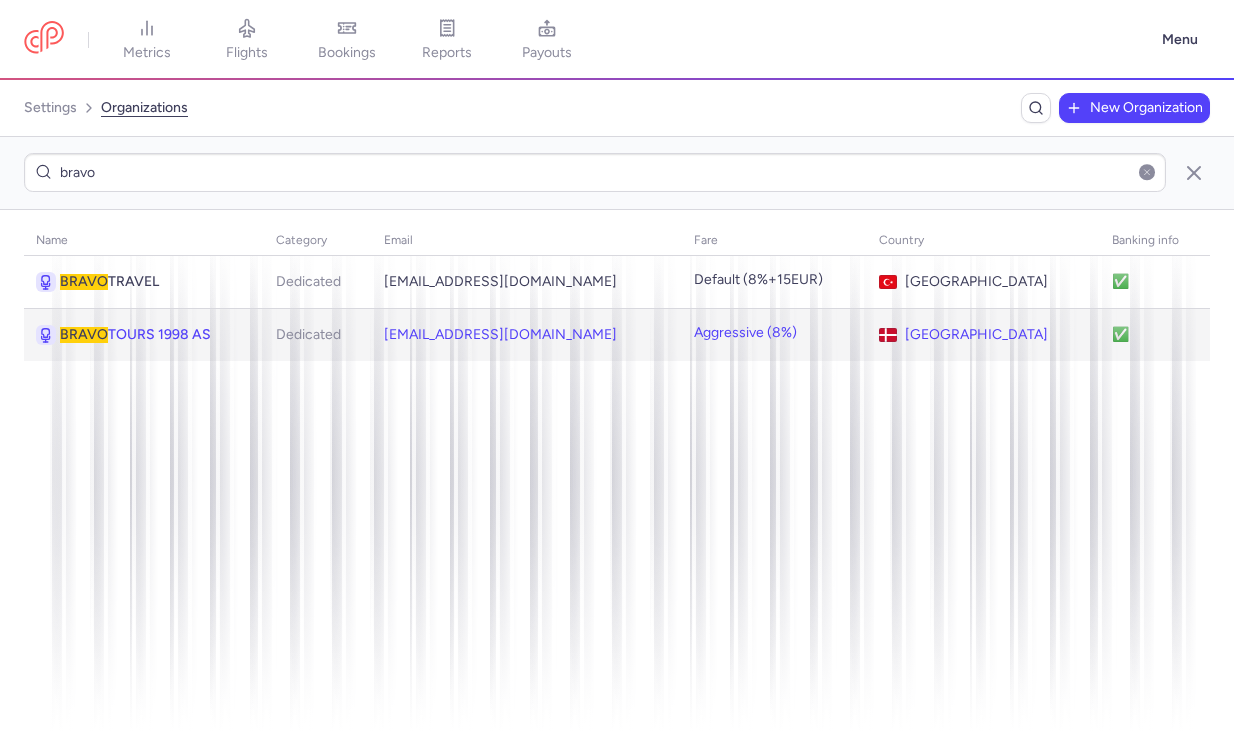 click on "BRAVO  TOURS 1998 AS" at bounding box center [156, 335] 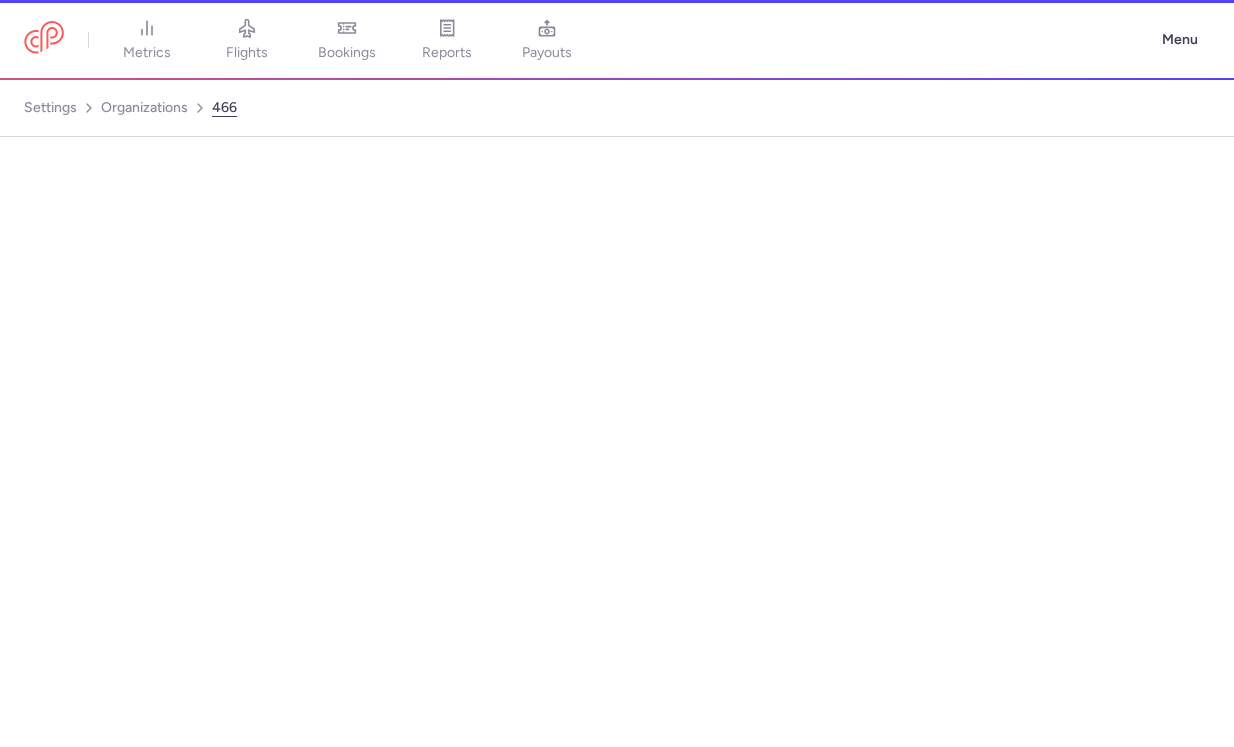 select on "DEDICATED" 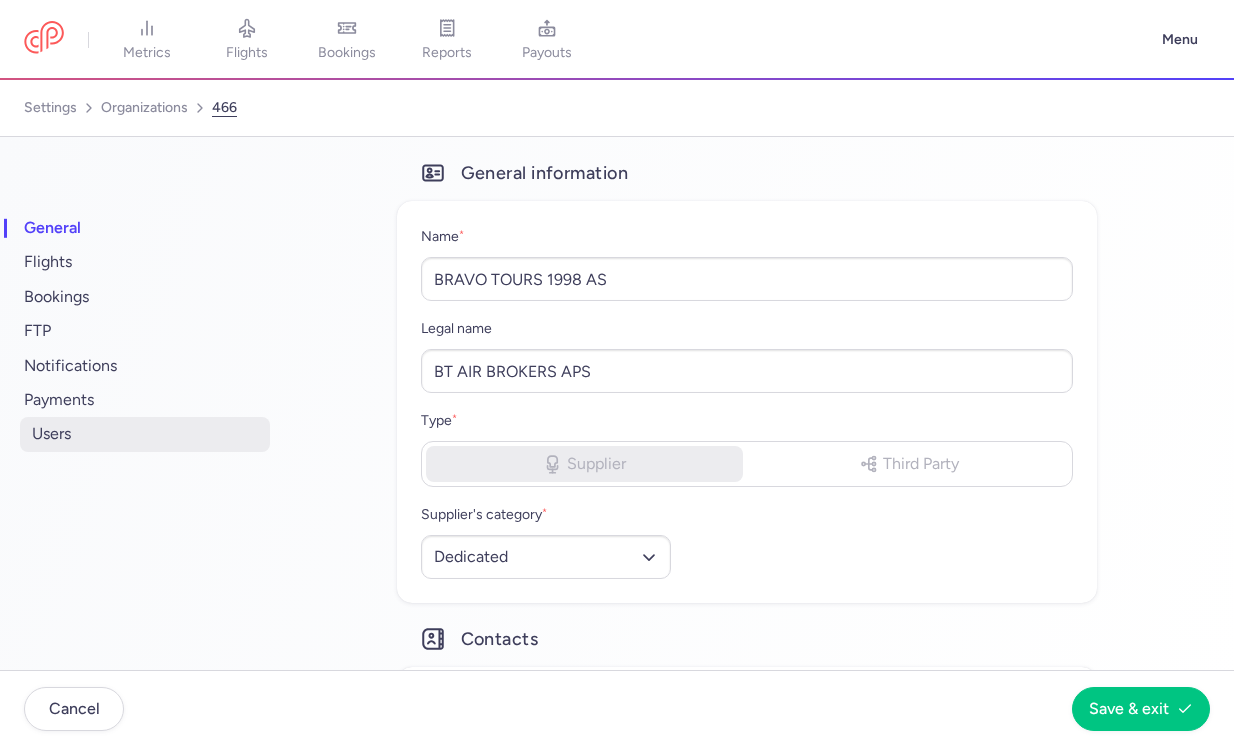 click on "users" at bounding box center (145, 434) 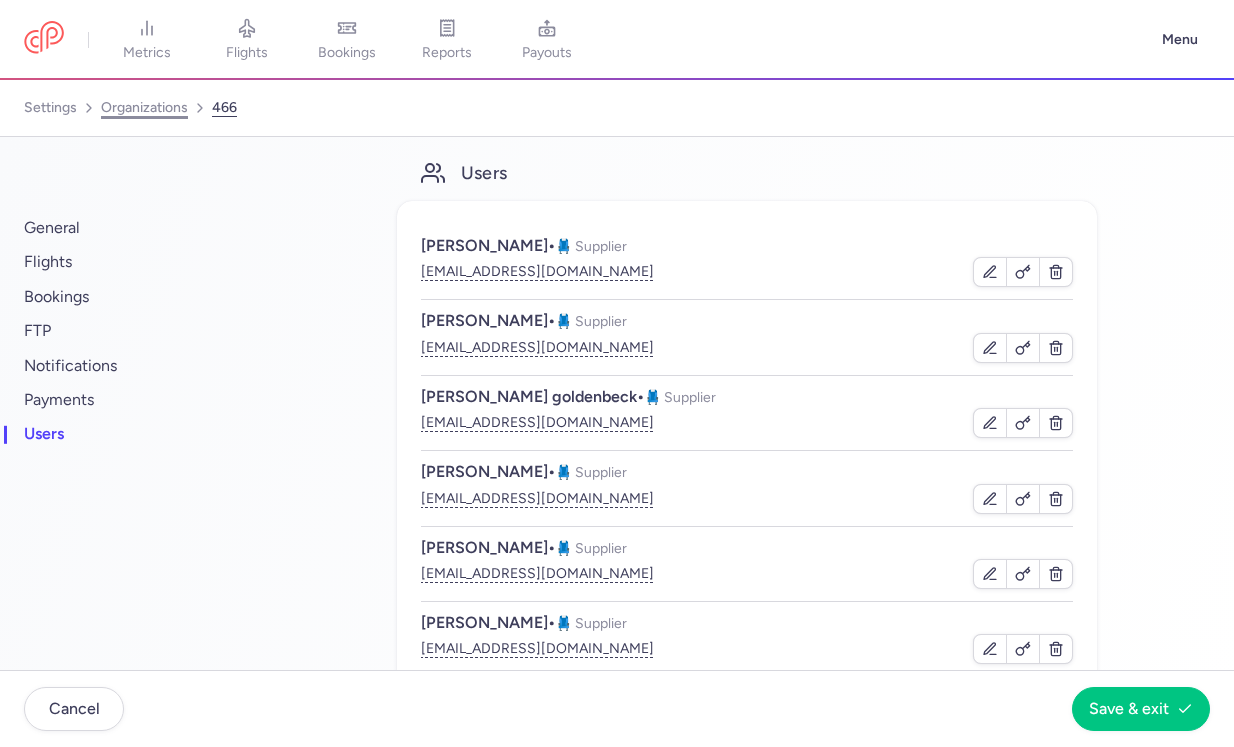 click on "organizations" at bounding box center (144, 108) 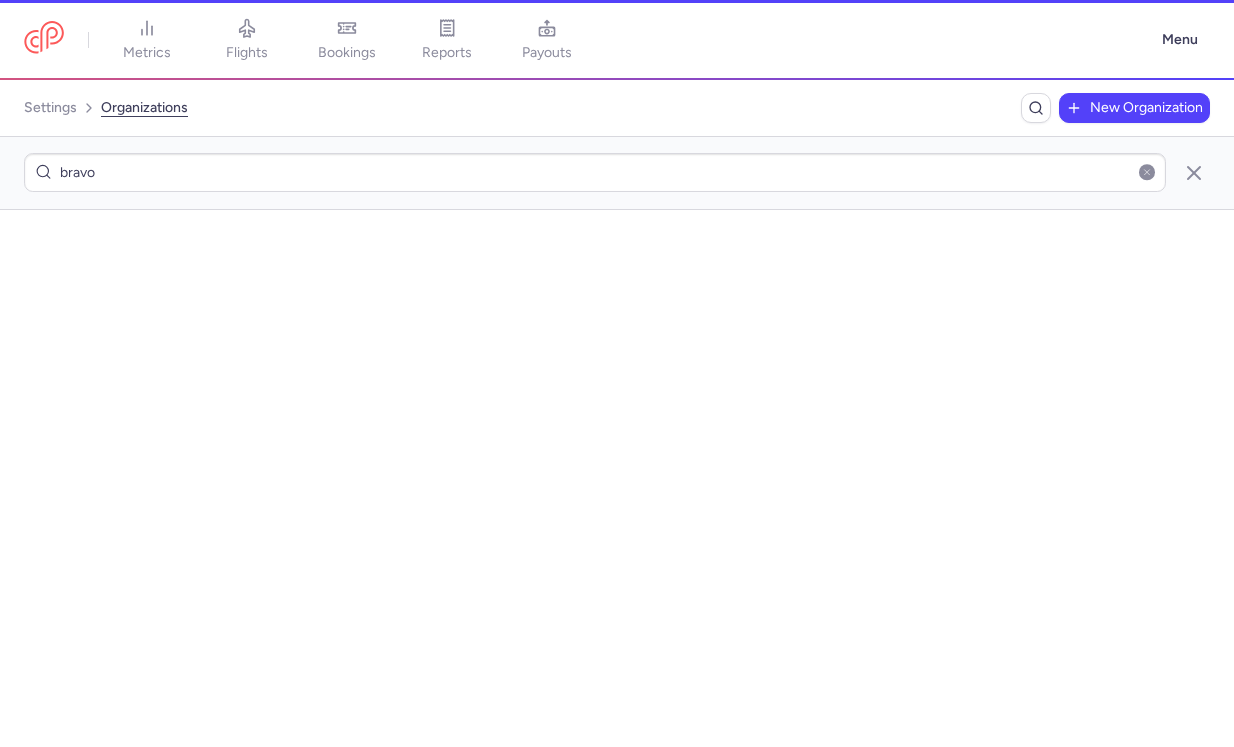 scroll, scrollTop: 0, scrollLeft: 0, axis: both 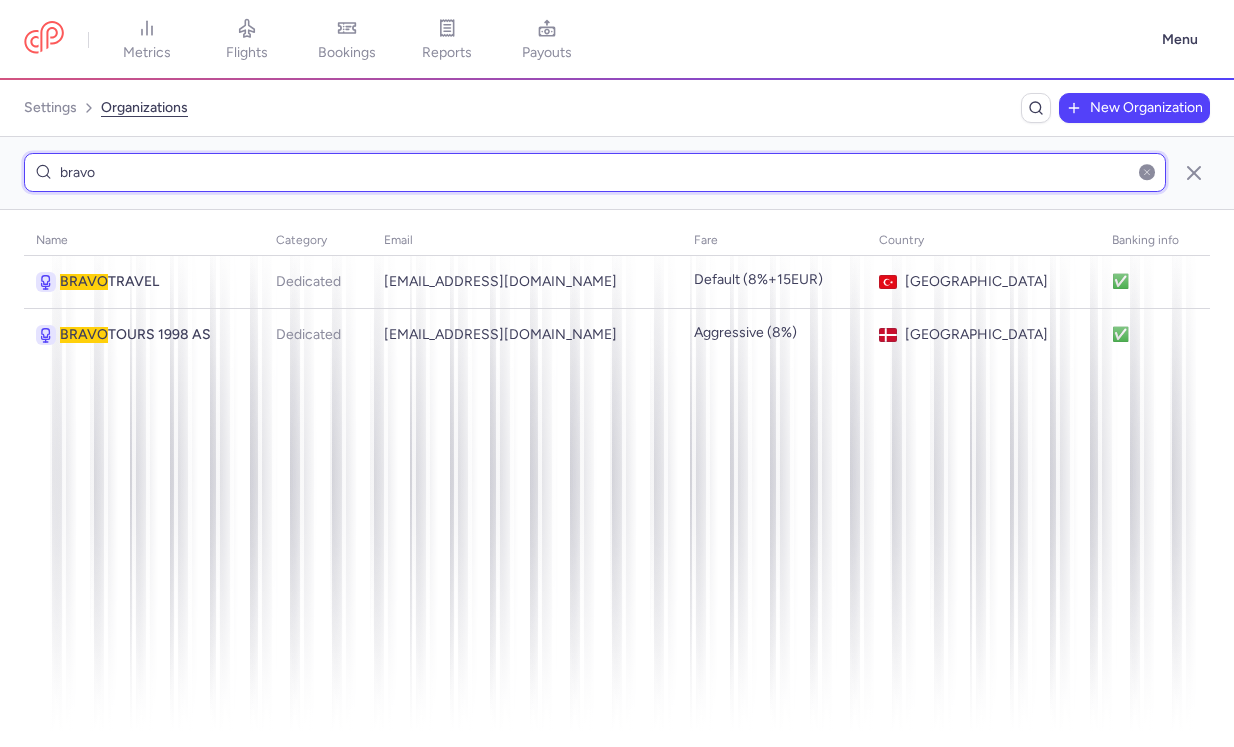 click on "bravo" at bounding box center [595, 172] 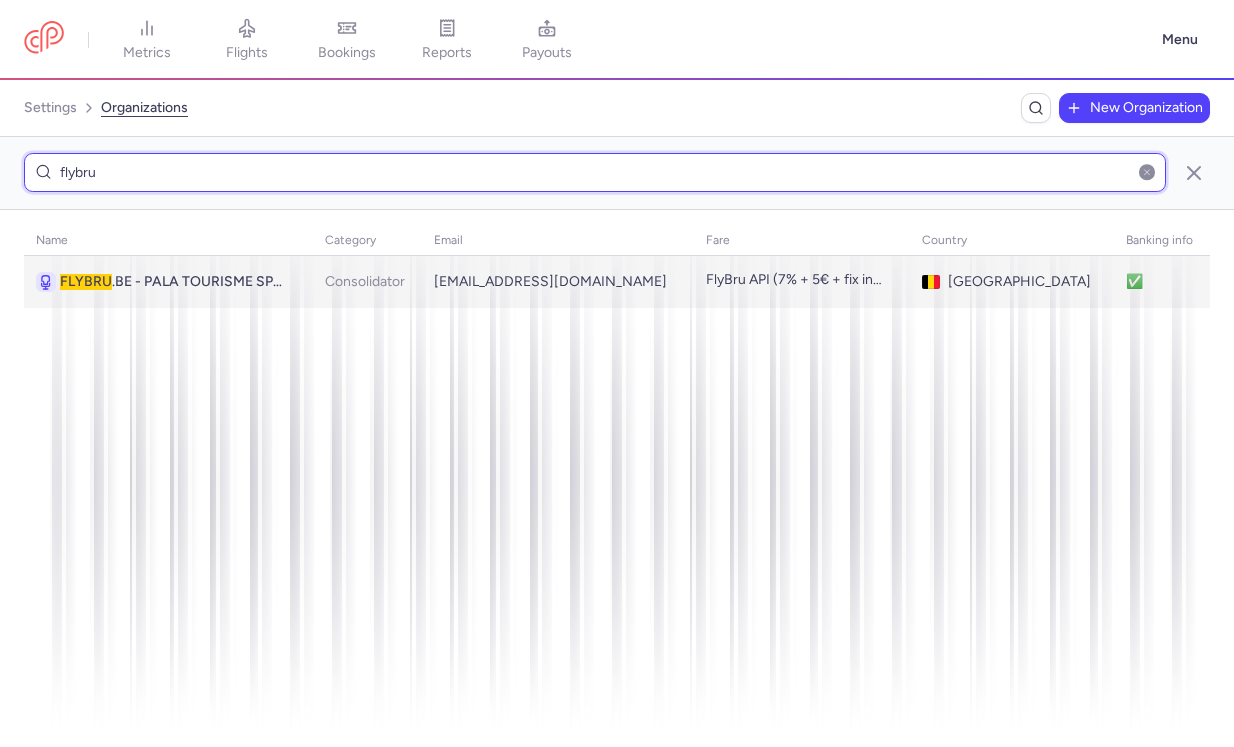 type on "flybru" 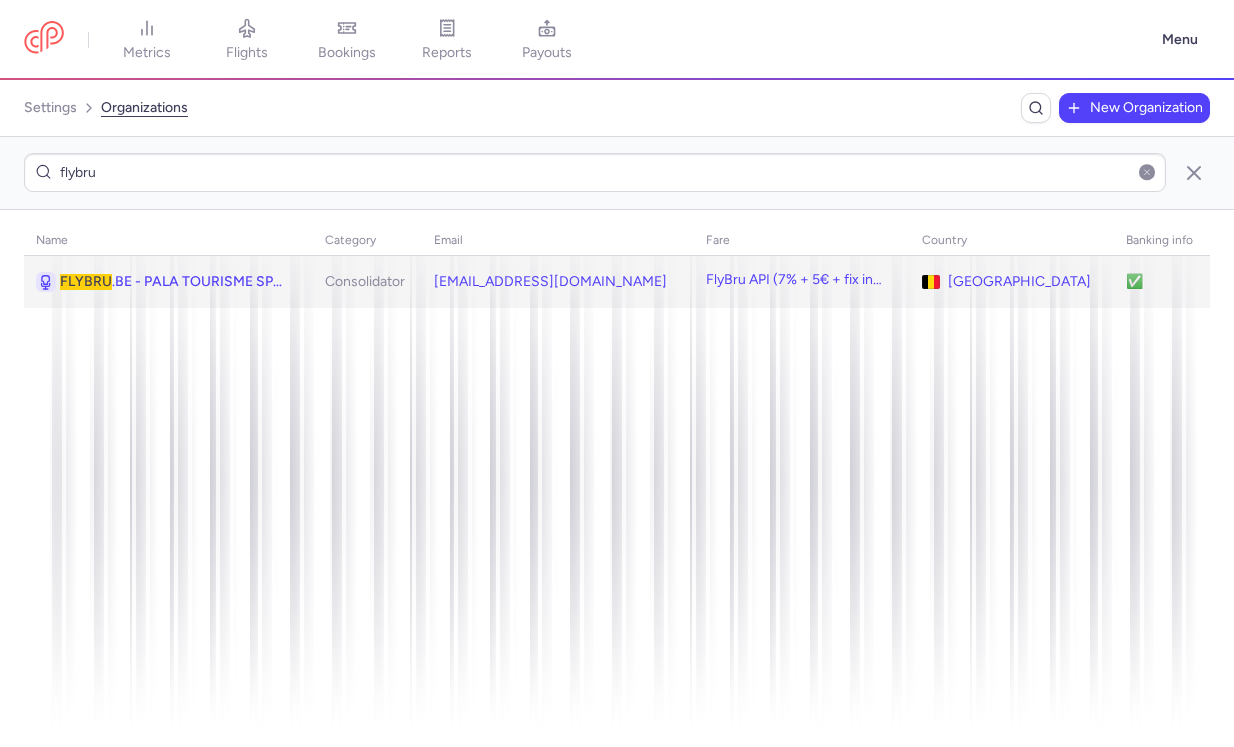 click on "FLYBRU .BE - PALA TOURISME SPRL" 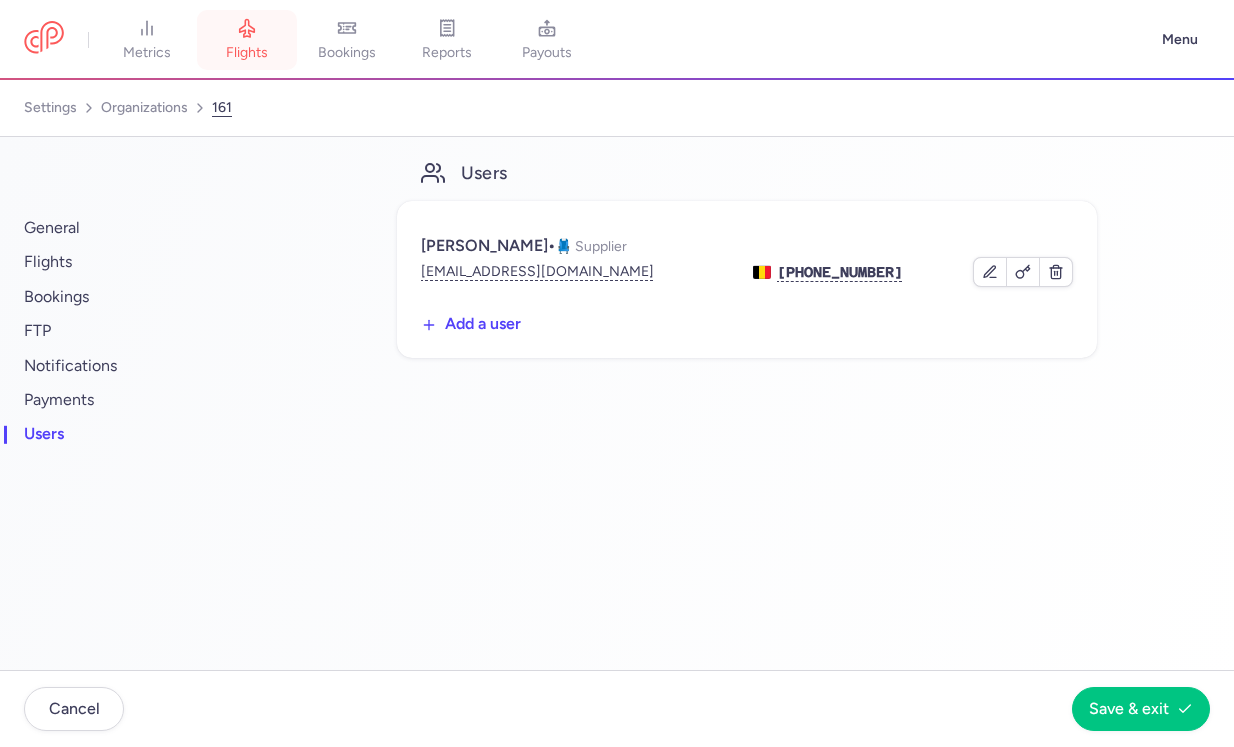 click on "flights" at bounding box center (247, 53) 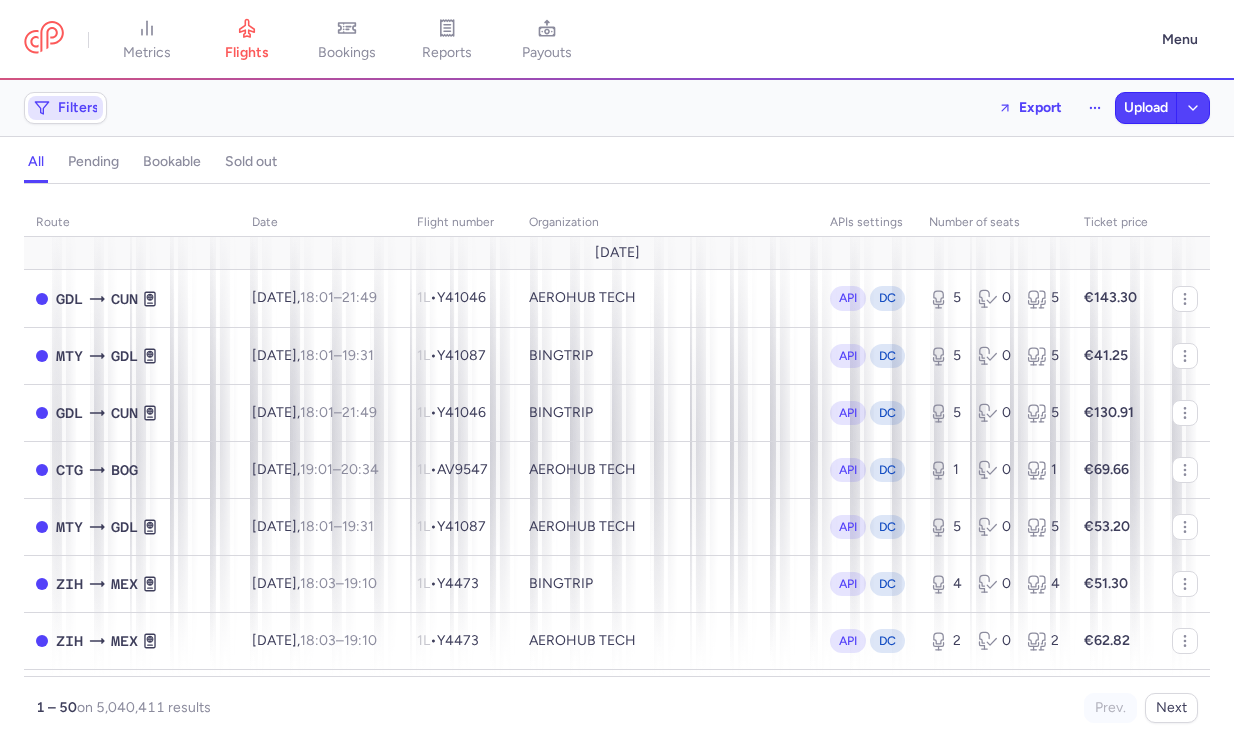 click on "Filters" 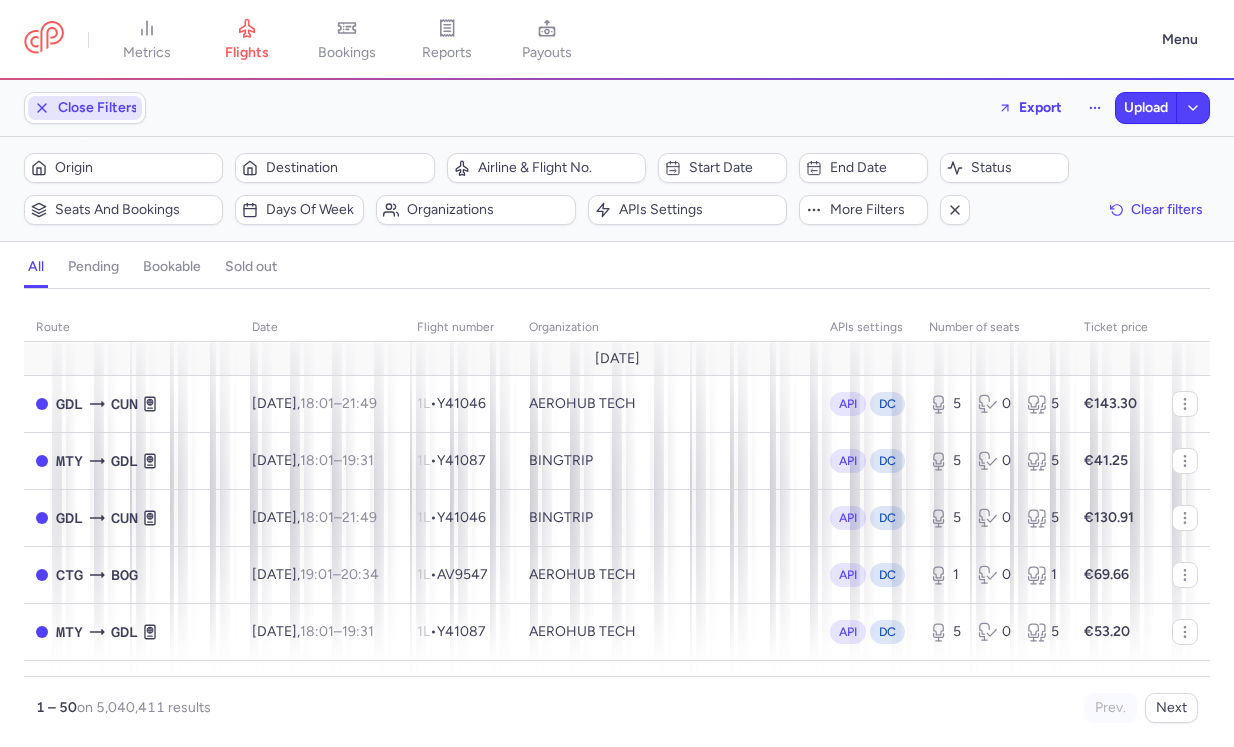 scroll, scrollTop: 0, scrollLeft: 0, axis: both 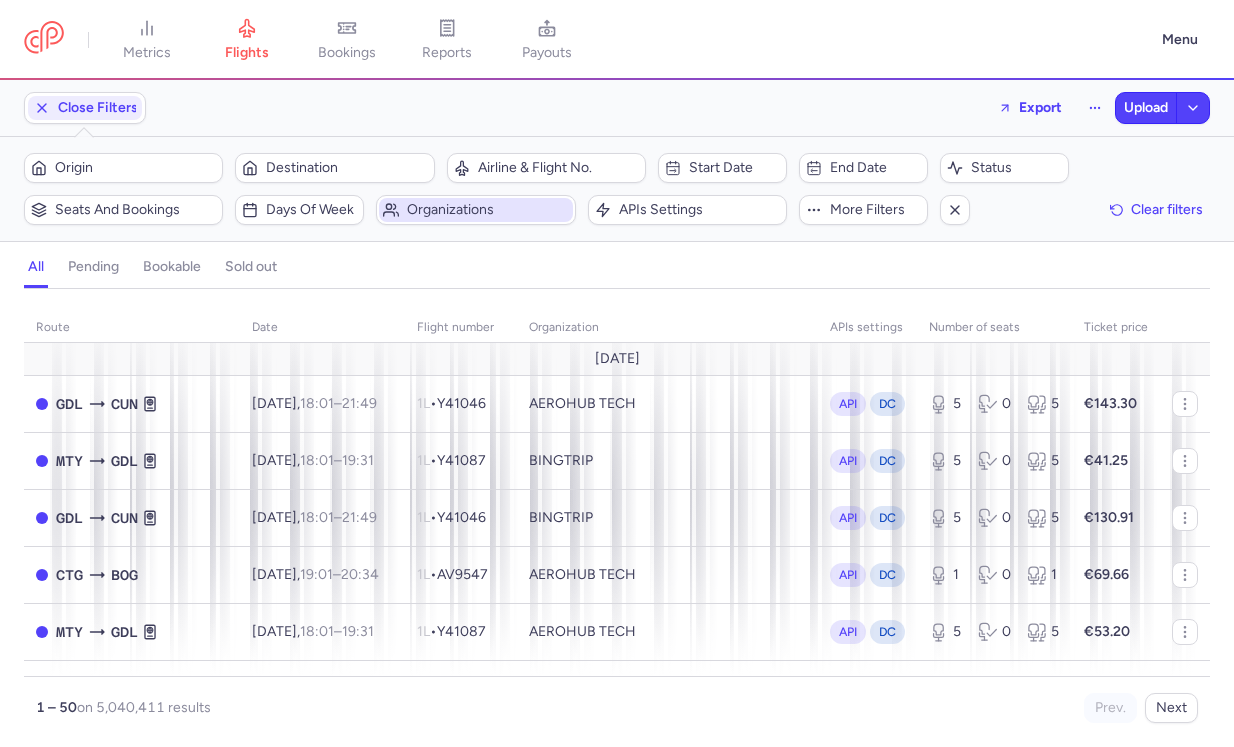 click on "Organizations" at bounding box center [487, 210] 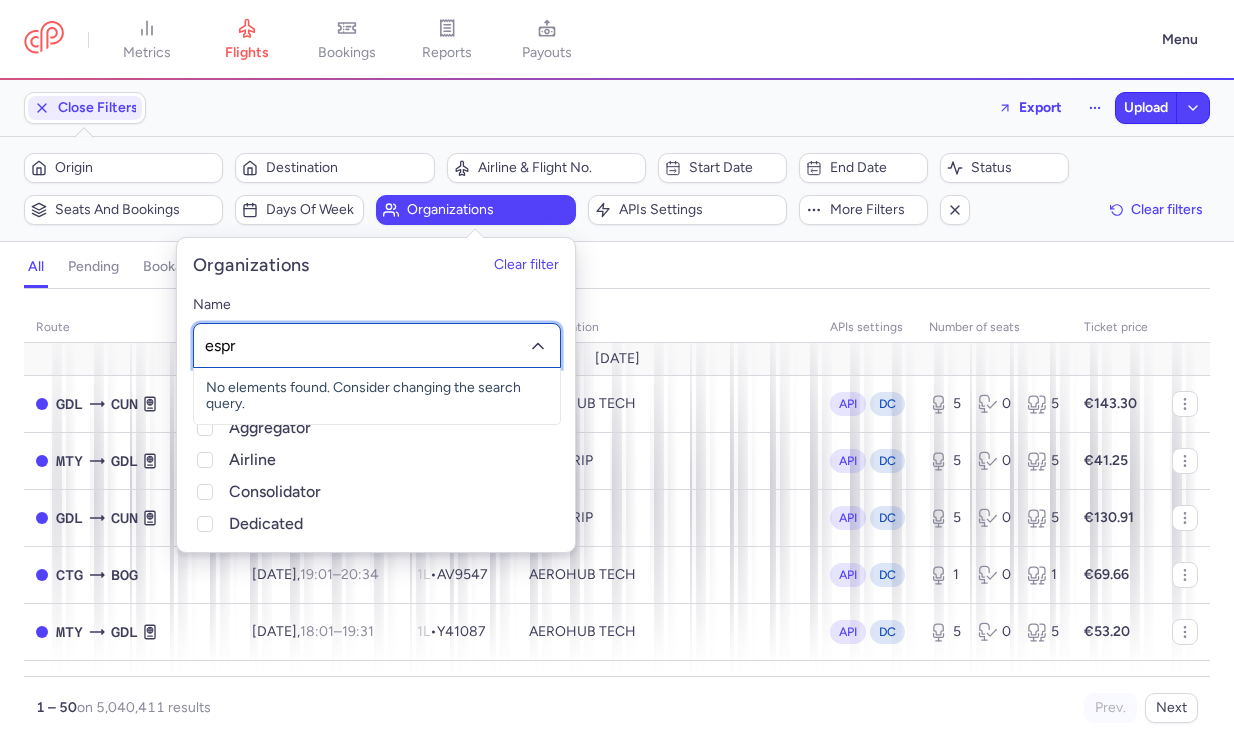 type on "espre" 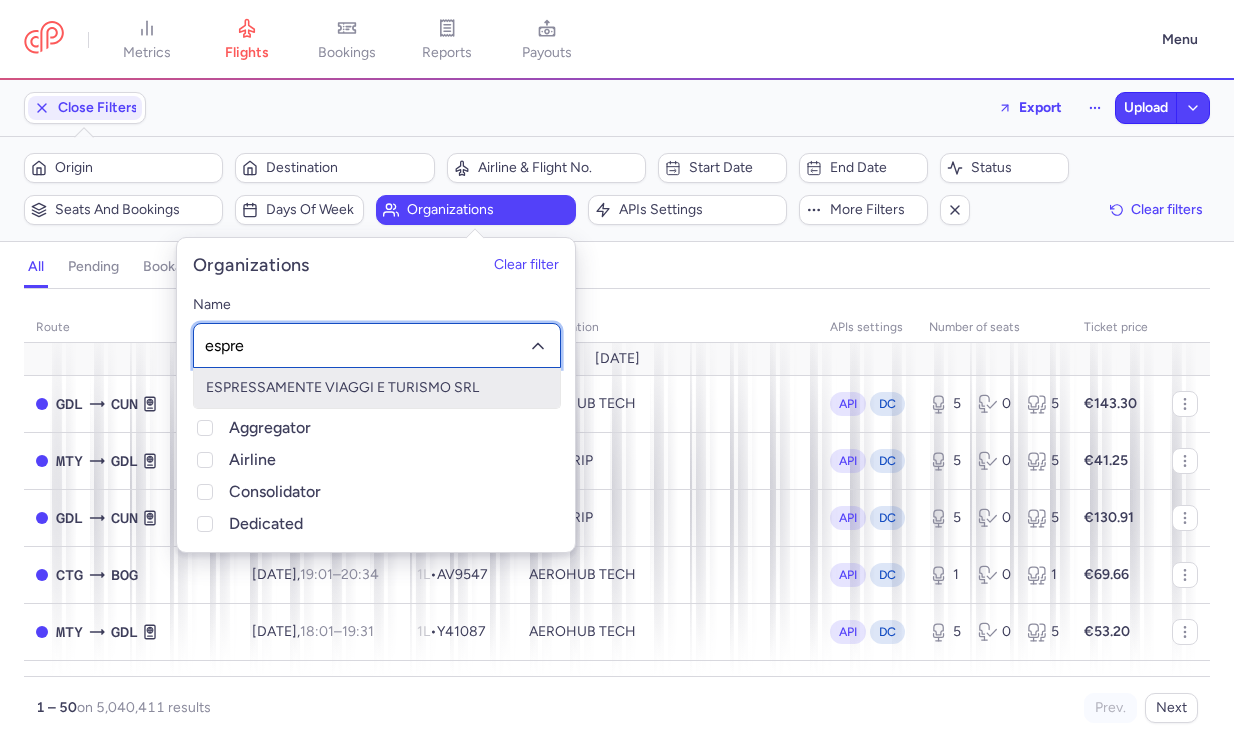 click on "ESPRESSAMENTE VIAGGI E TURISMO SRL" 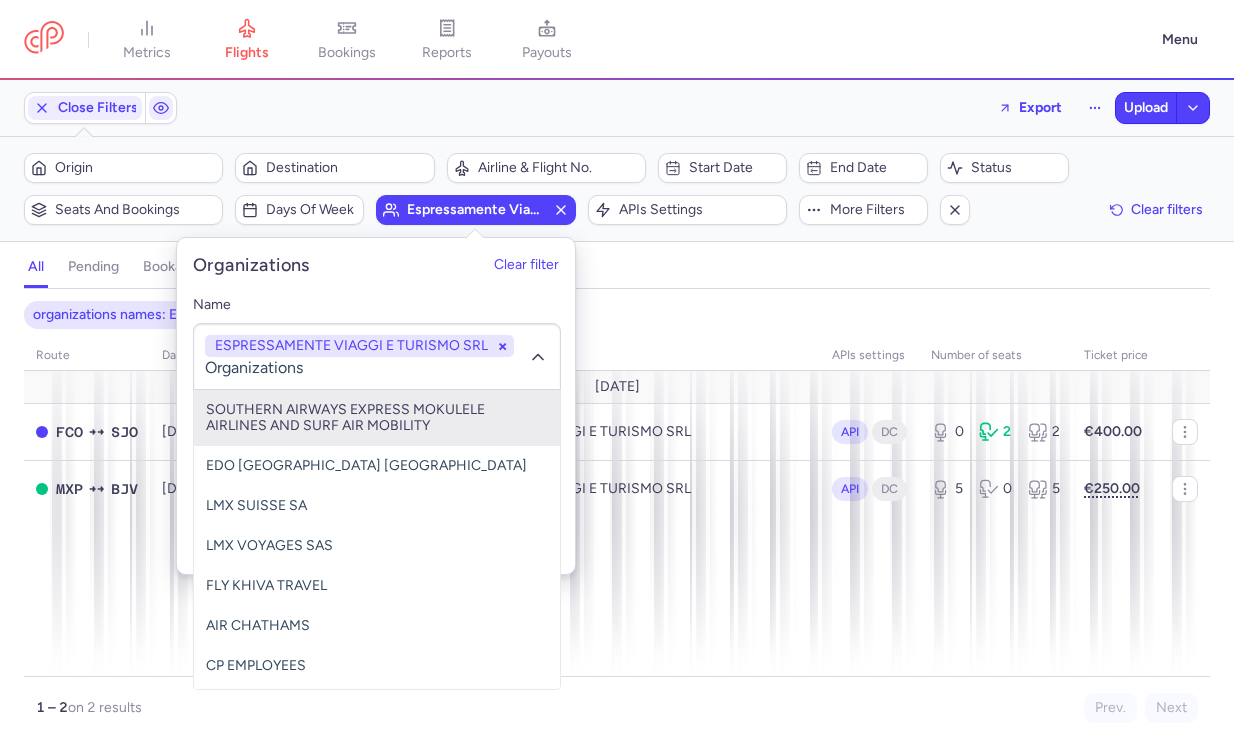 click on "all pending bookable sold out" at bounding box center [617, 271] 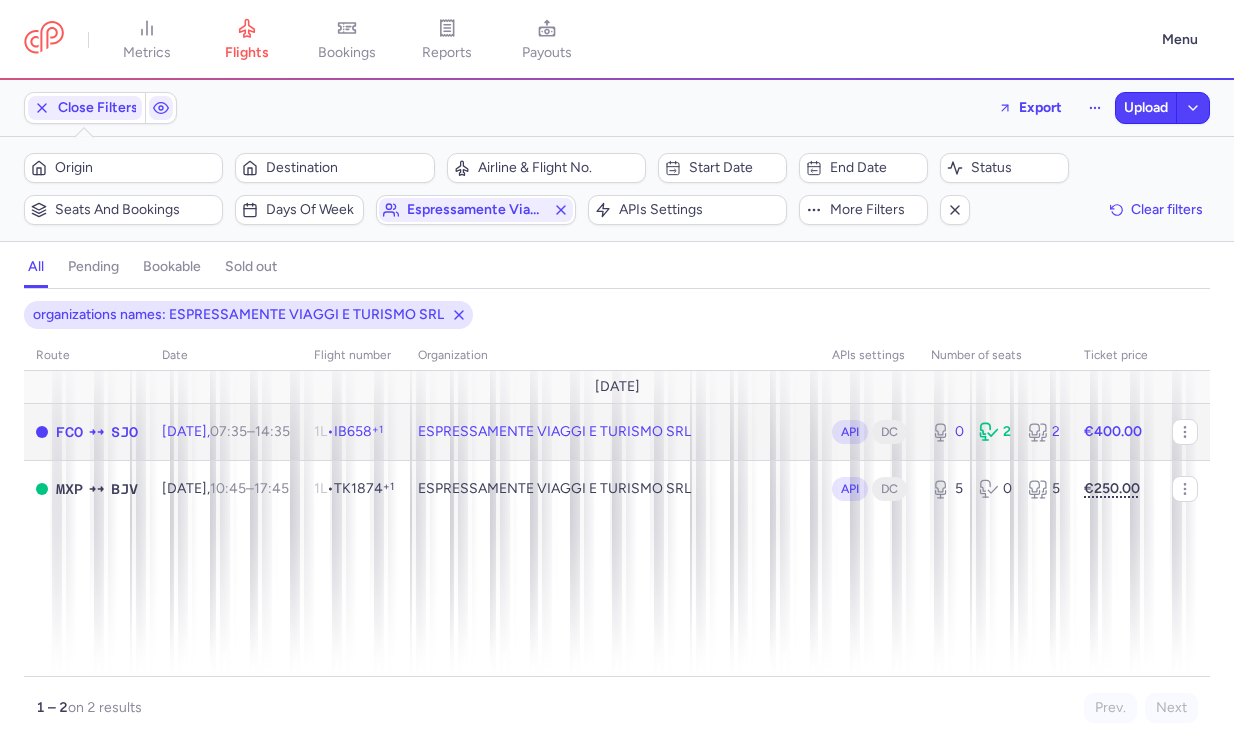 click on "ESPRESSAMENTE VIAGGI E TURISMO SRL" 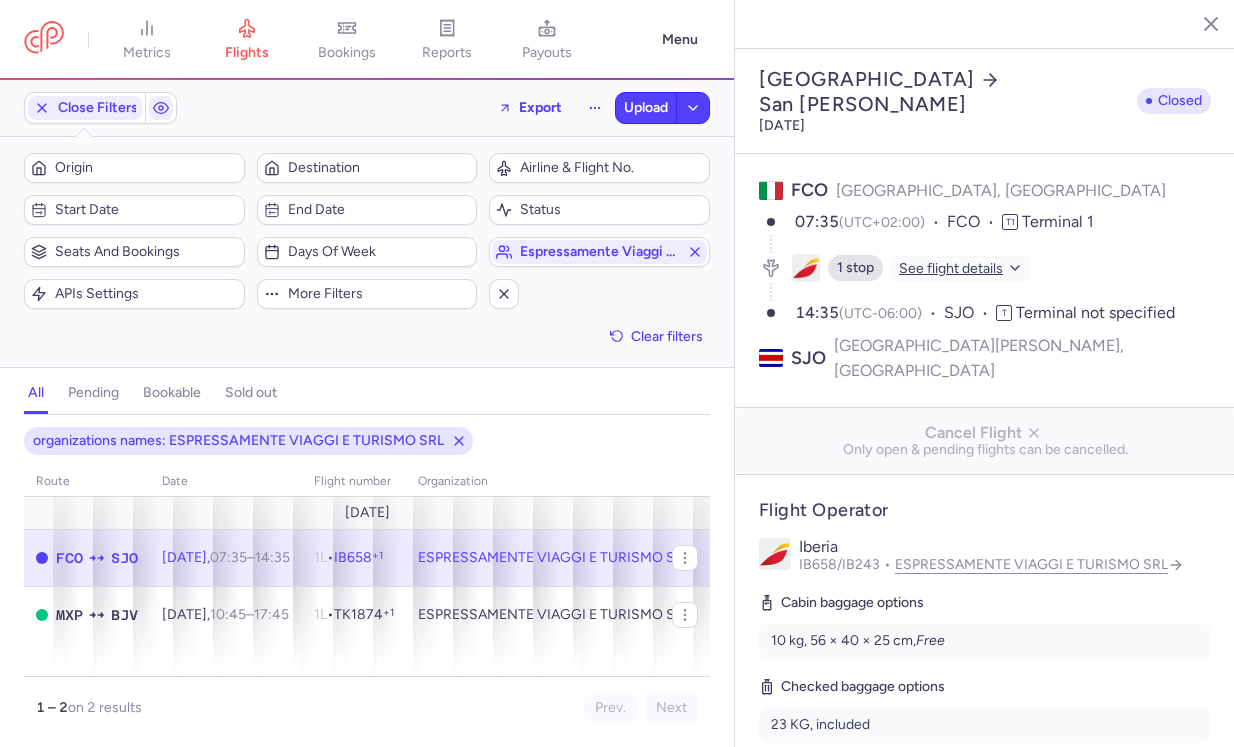 click 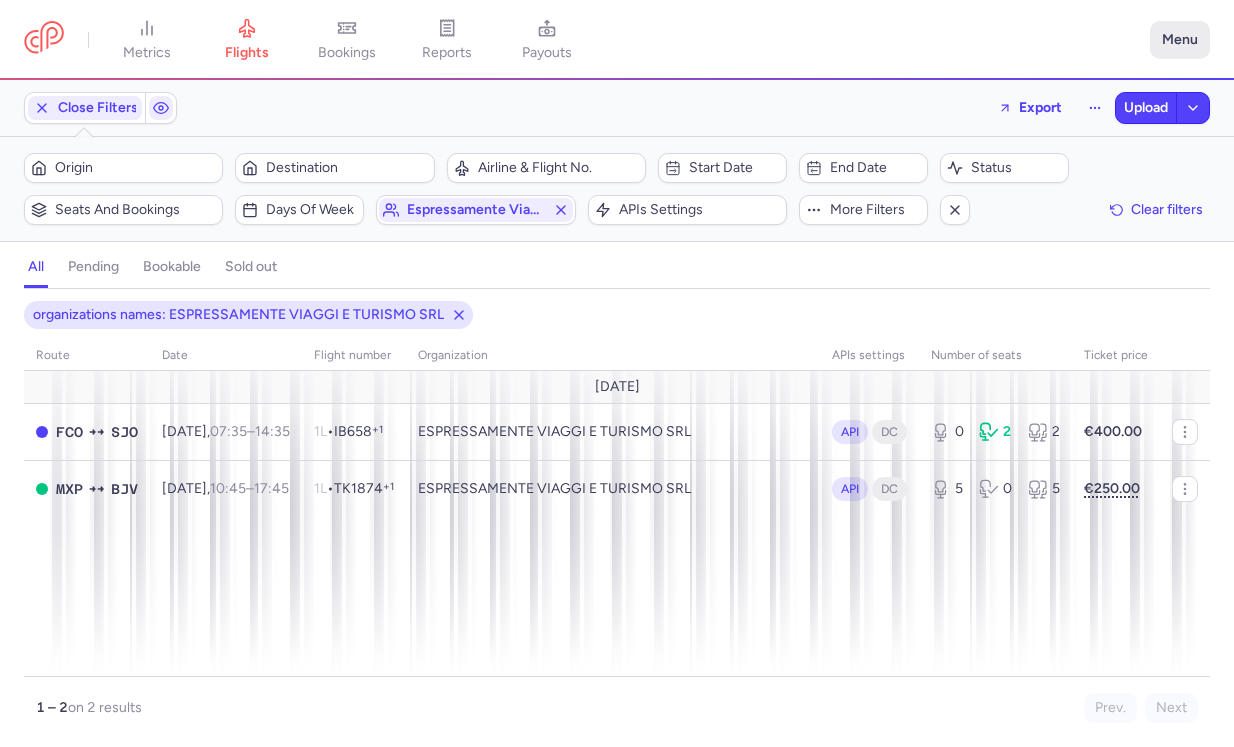 click on "Menu" 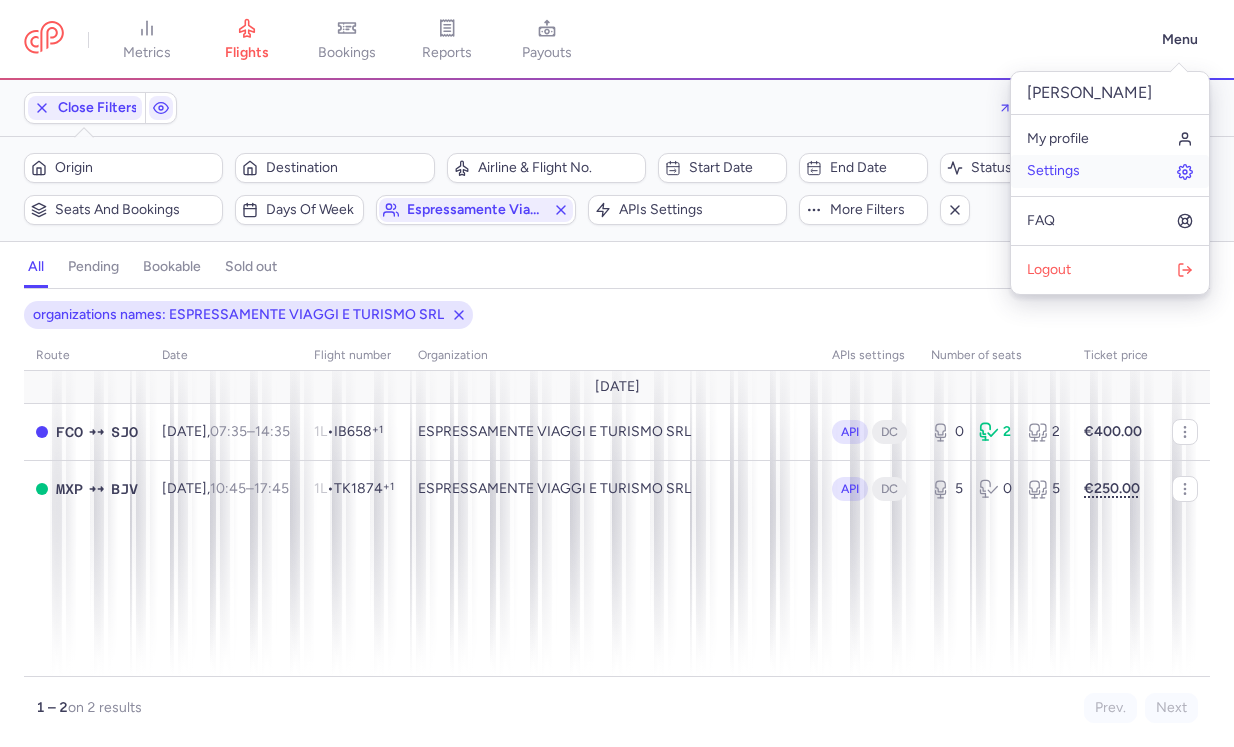 click on "Settings" at bounding box center [1053, 171] 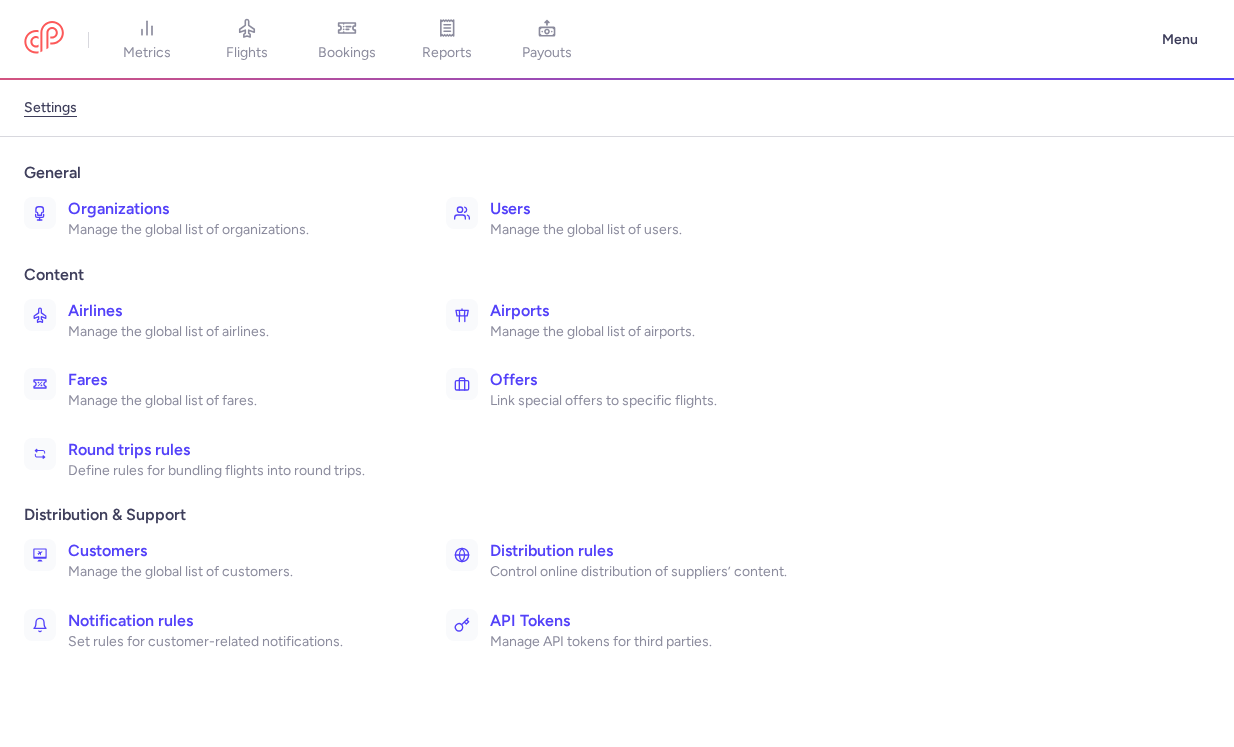 click on "Manage the global list of organizations." at bounding box center [235, 230] 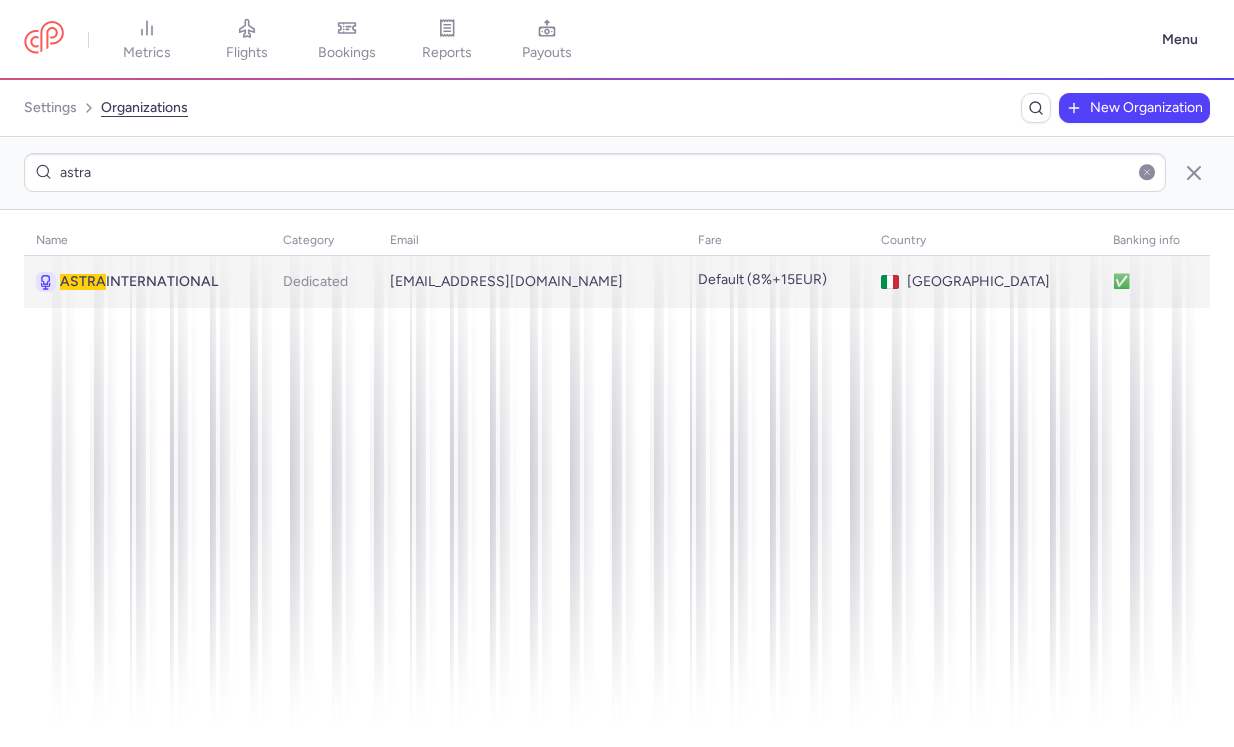 type on "astra" 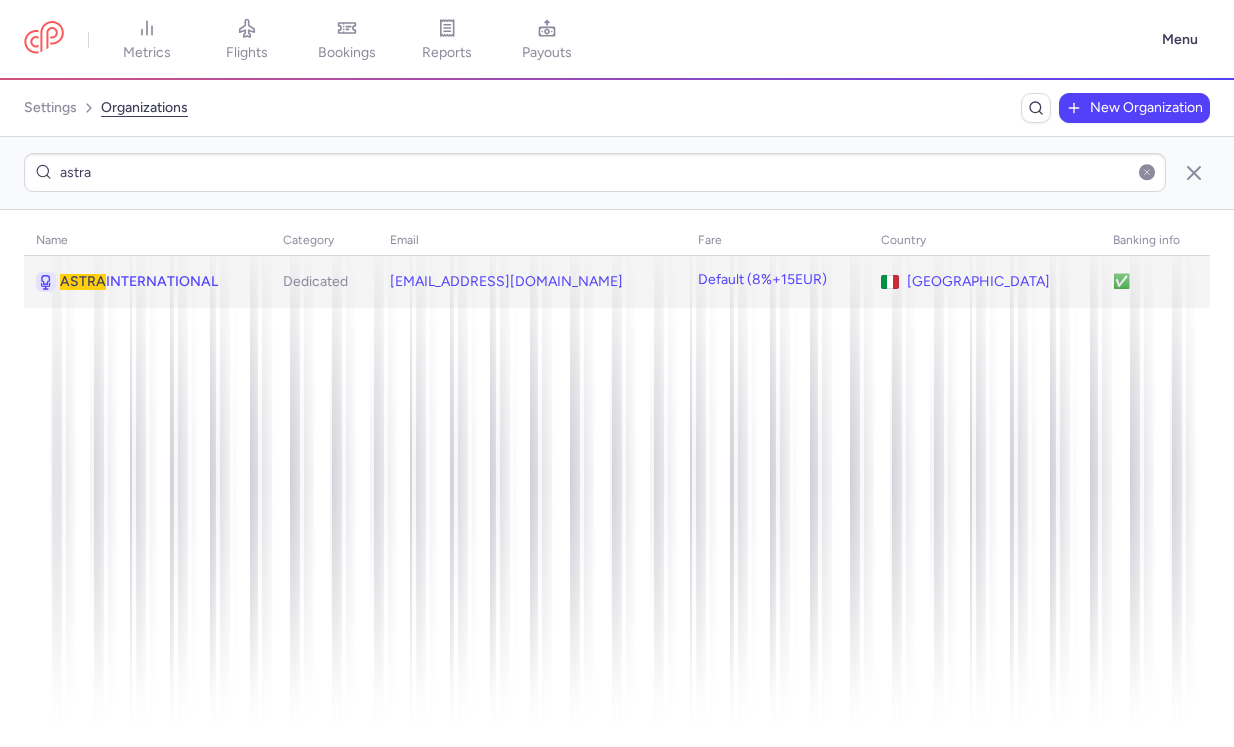 click on "ASTRA  INTERNATIONAL" at bounding box center (159, 282) 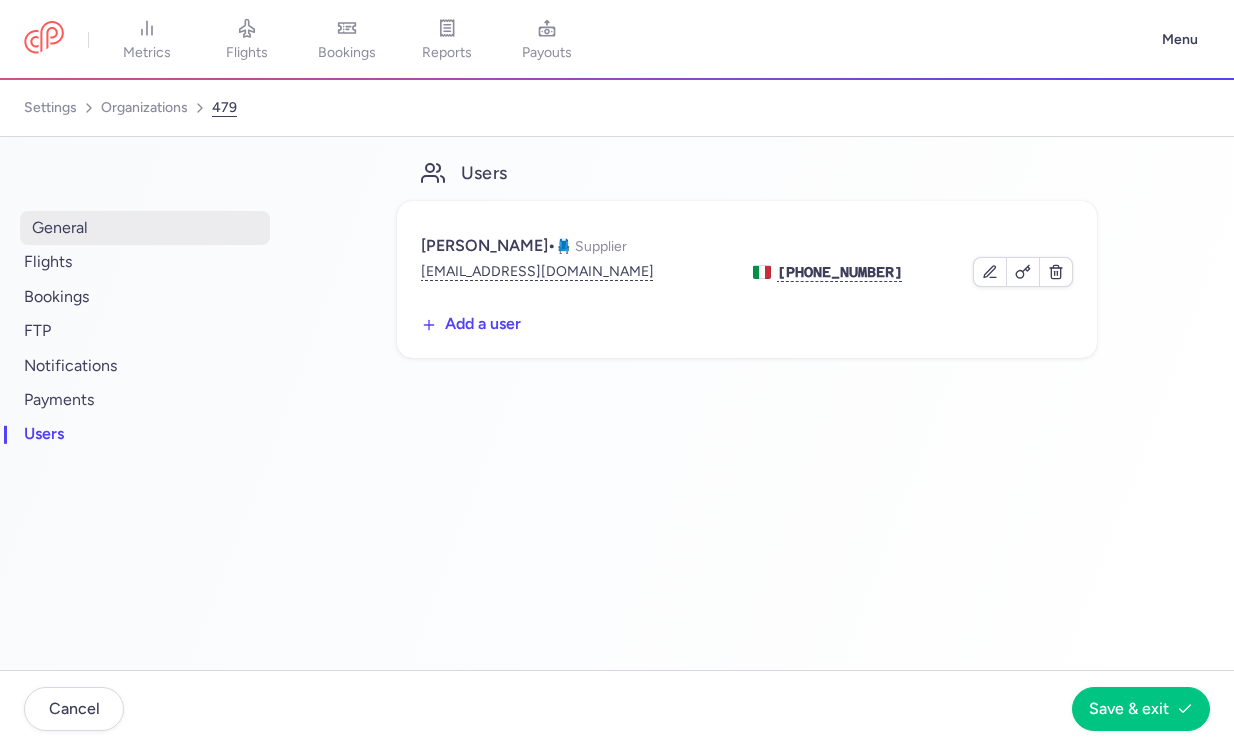 click on "general" at bounding box center [145, 228] 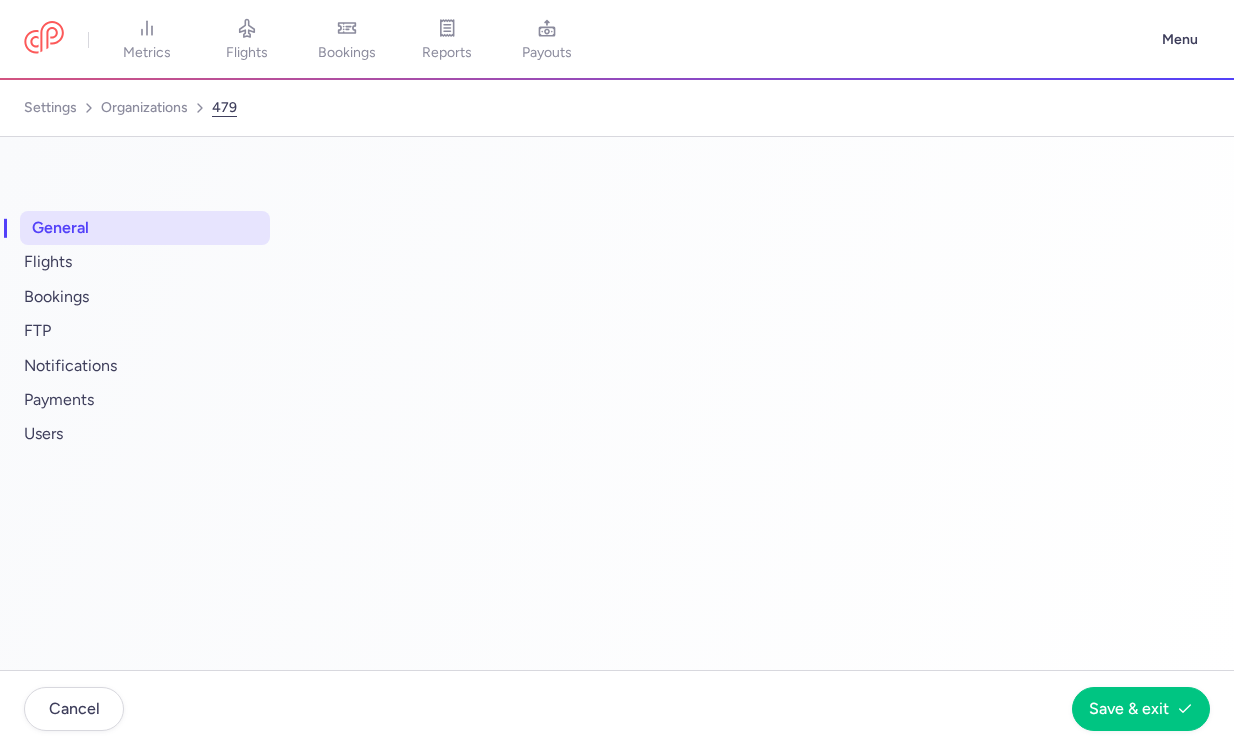 select on "DEDICATED" 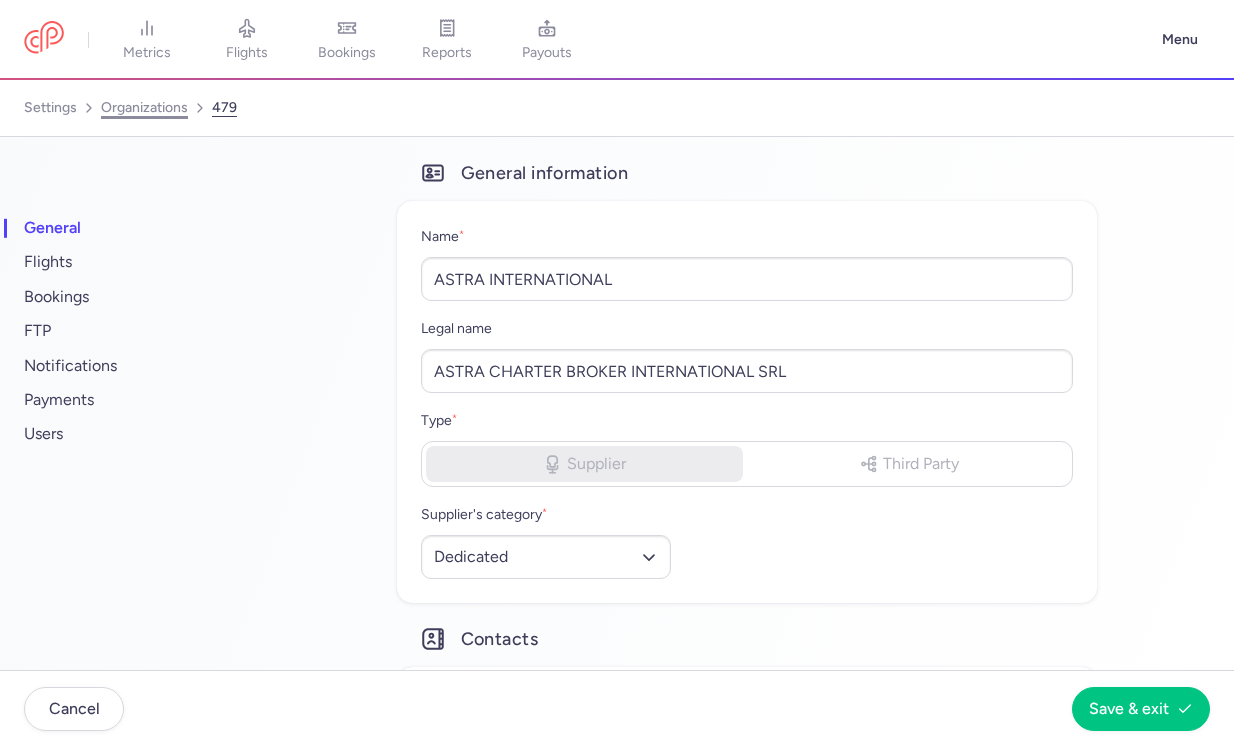 click on "organizations" at bounding box center (144, 108) 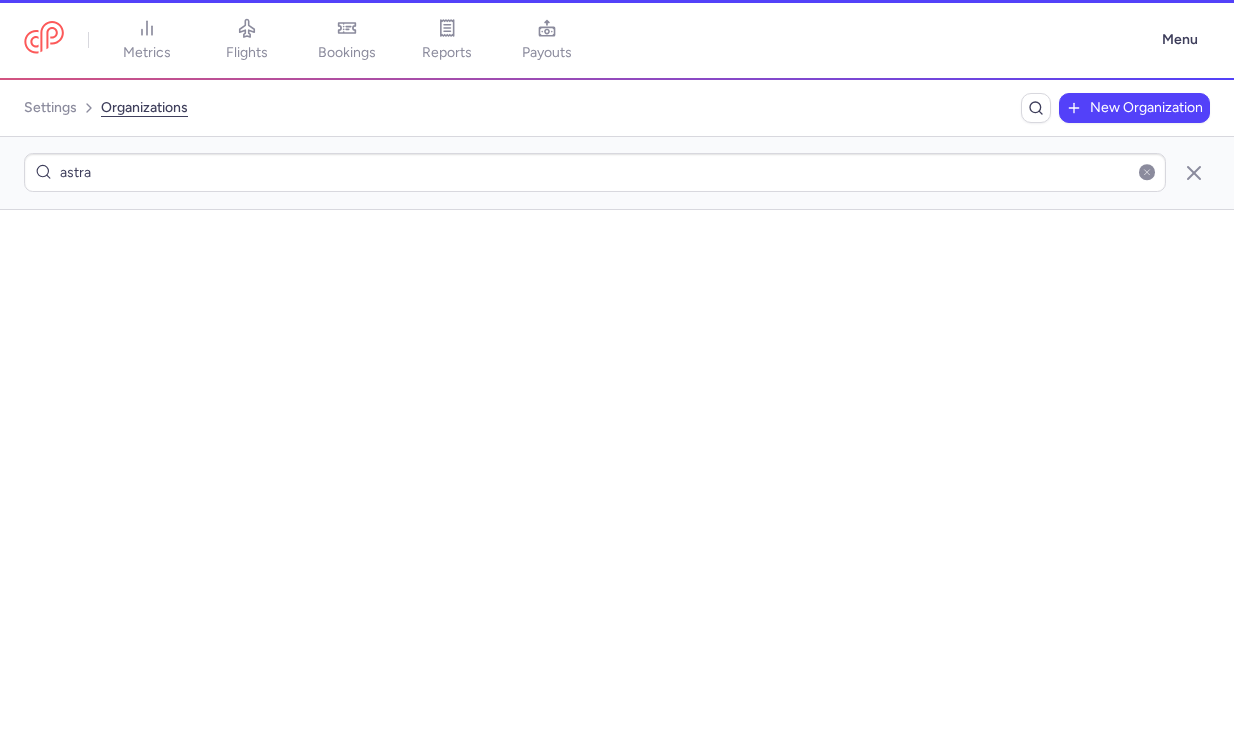 scroll, scrollTop: 0, scrollLeft: 0, axis: both 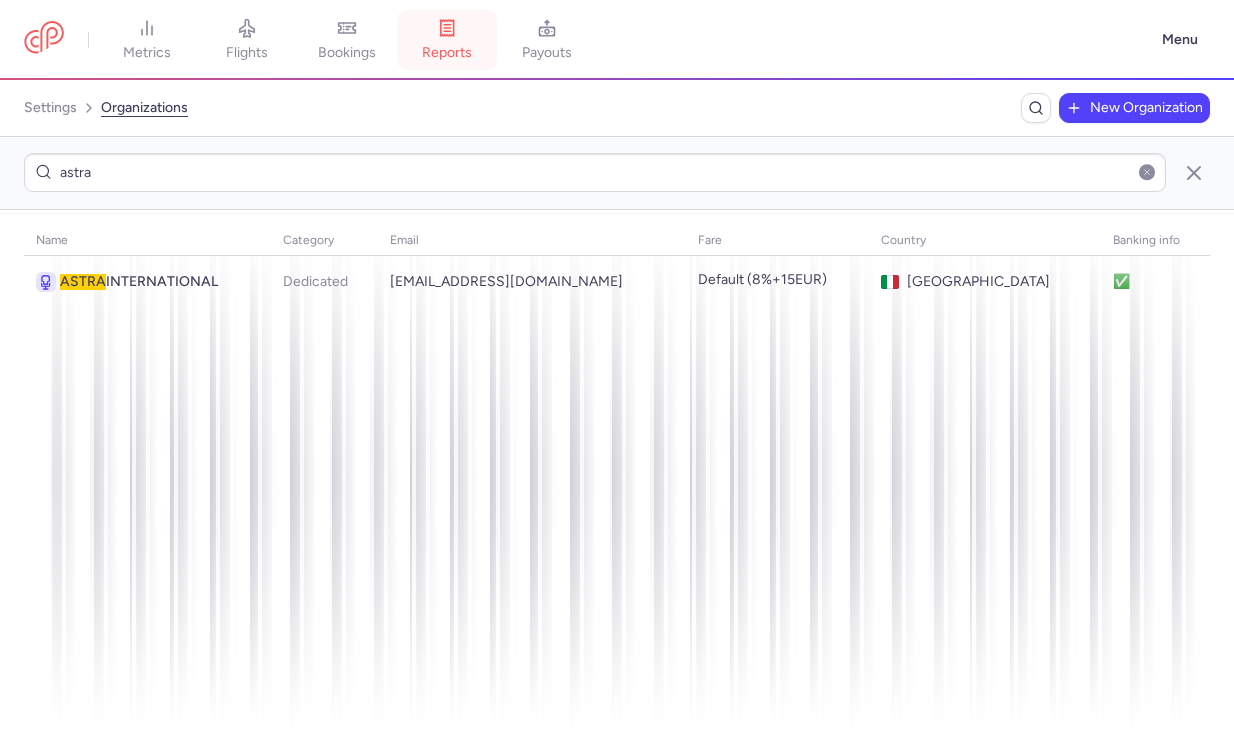 click on "reports" at bounding box center (447, 40) 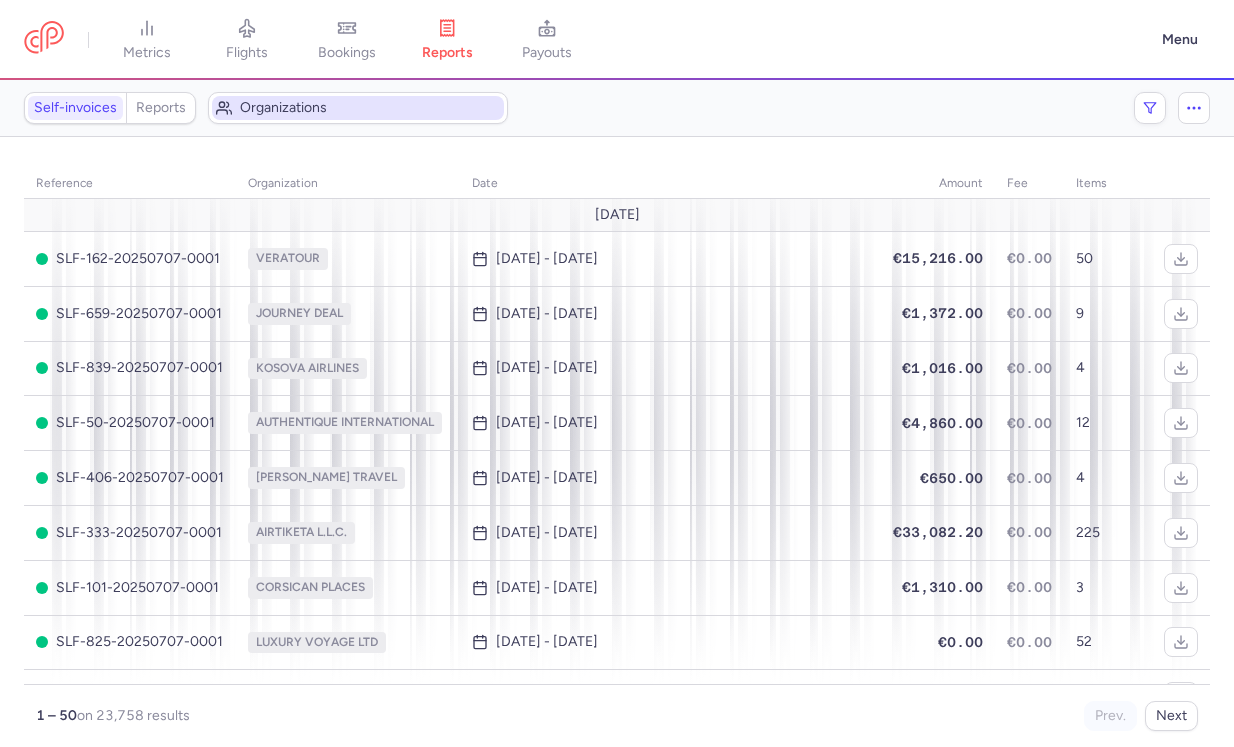 click on "Organizations" at bounding box center (370, 108) 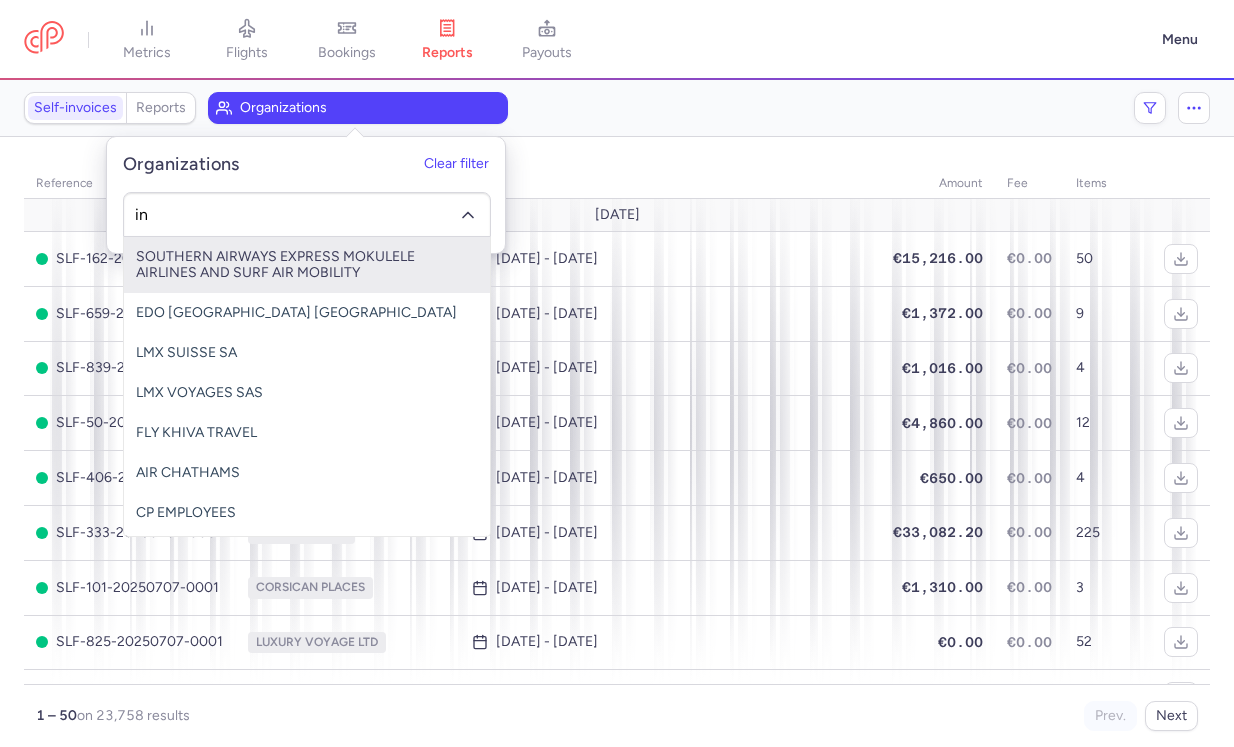 type on "inv" 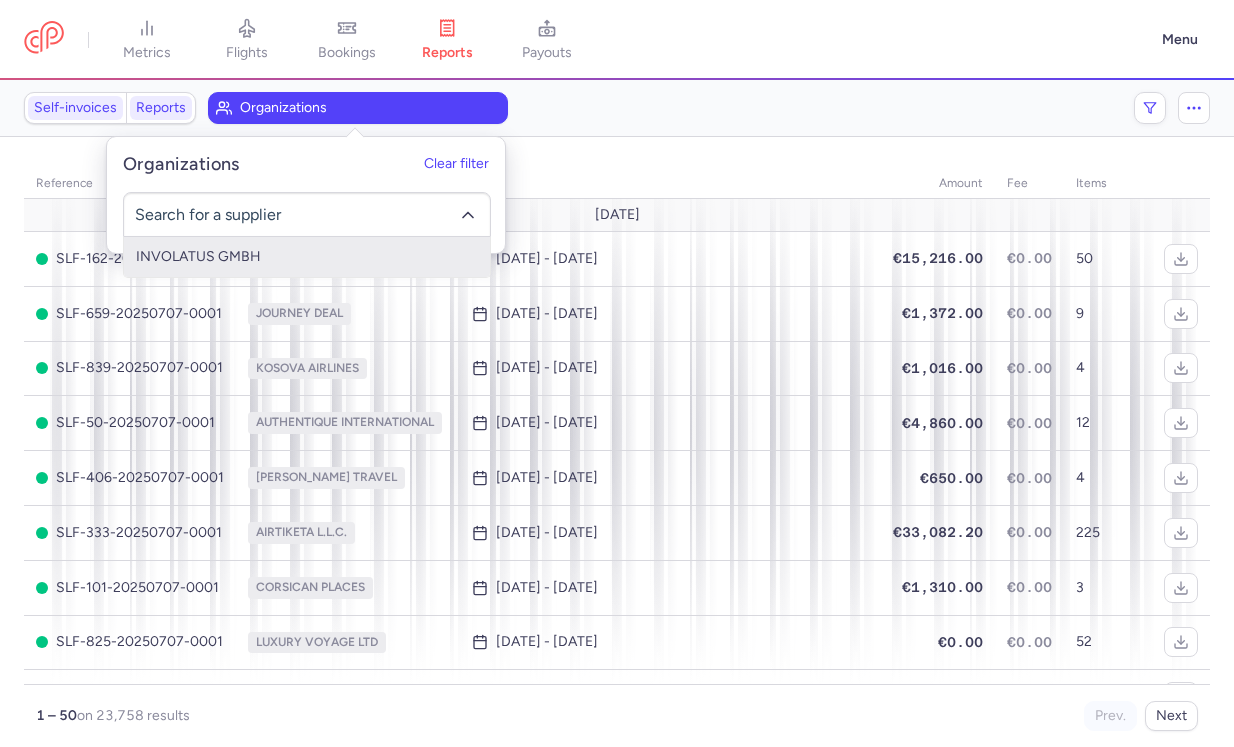 click on "Reports" at bounding box center [161, 108] 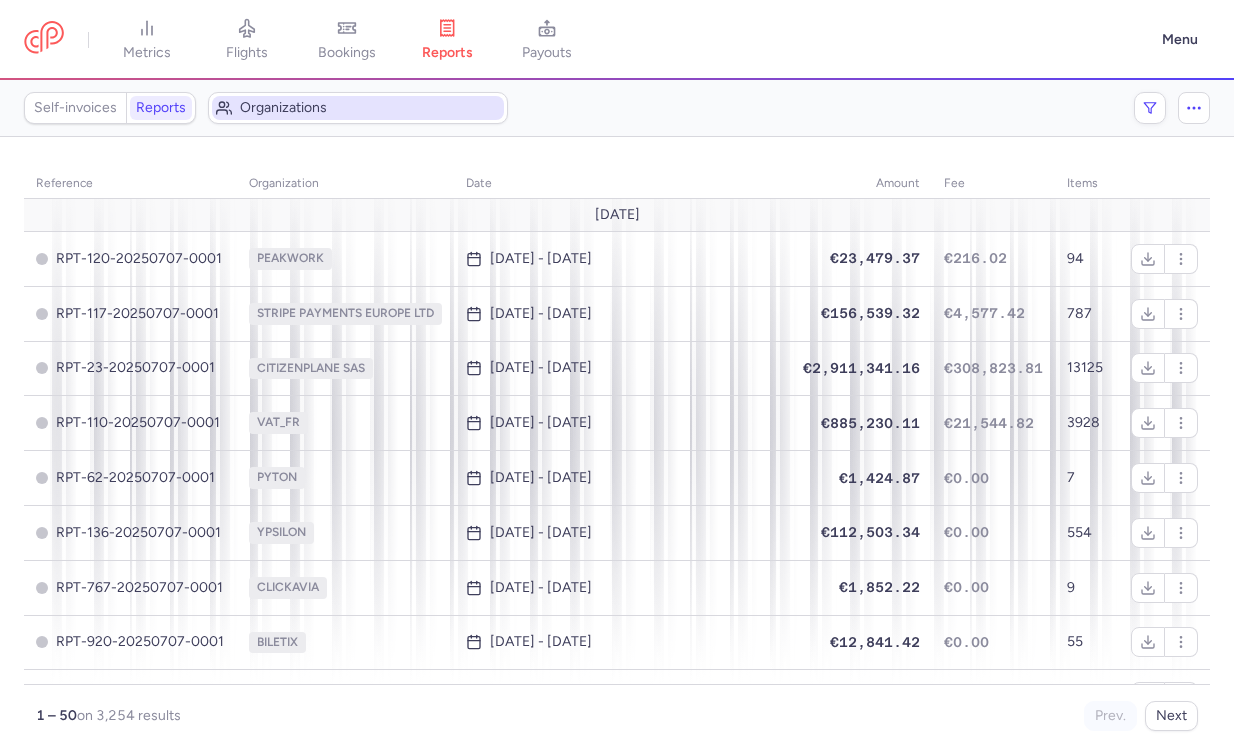 click on "Organizations" at bounding box center (358, 108) 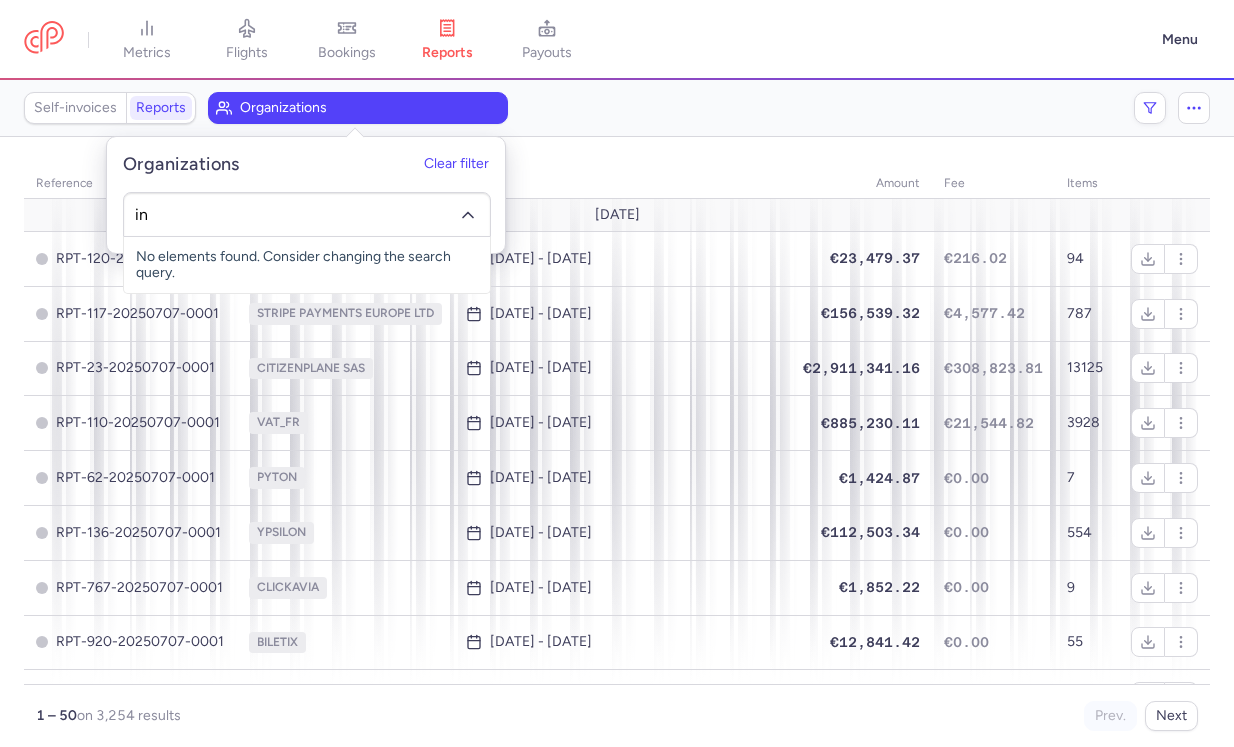 type on "i" 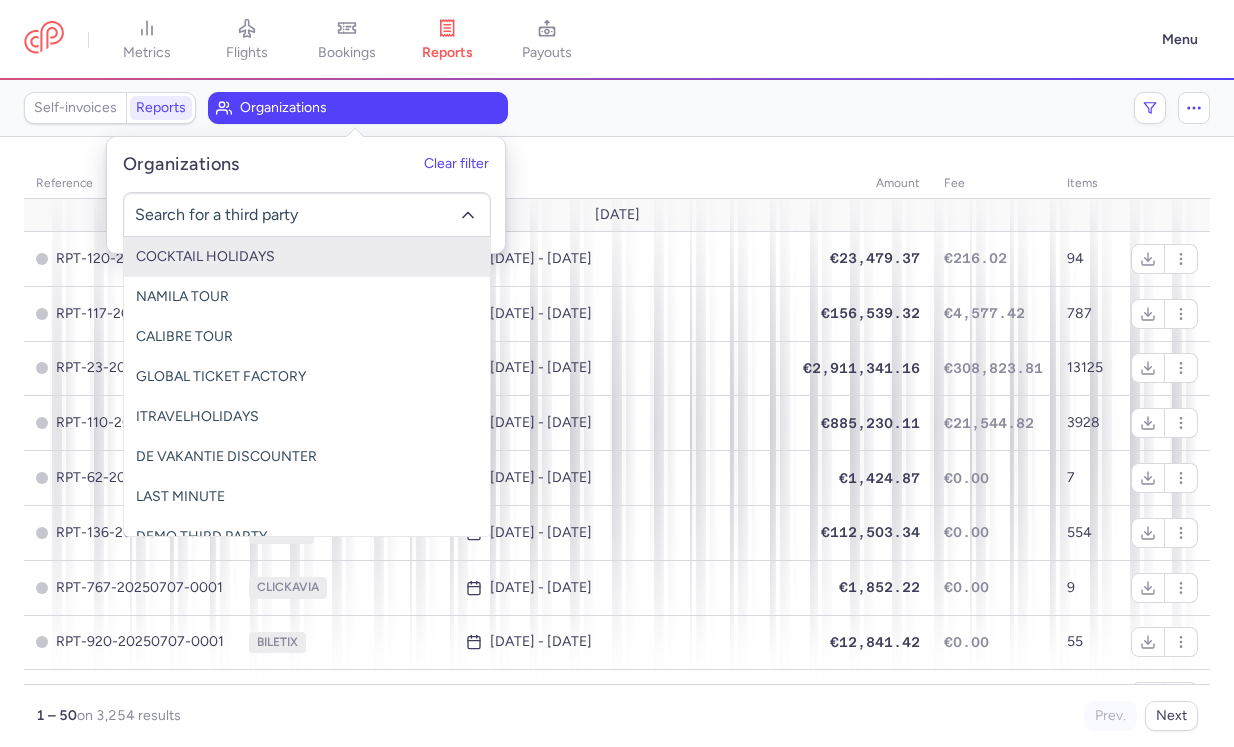 type on "e" 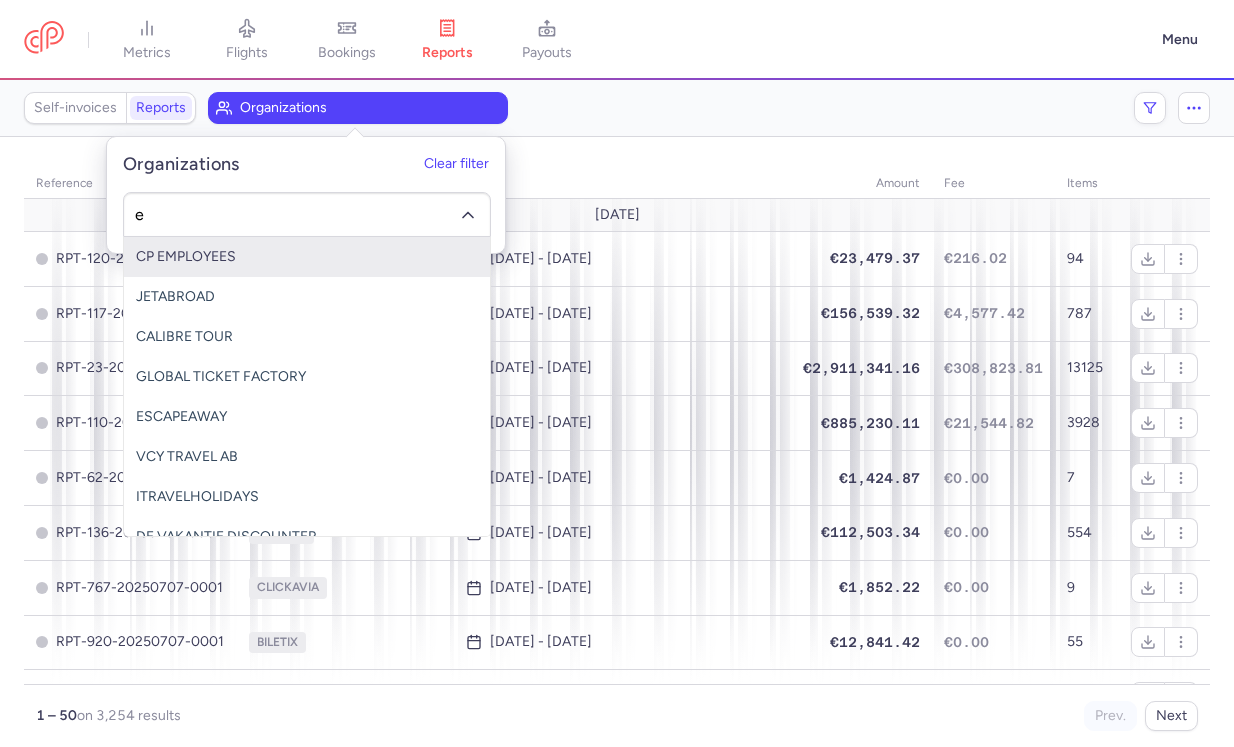 type 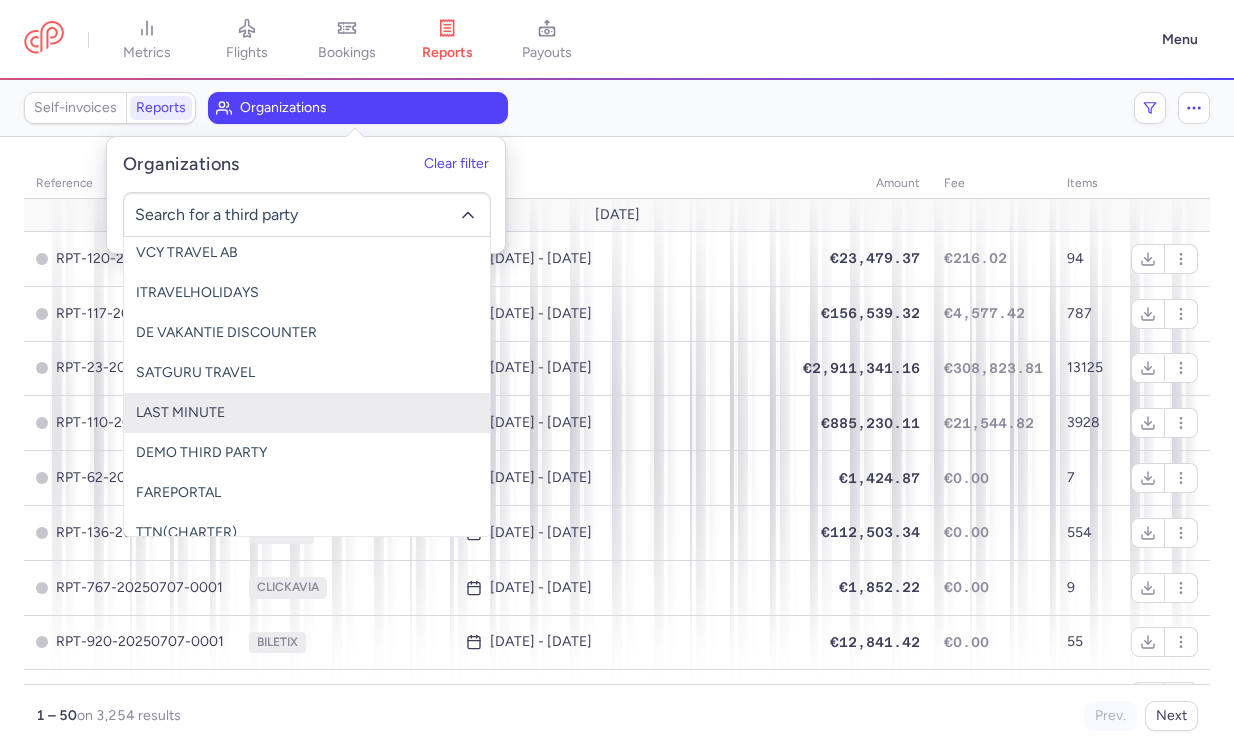 scroll, scrollTop: 249, scrollLeft: 0, axis: vertical 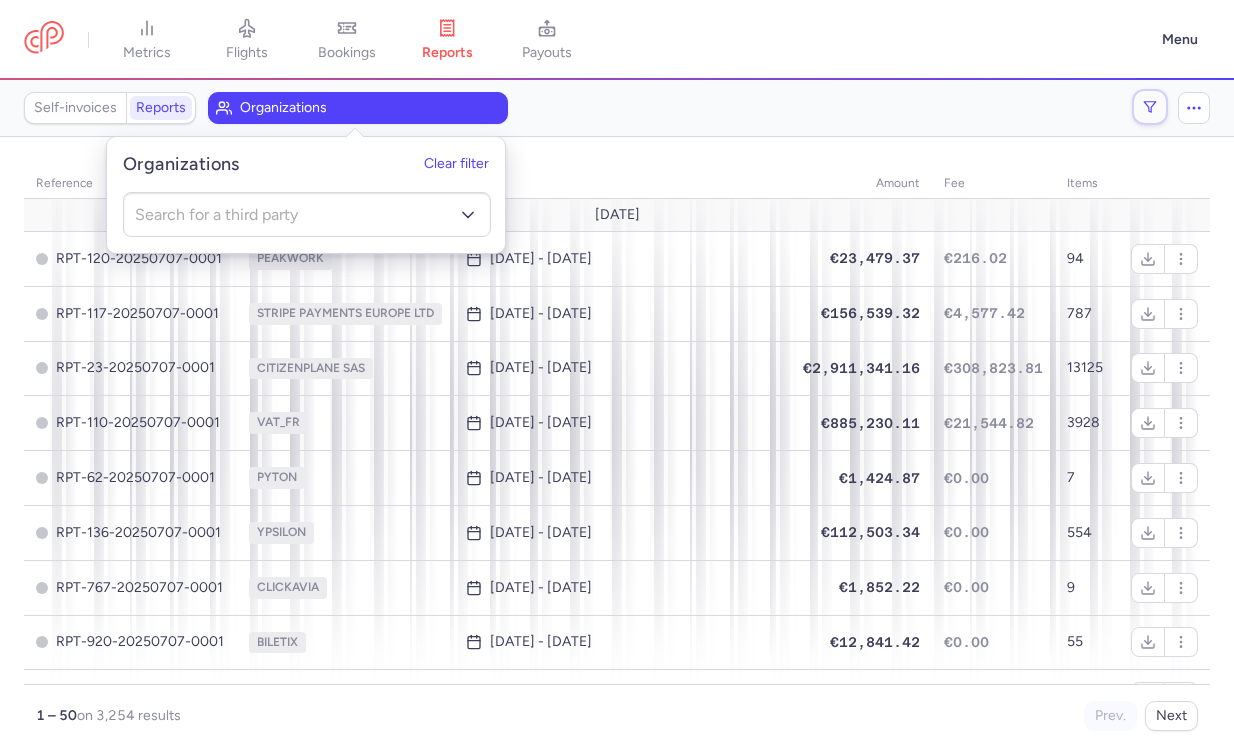 click 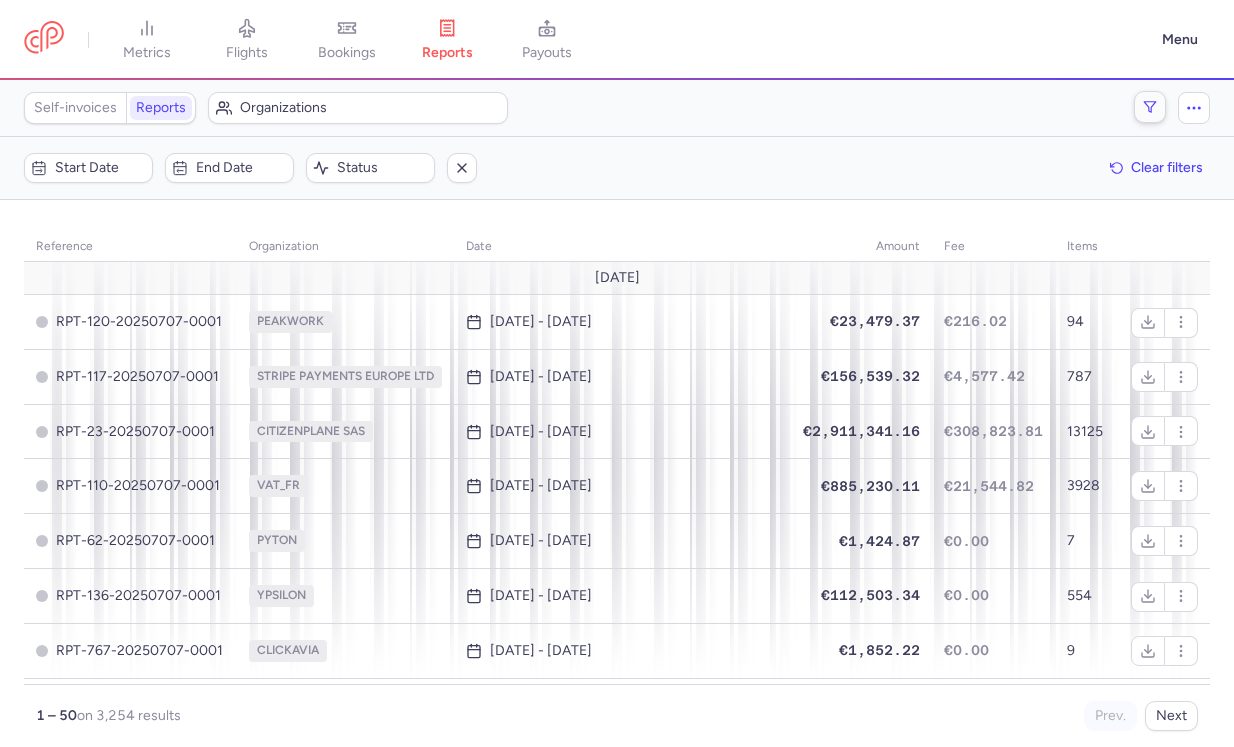 scroll, scrollTop: 0, scrollLeft: 0, axis: both 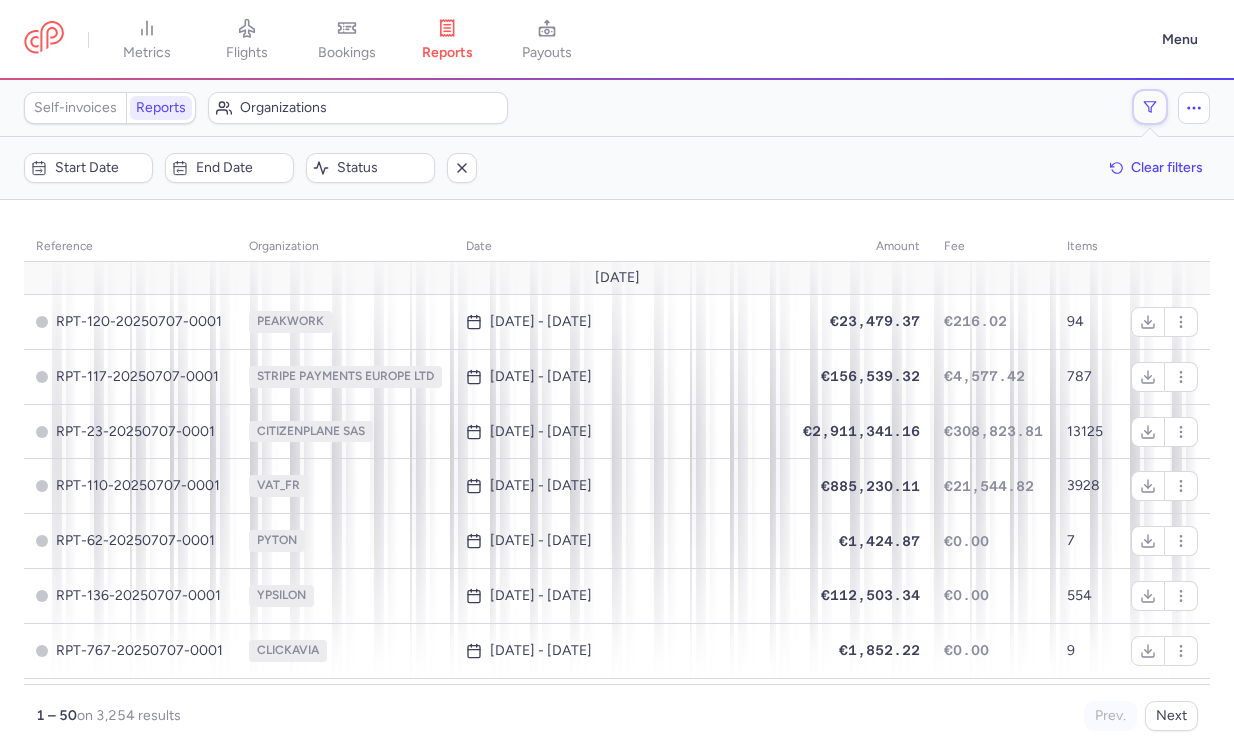 click 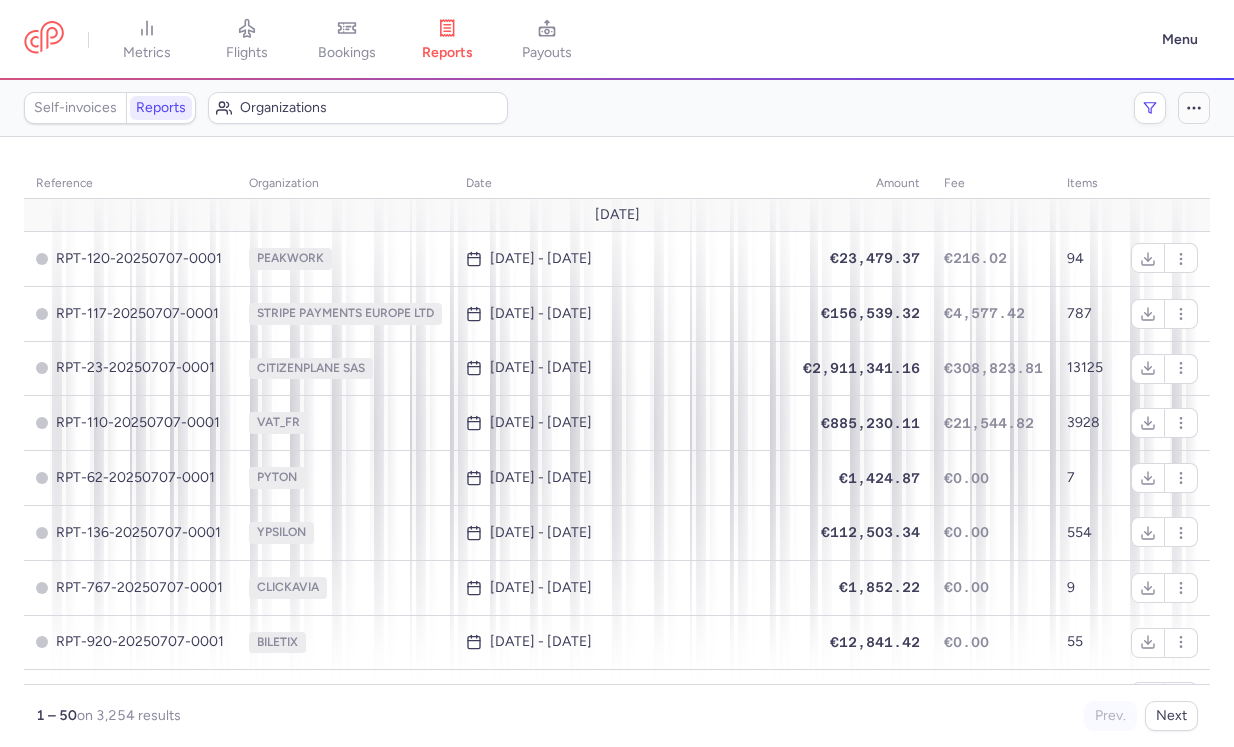 click 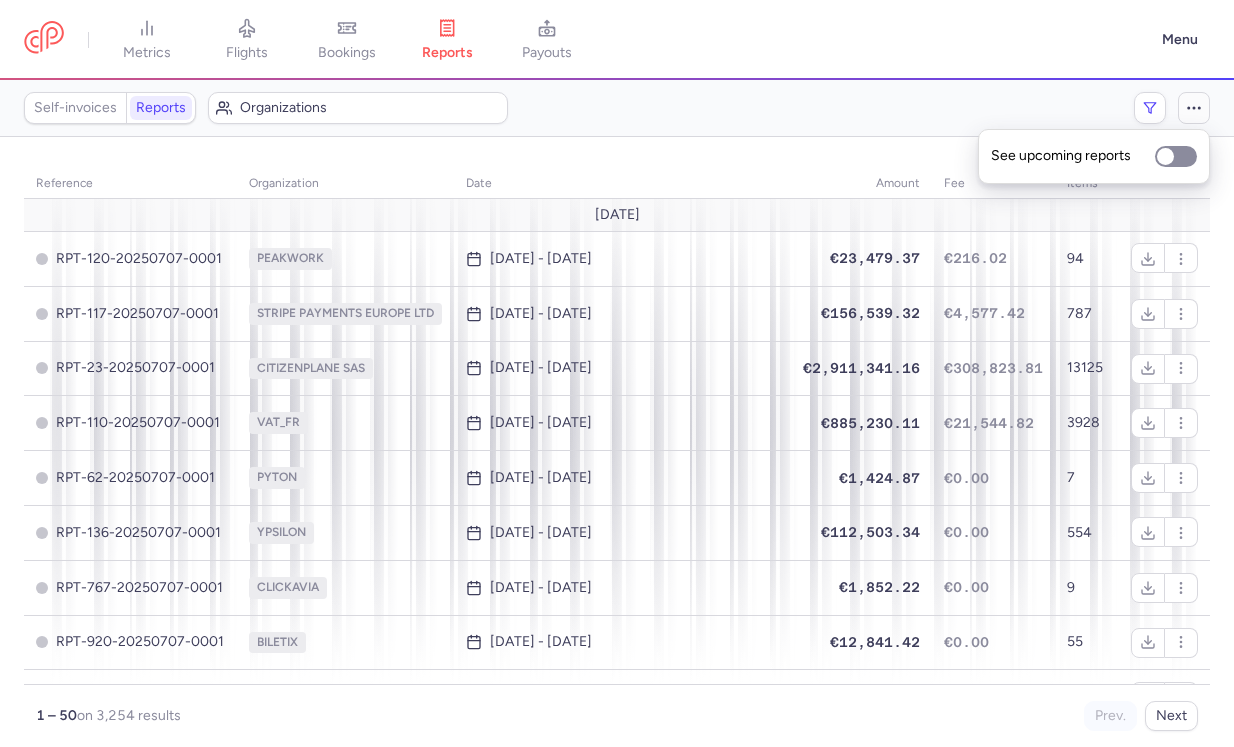 click 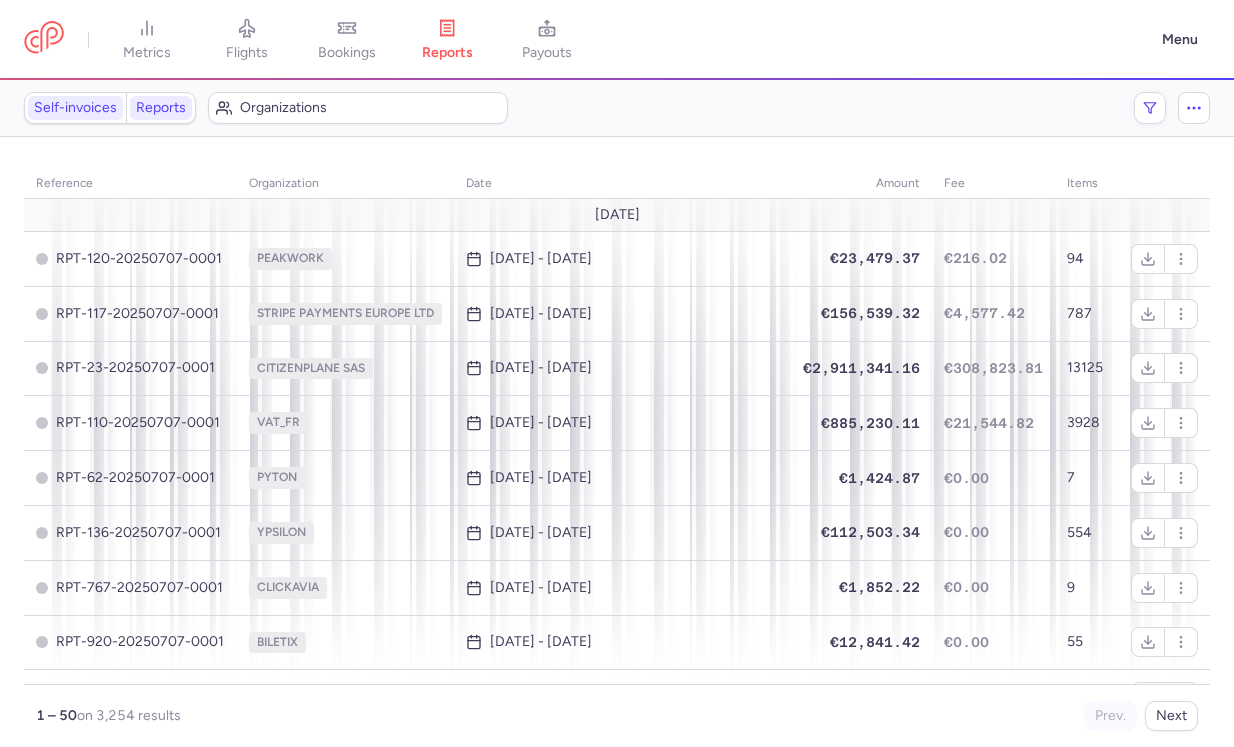 click on "Self-invoices" at bounding box center (75, 108) 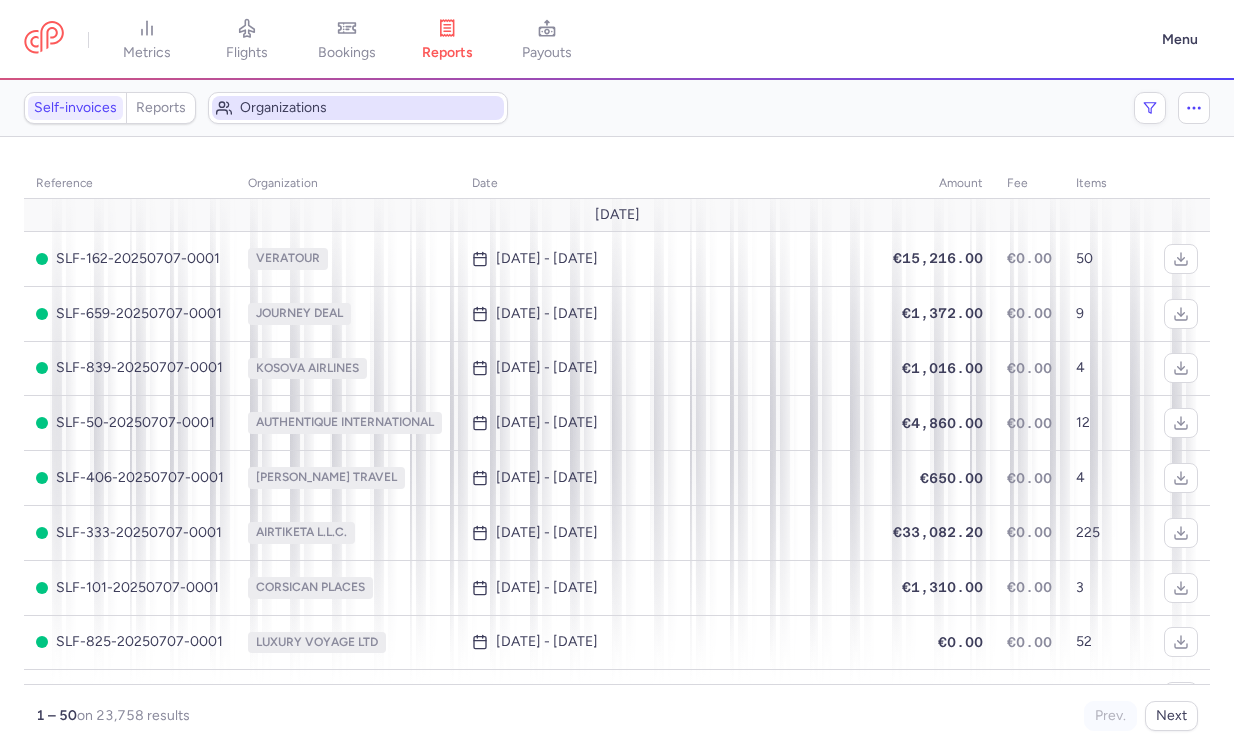 click on "Organizations" at bounding box center [370, 108] 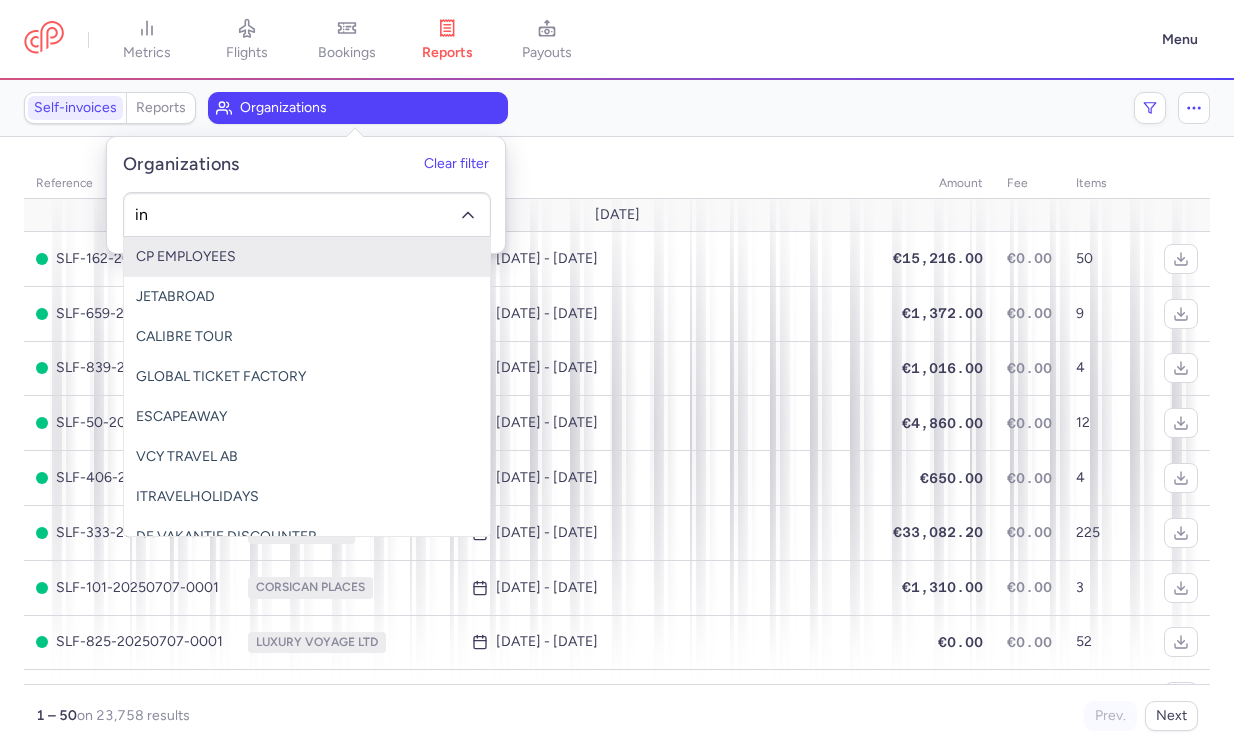type on "inv" 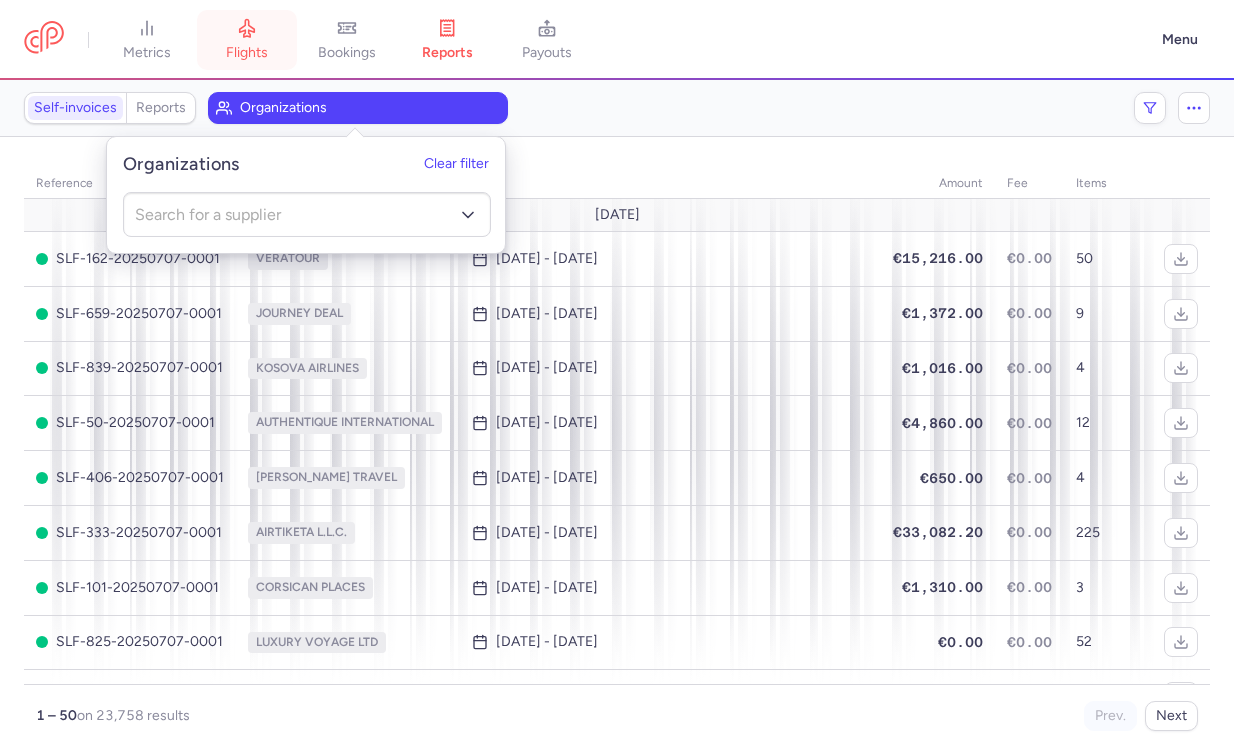 click on "flights" at bounding box center (247, 40) 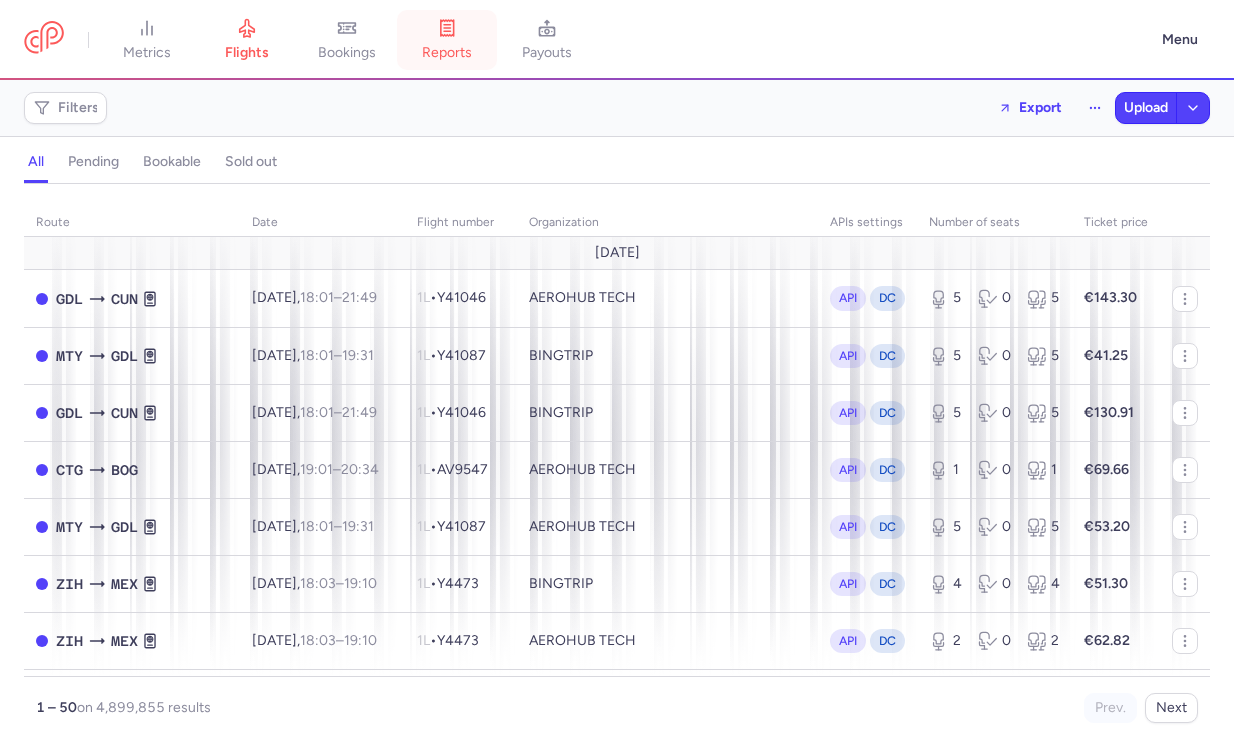 click on "reports" at bounding box center (447, 53) 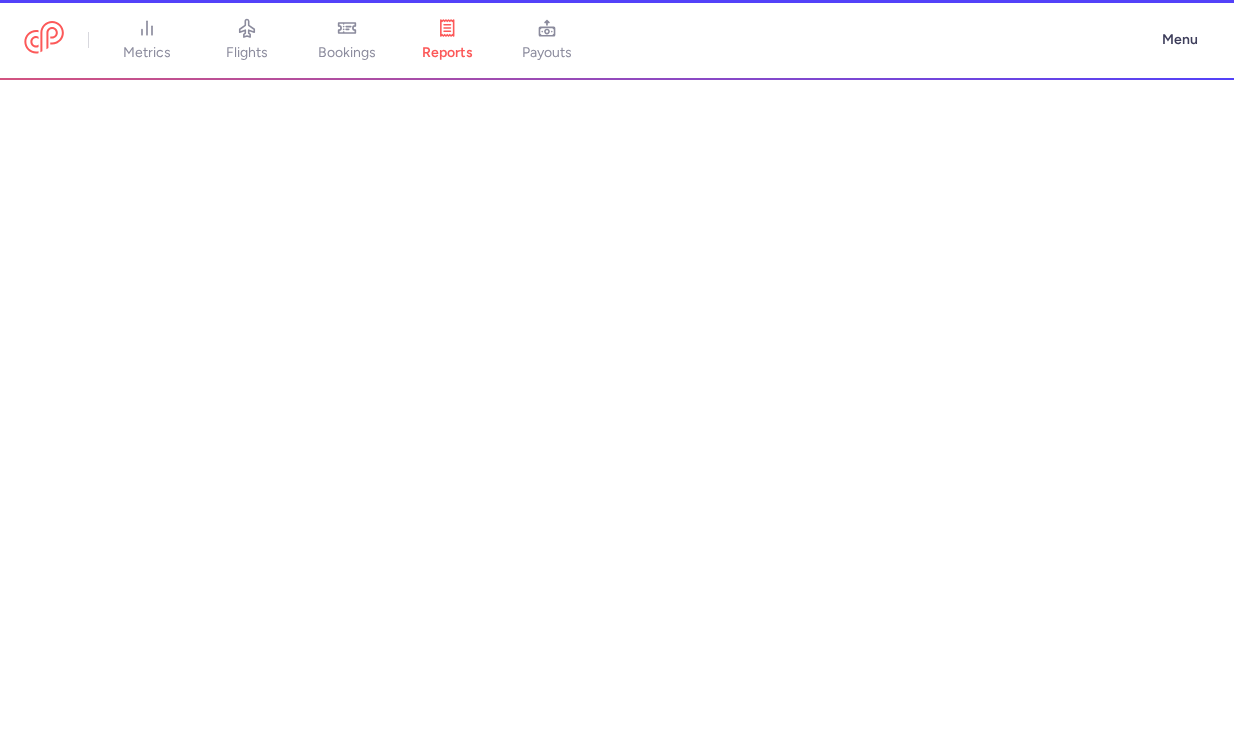 click on "payouts" 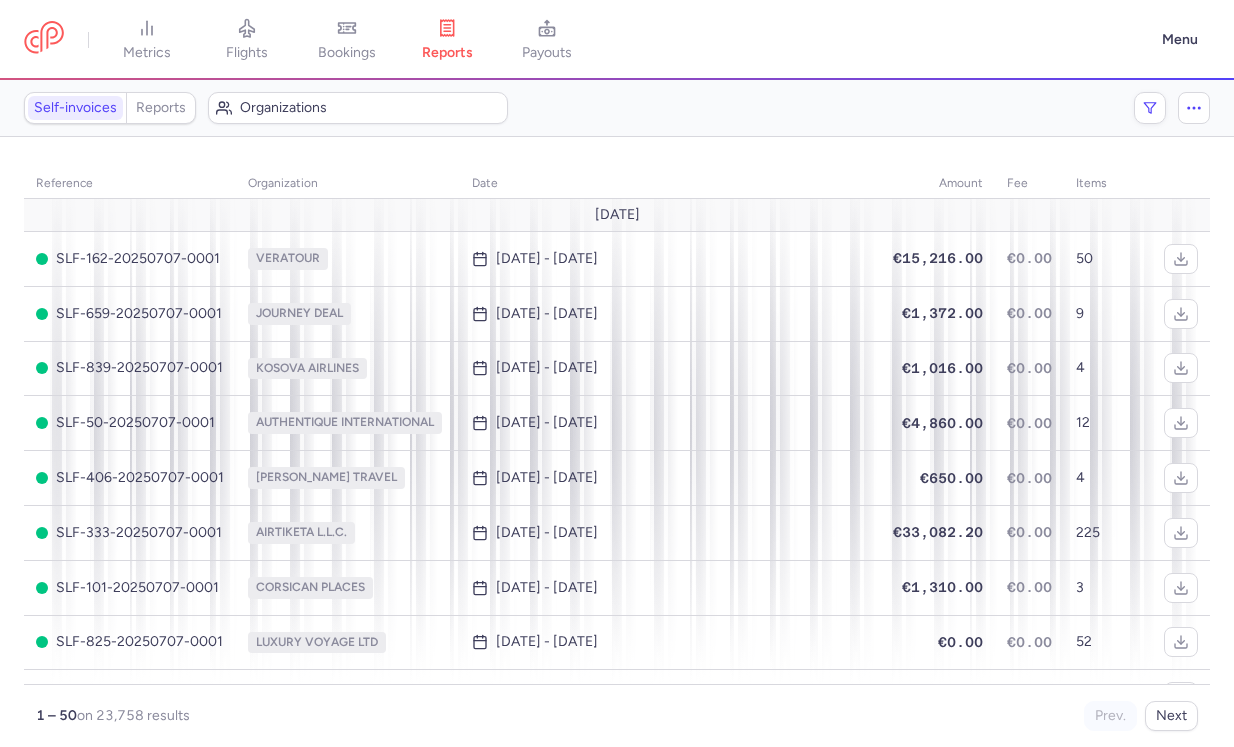 click on "payouts" at bounding box center (547, 40) 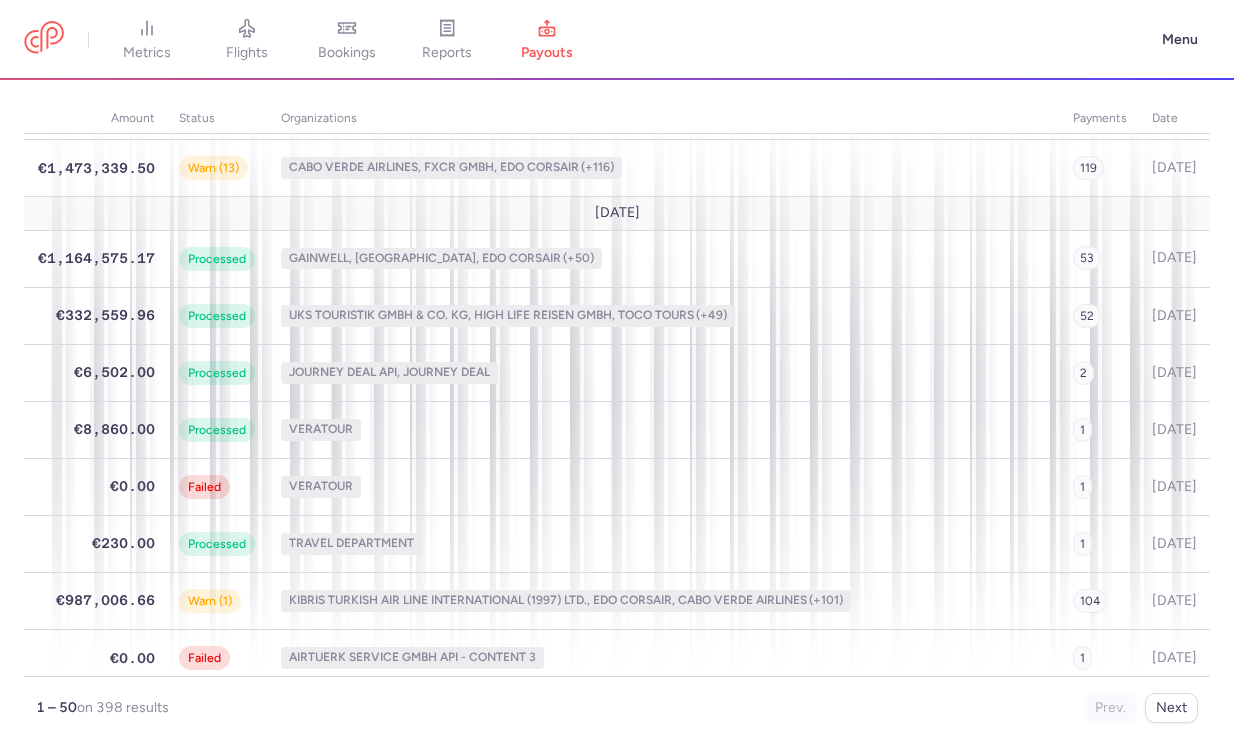 scroll, scrollTop: 1783, scrollLeft: 0, axis: vertical 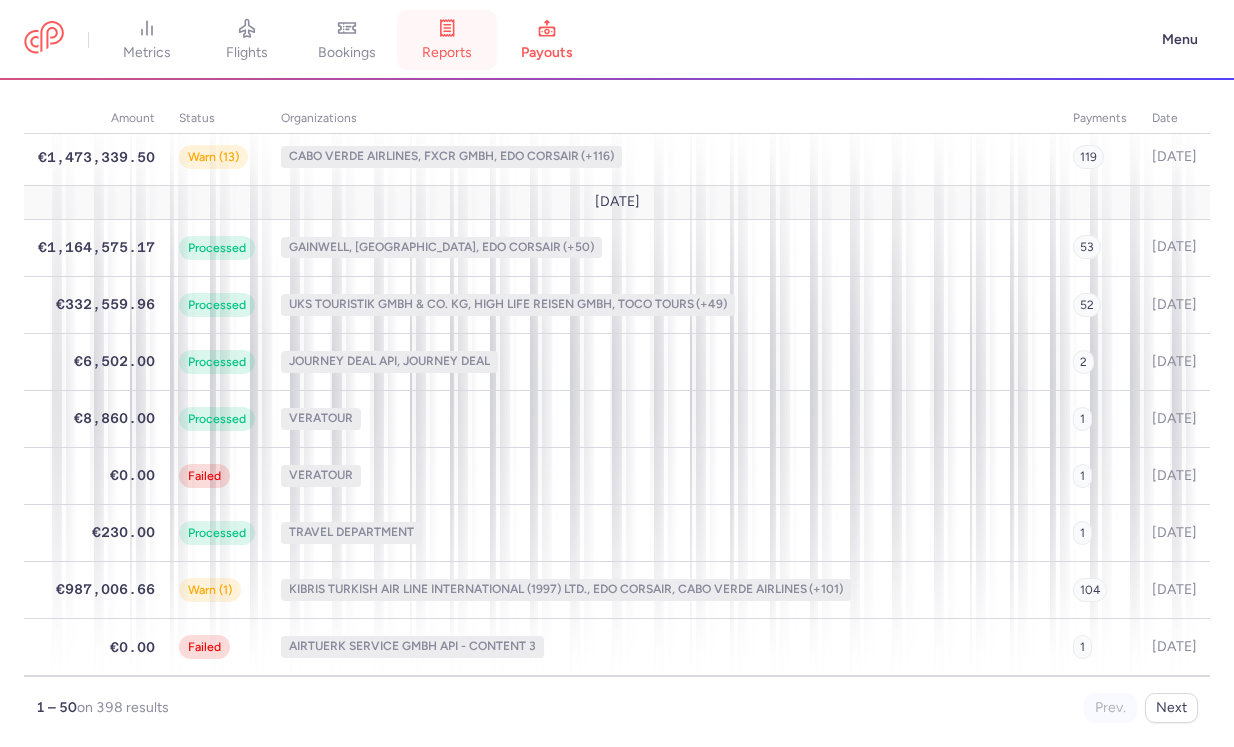 click 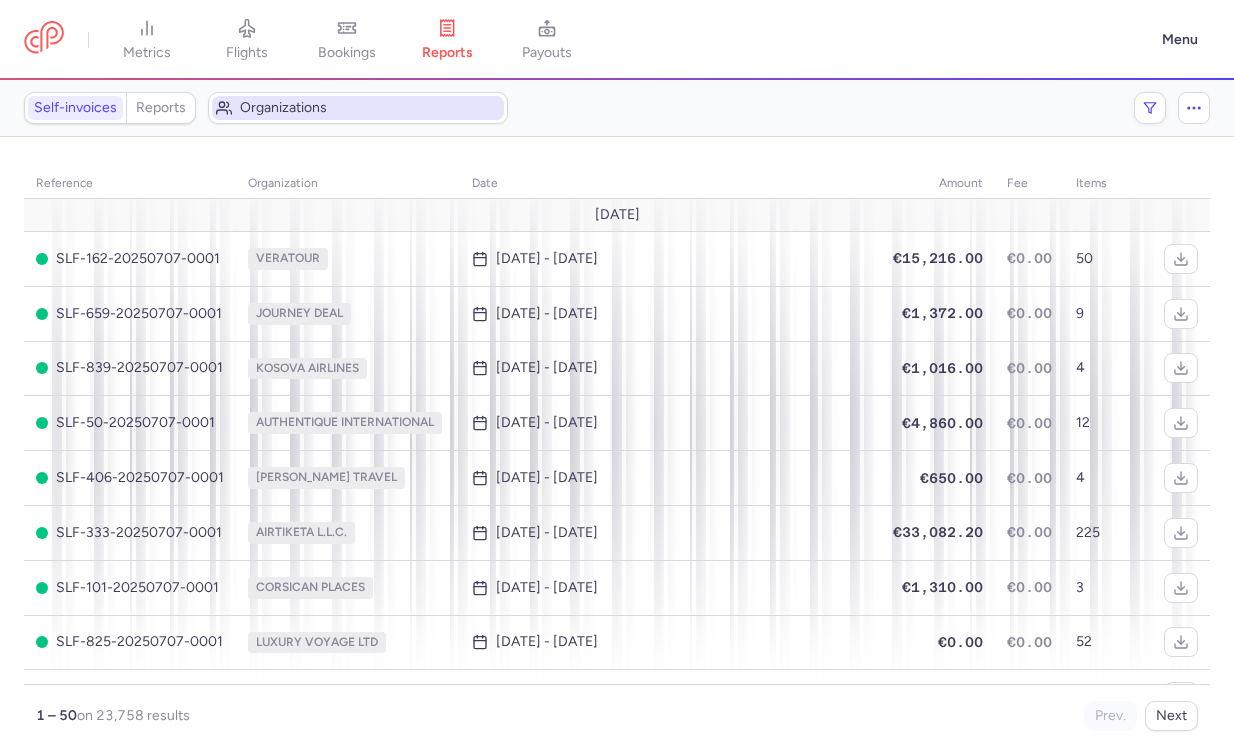 click on "Organizations" at bounding box center [370, 108] 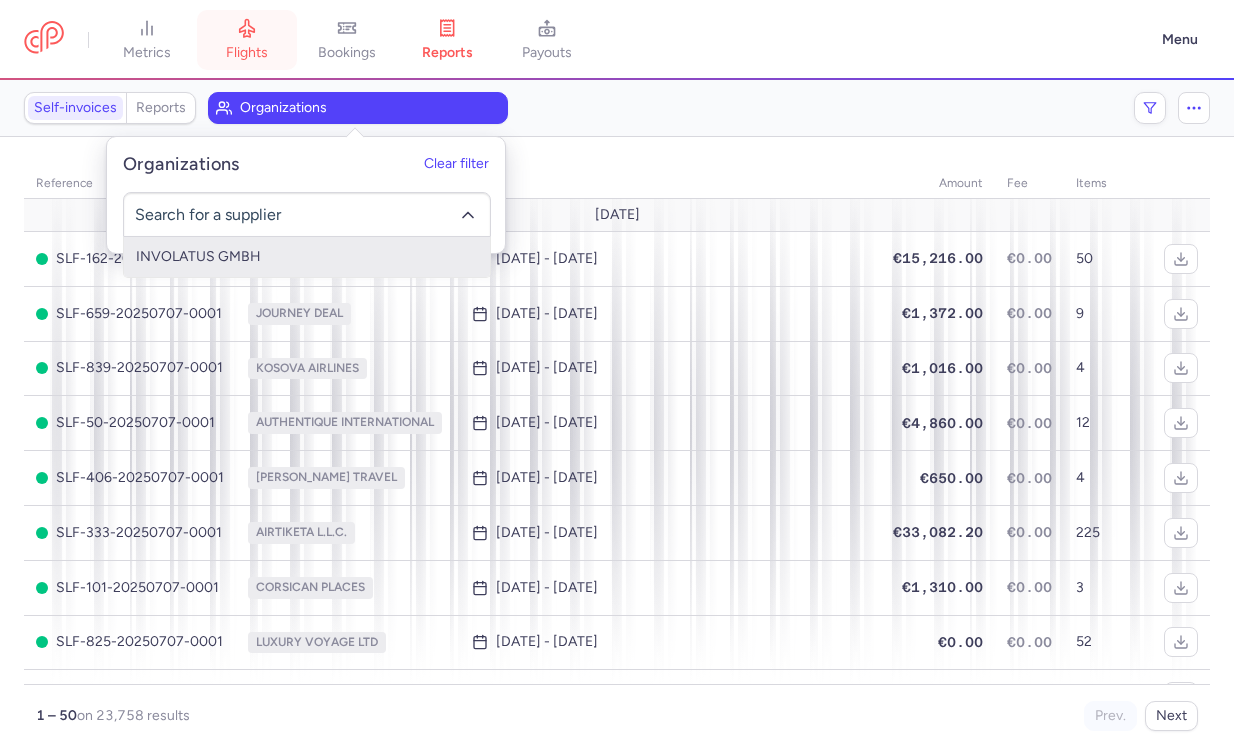 click on "flights" at bounding box center (247, 53) 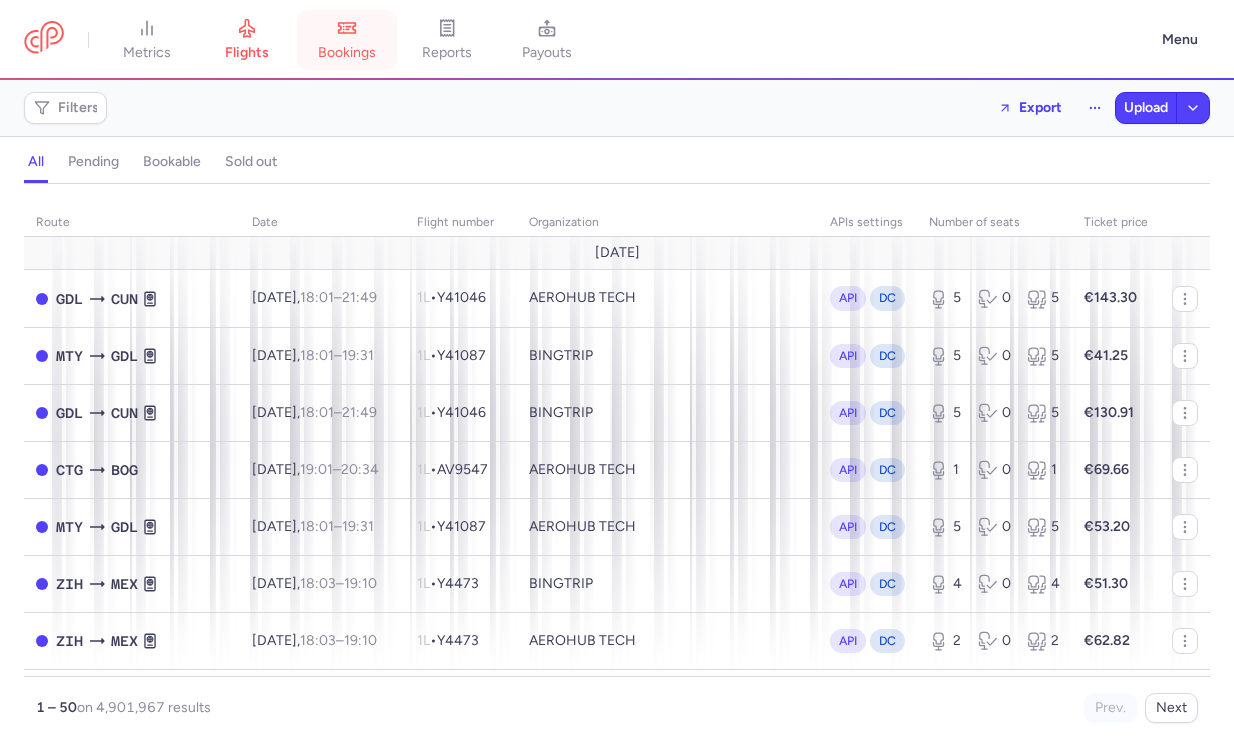 click 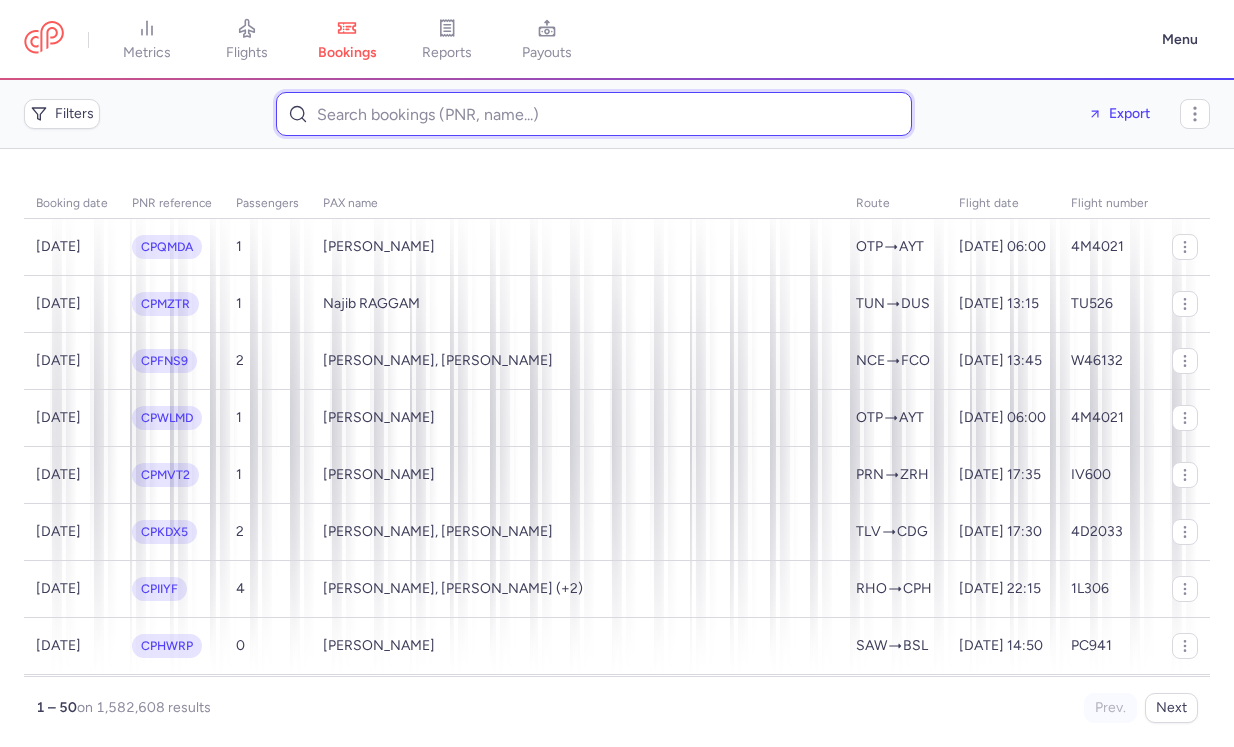 click at bounding box center [594, 114] 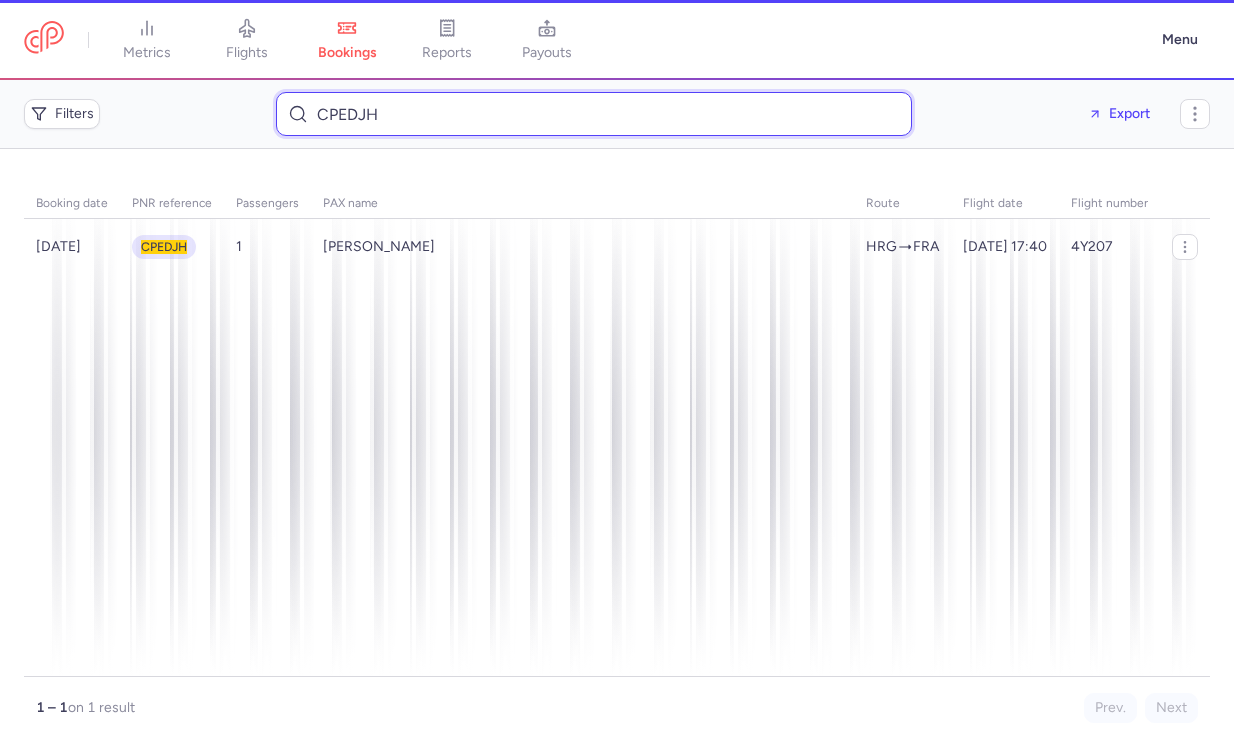 type on "CPEDJH" 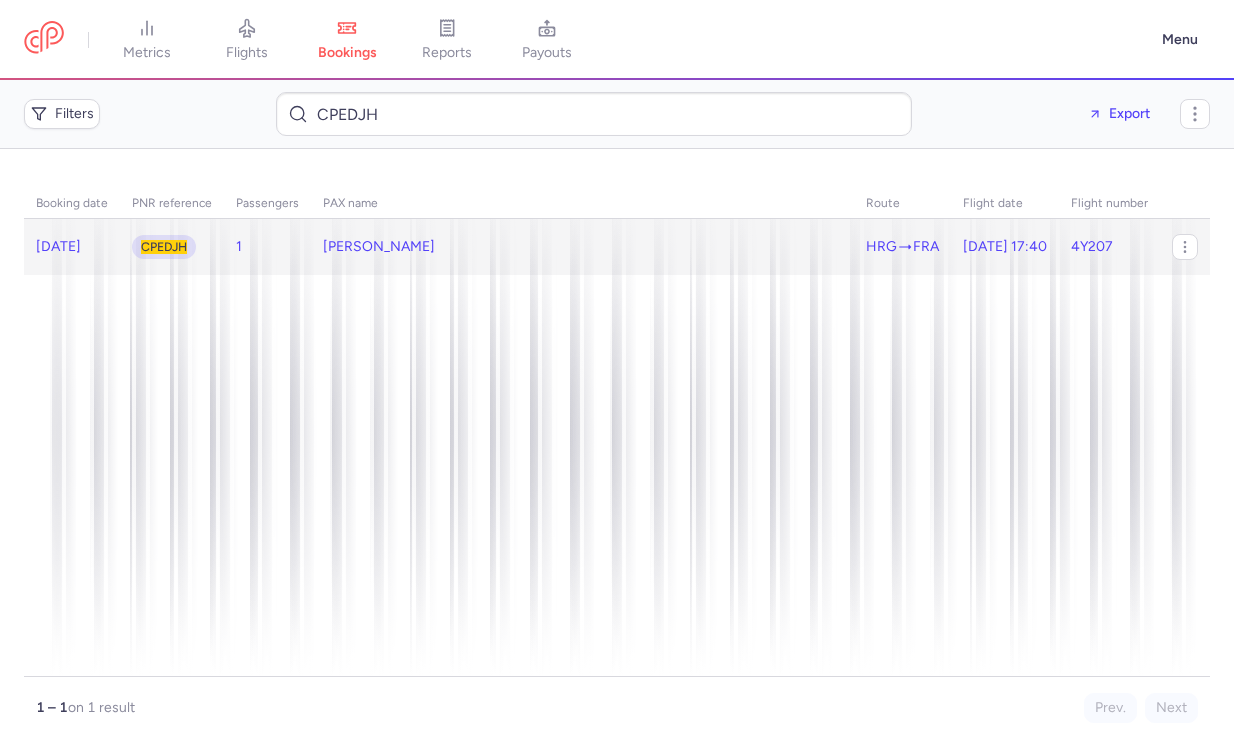 click on "[PERSON_NAME]" 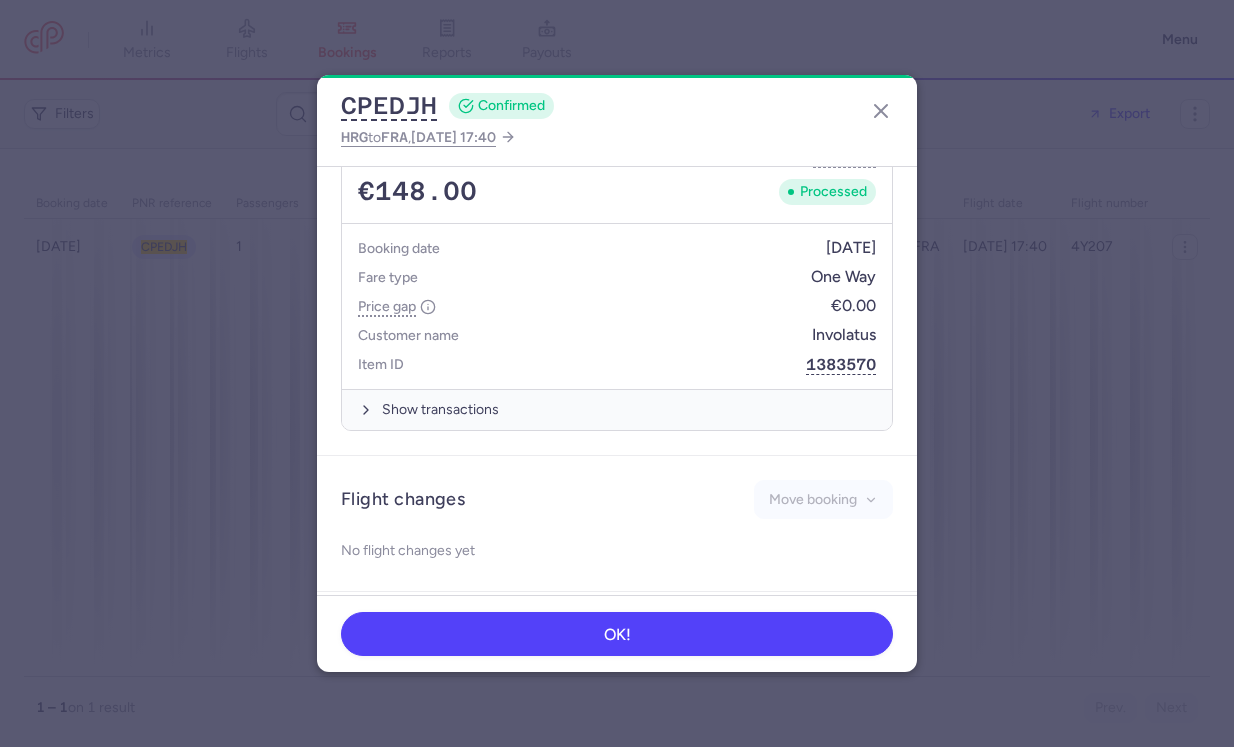 scroll, scrollTop: 841, scrollLeft: 0, axis: vertical 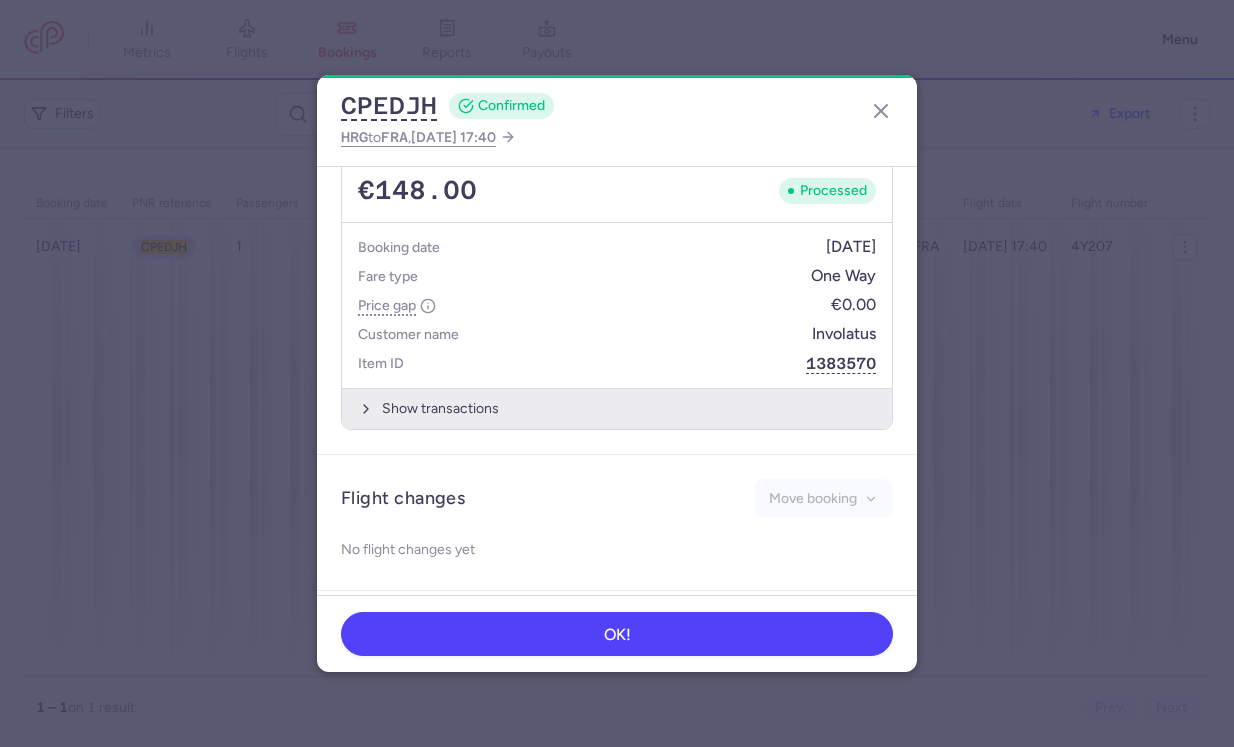 click on "Show transactions" at bounding box center [617, 408] 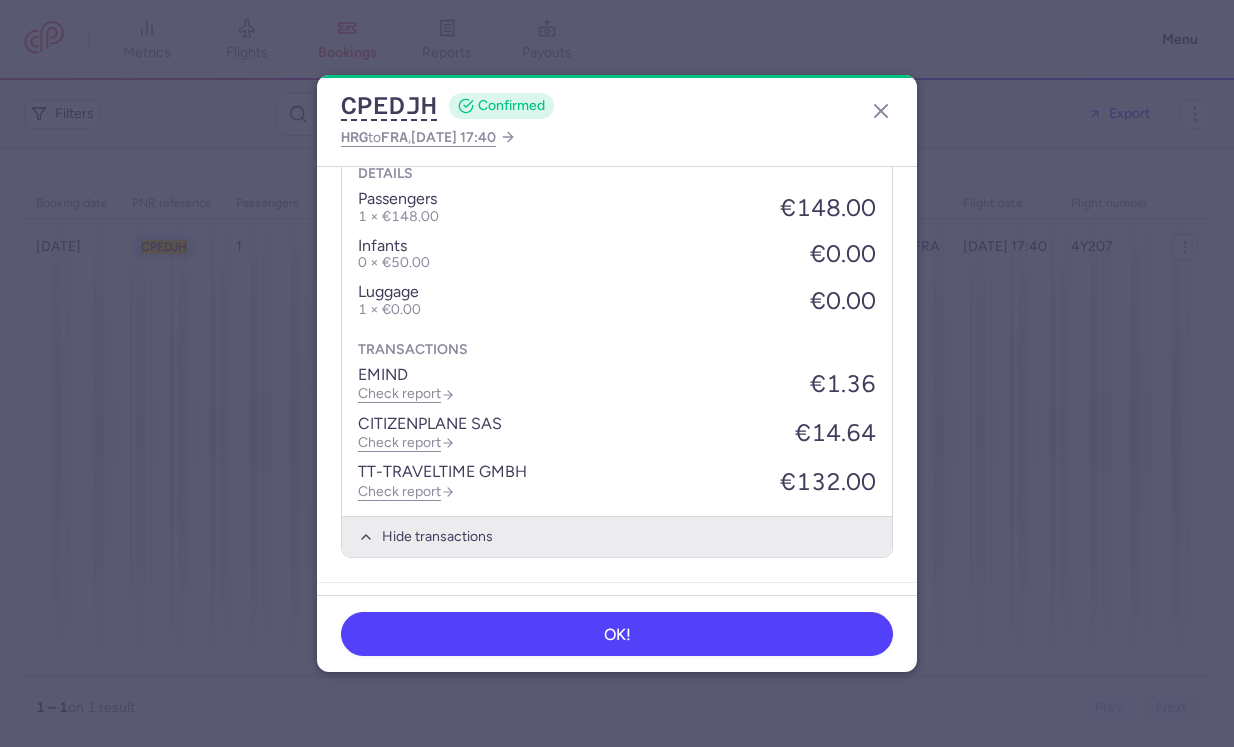 scroll, scrollTop: 1129, scrollLeft: 0, axis: vertical 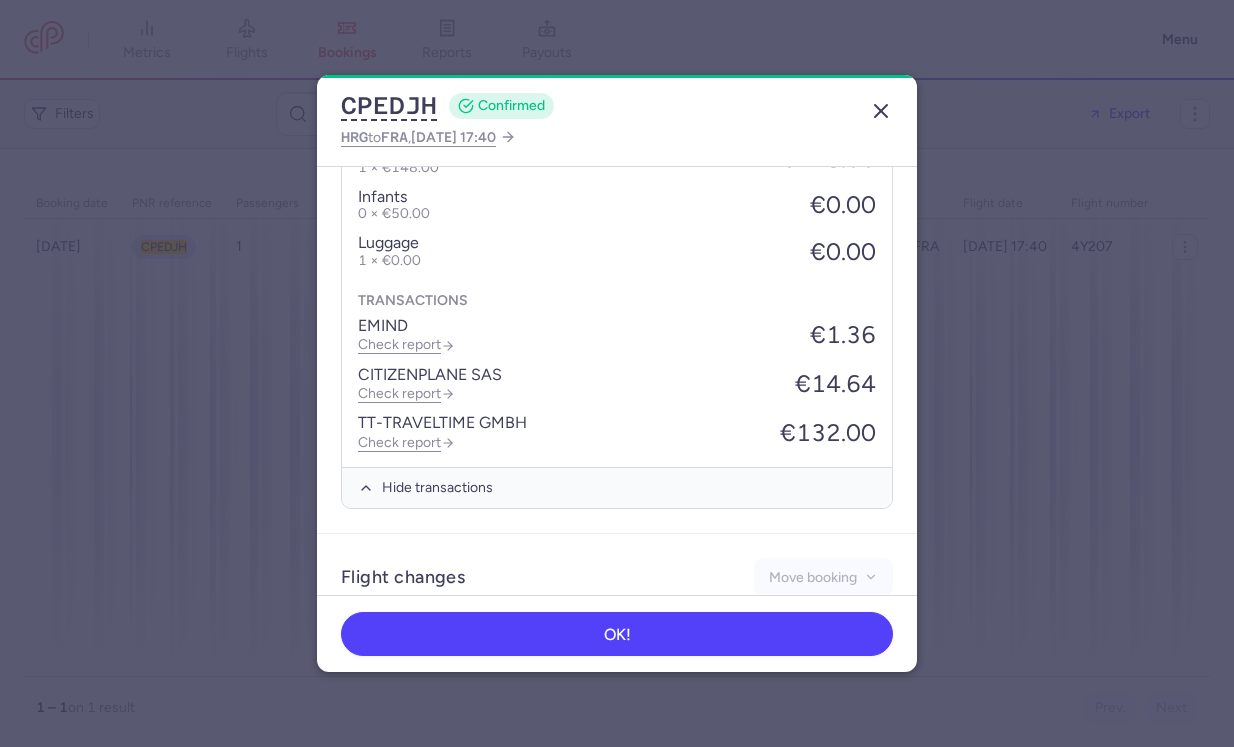 click 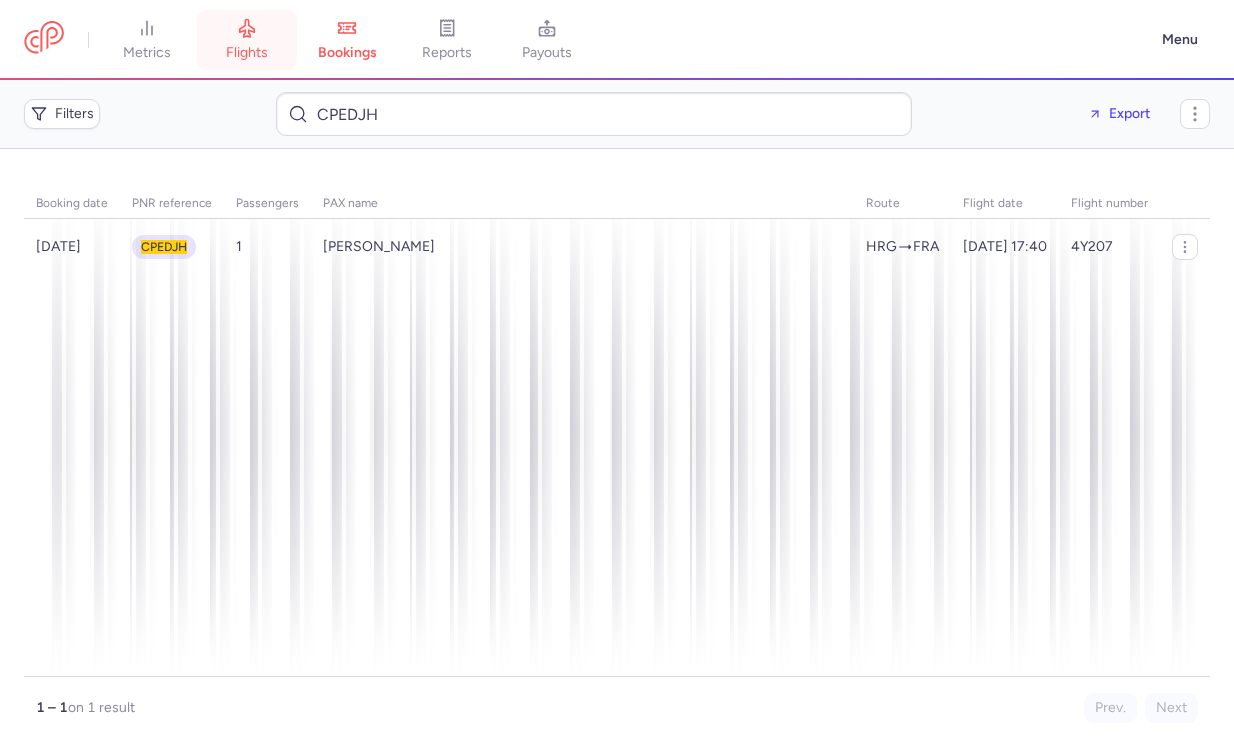 click on "flights" at bounding box center [247, 53] 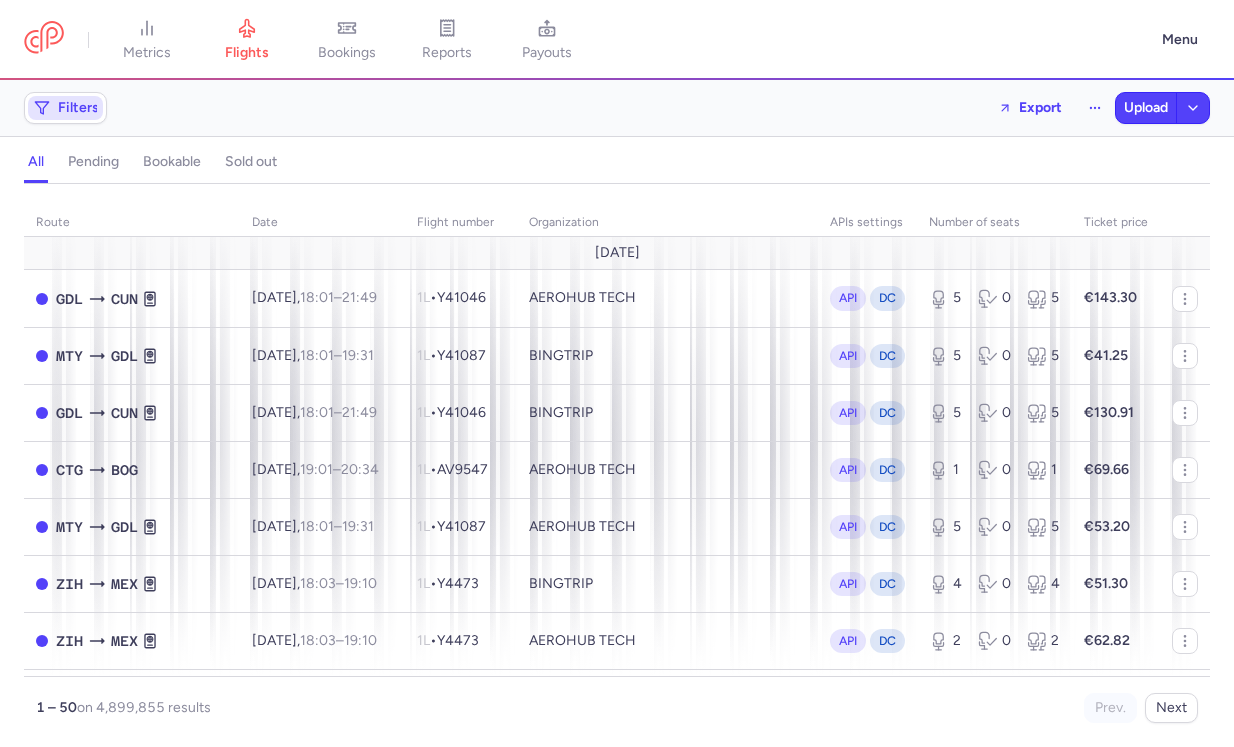 click on "Filters" 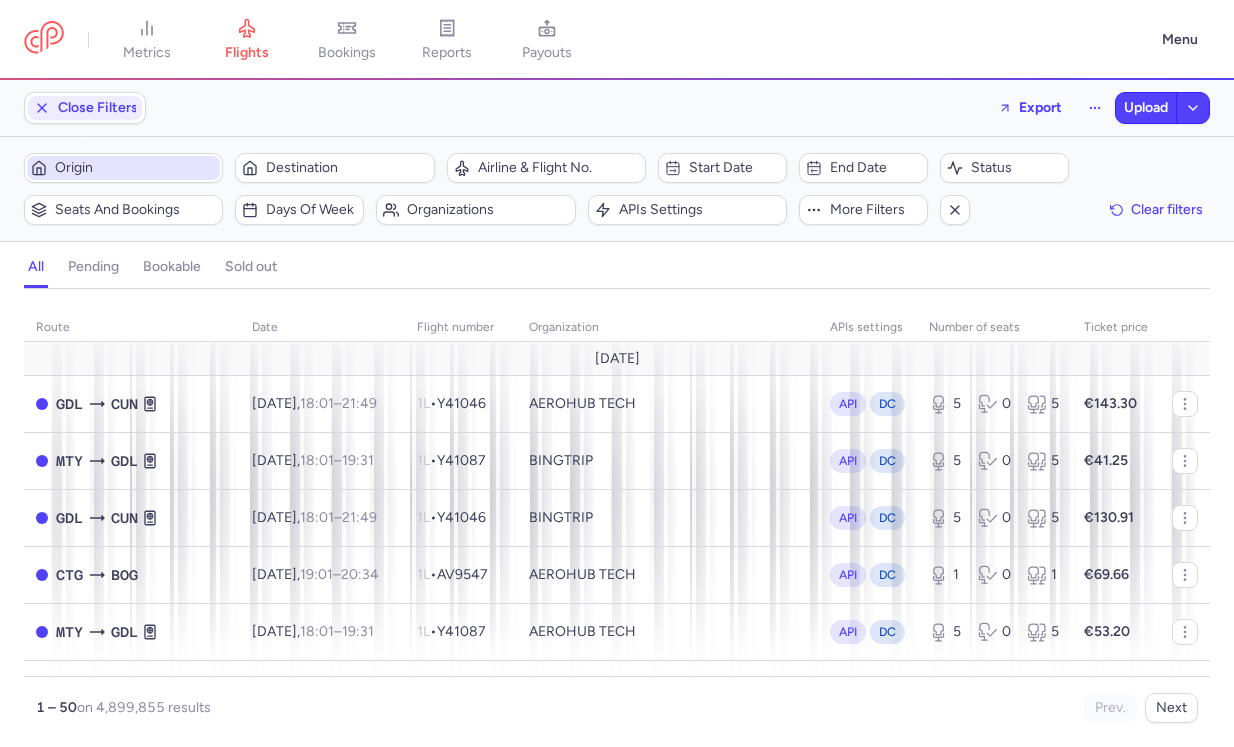 scroll, scrollTop: 0, scrollLeft: 0, axis: both 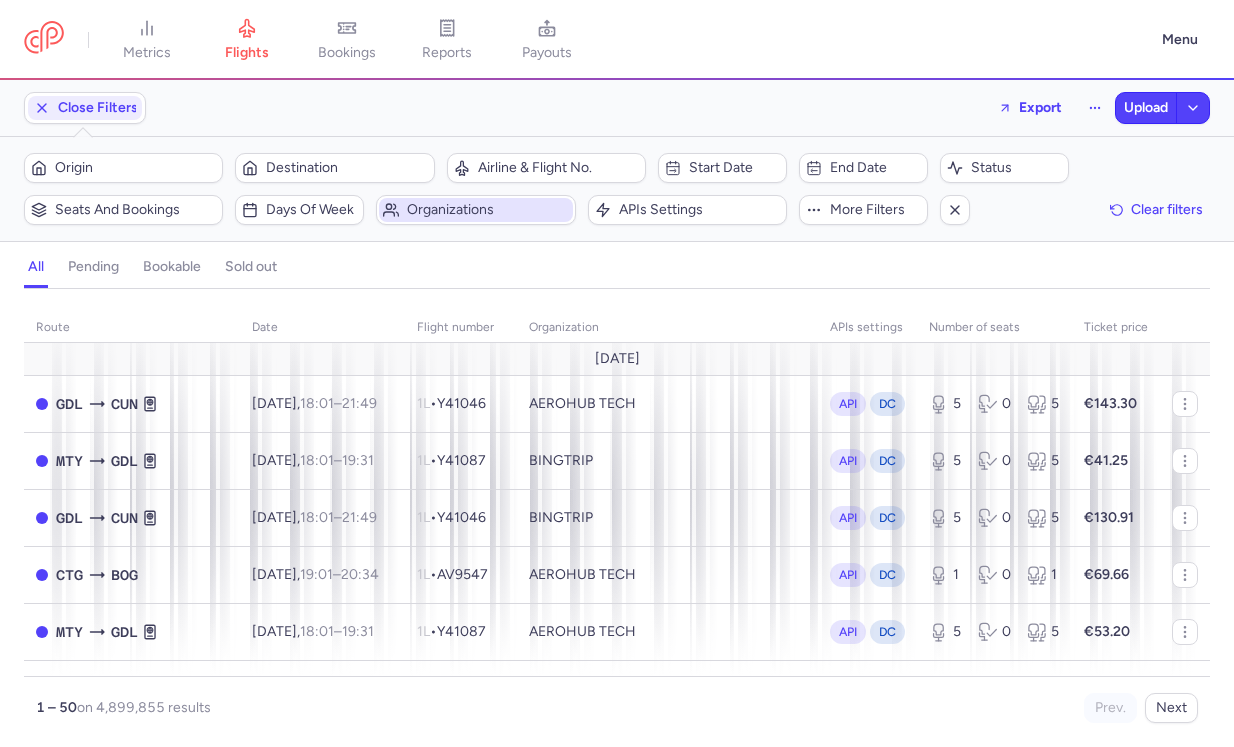 click on "Organizations" at bounding box center (487, 210) 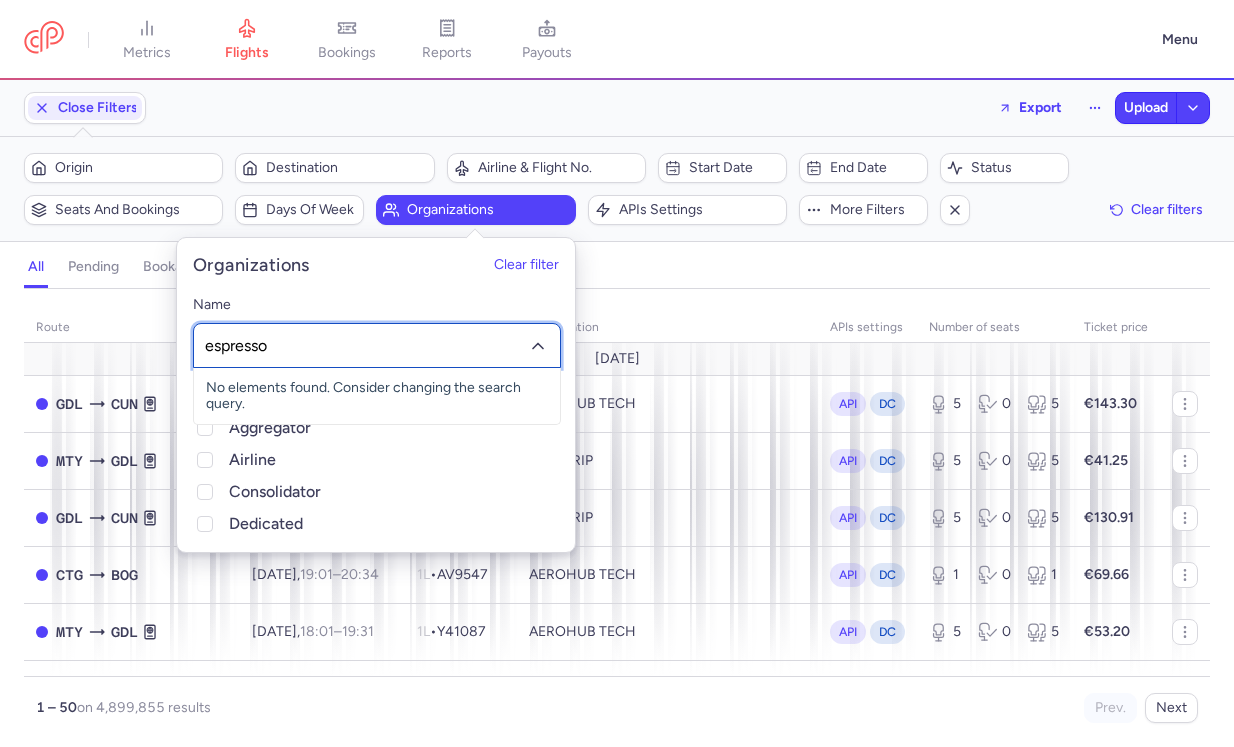 type on "espress" 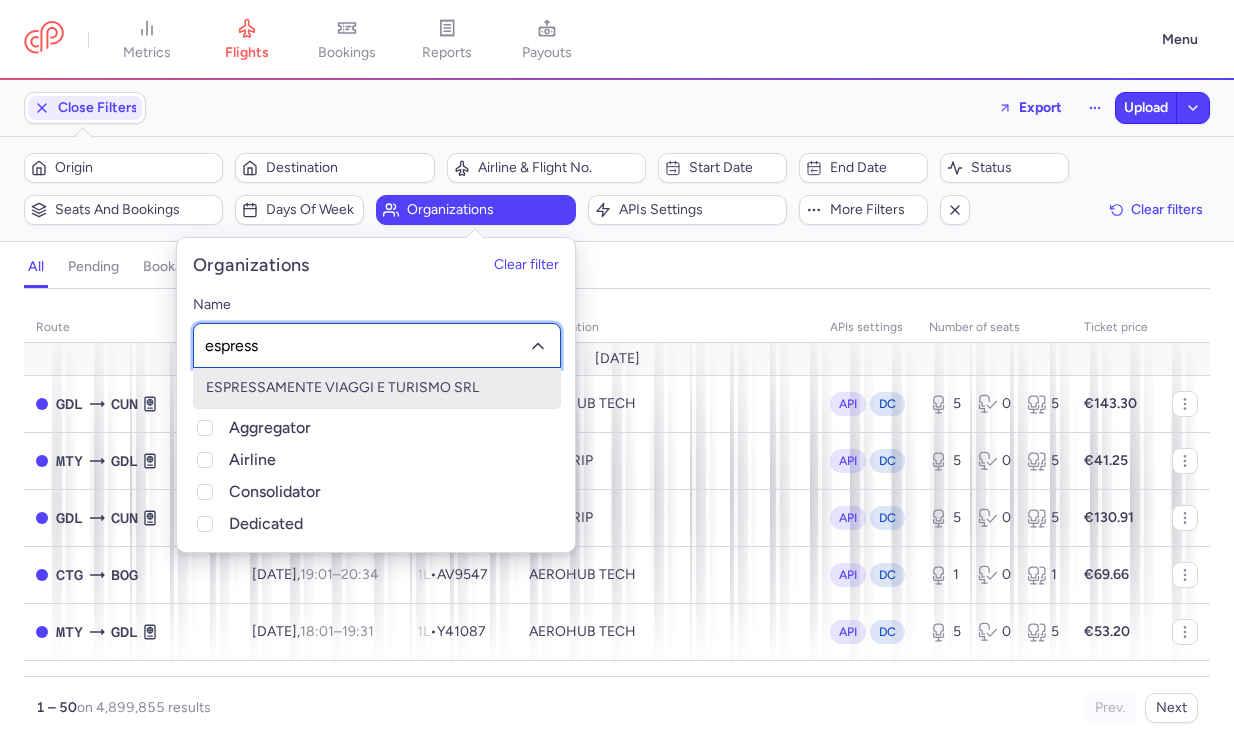 click on "ESPRESSAMENTE VIAGGI E TURISMO SRL" 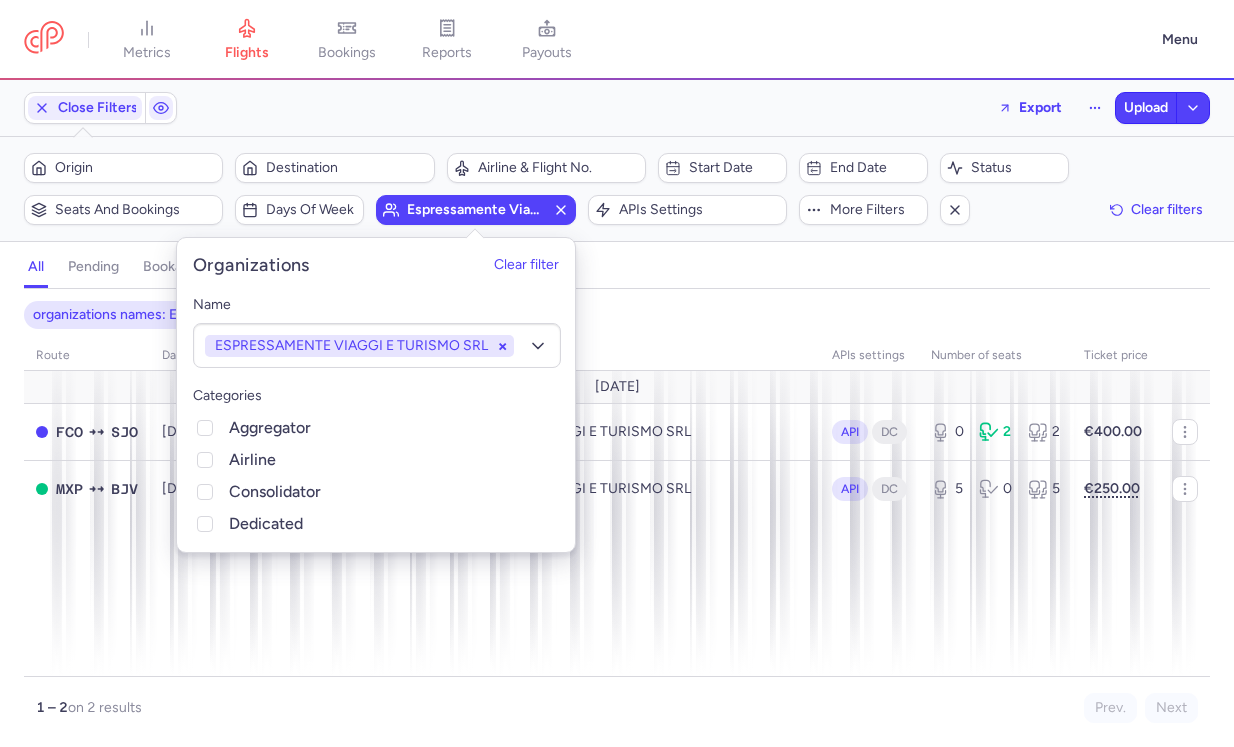 click on "organizations names: ESPRESSAMENTE VIAGGI E TURISMO SRL route date Flight number organization APIs settings number of seats Ticket price [DATE]  FCO  SJO [DATE]  07:35  –  14:35  +0 1L  •   IB658  +1 ESPRESSAMENTE VIAGGI E TURISMO SRL API DC 0 2 2 €400.00  MXP  BJV [DATE]  10:45  –  17:45  +0 1L  •   TK1874  +1 ESPRESSAMENTE VIAGGI E TURISMO SRL API DC 5 0 5 €250.00 1 – 2  on 2 results Prev. Next Copy flight ID Attach new flight Export flight No fares found" 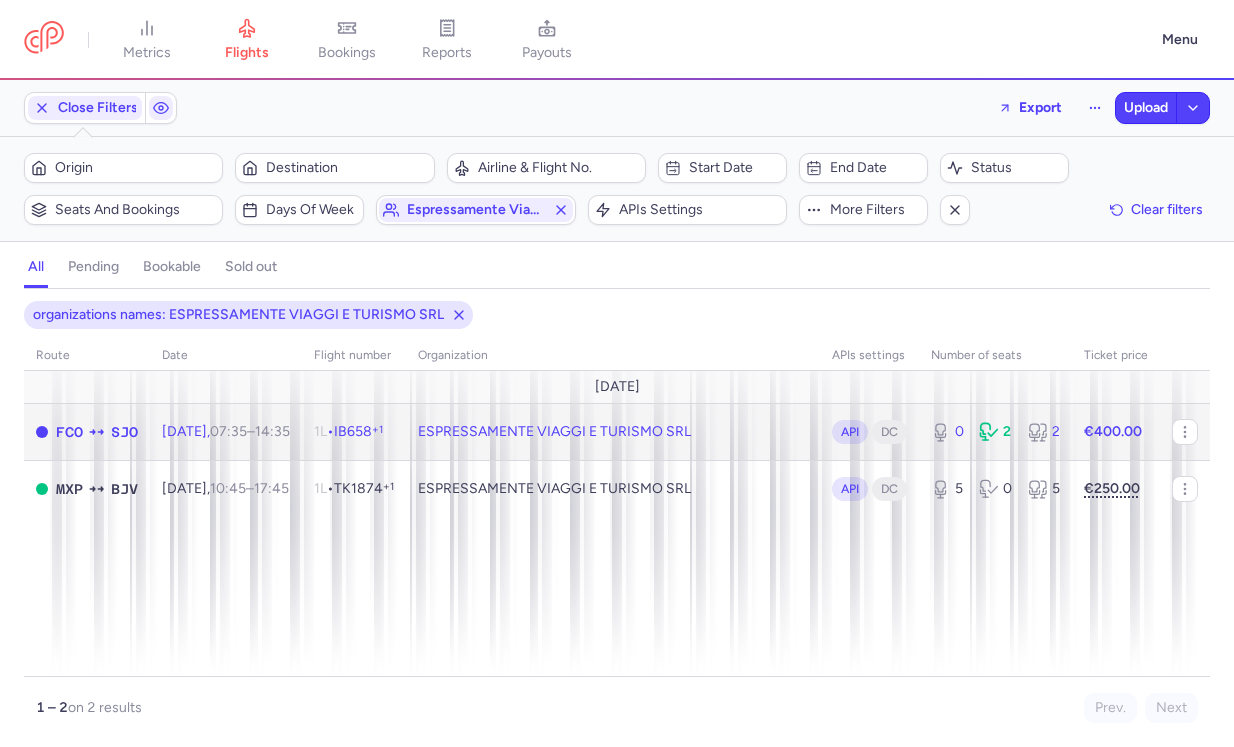 click on "ESPRESSAMENTE VIAGGI E TURISMO SRL" 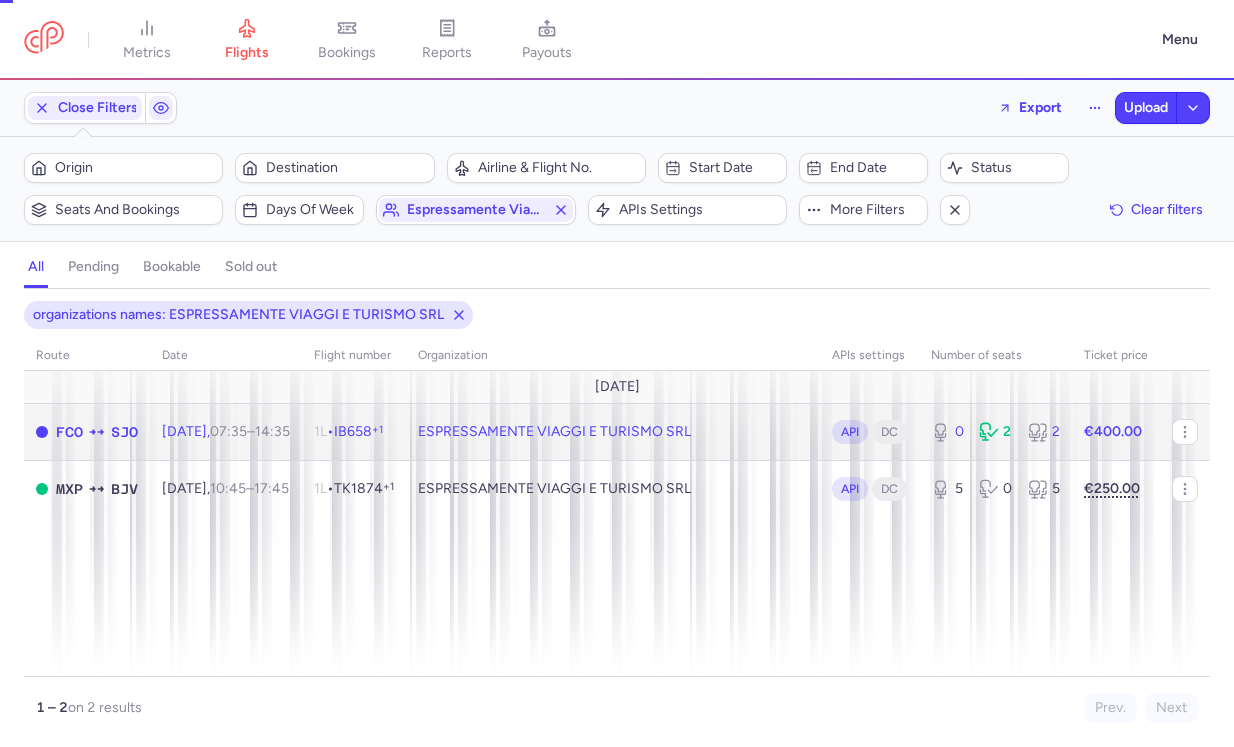 select on "days" 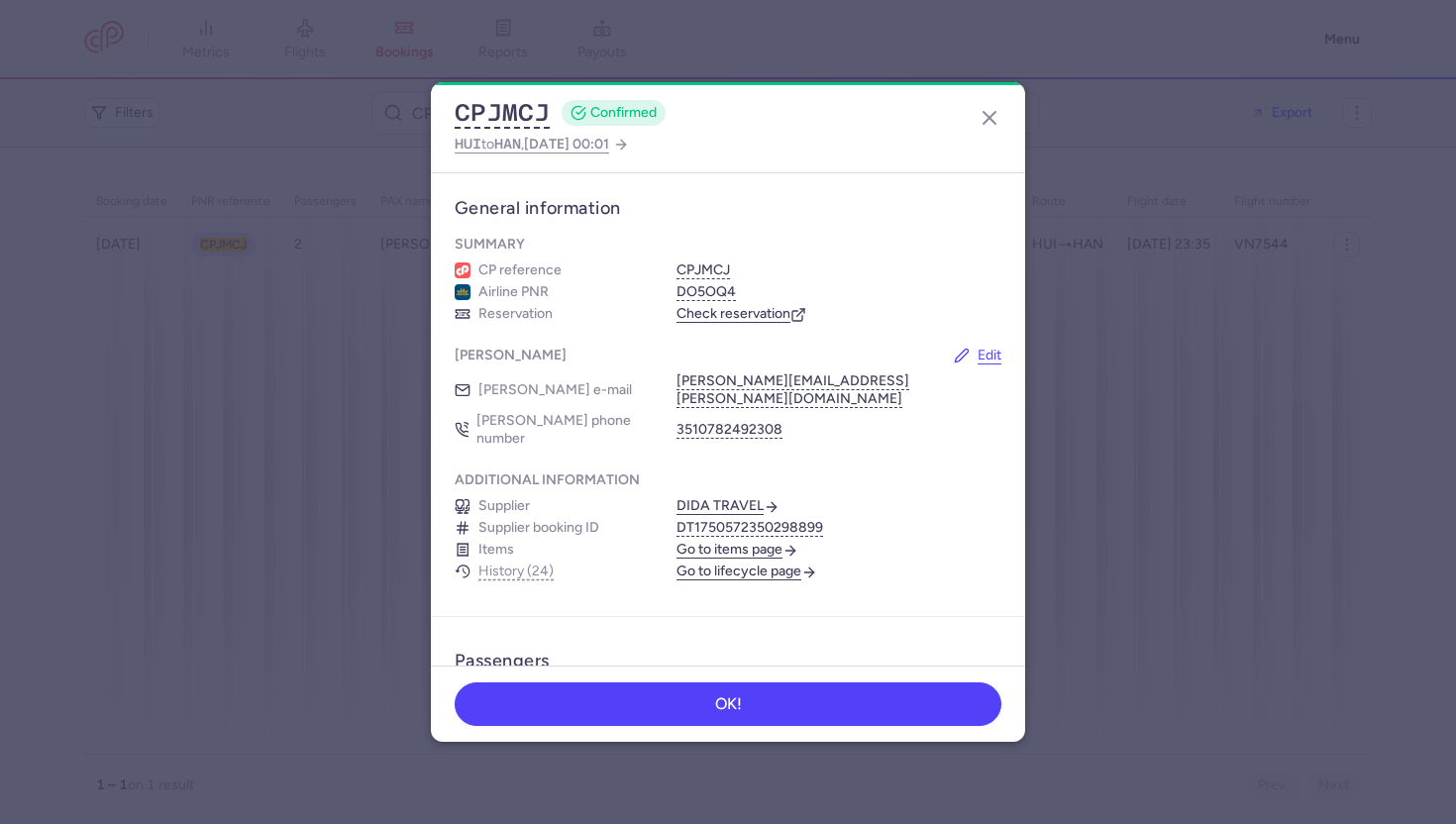 scroll, scrollTop: 0, scrollLeft: 0, axis: both 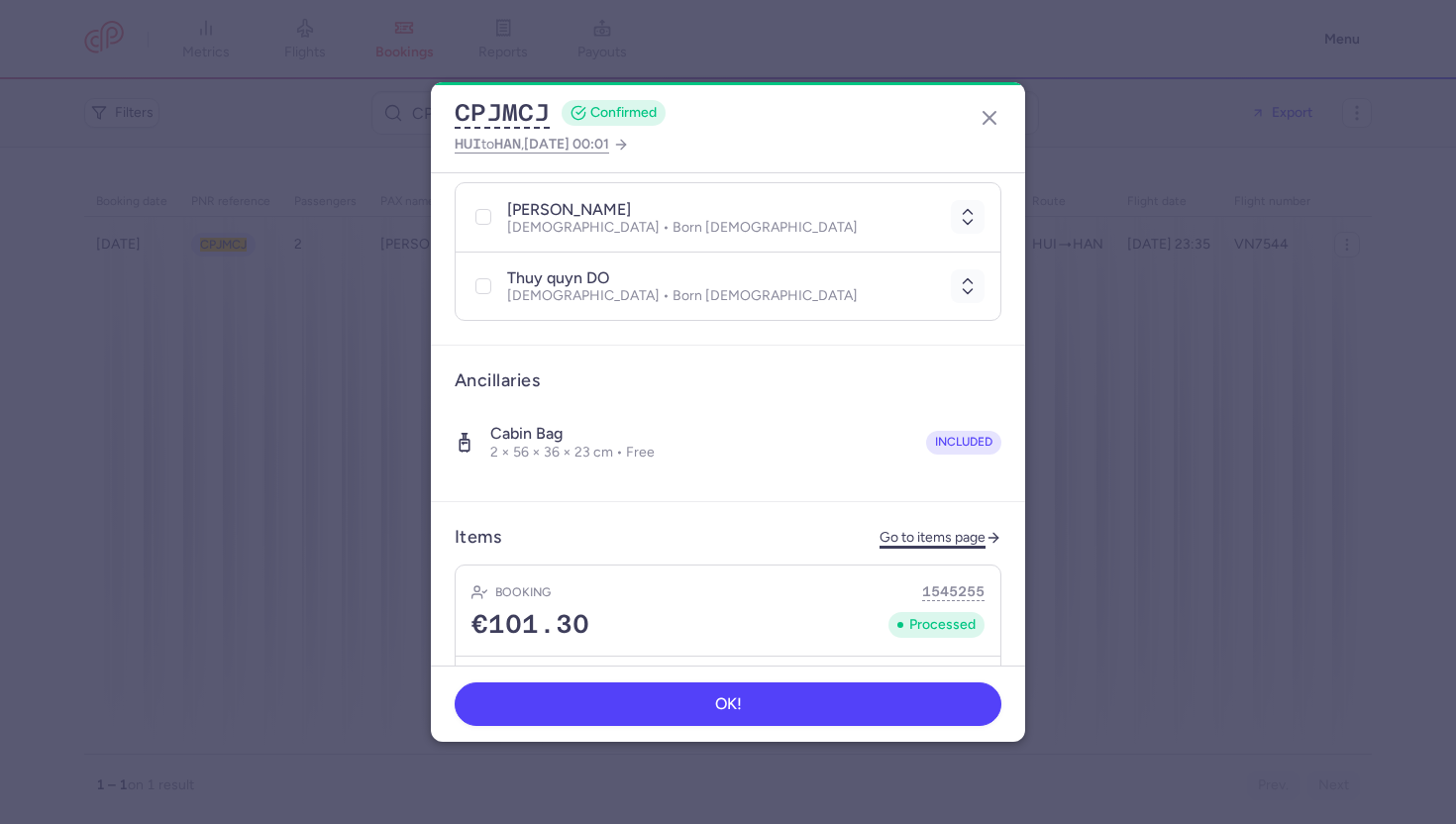 click on "Go to items page" 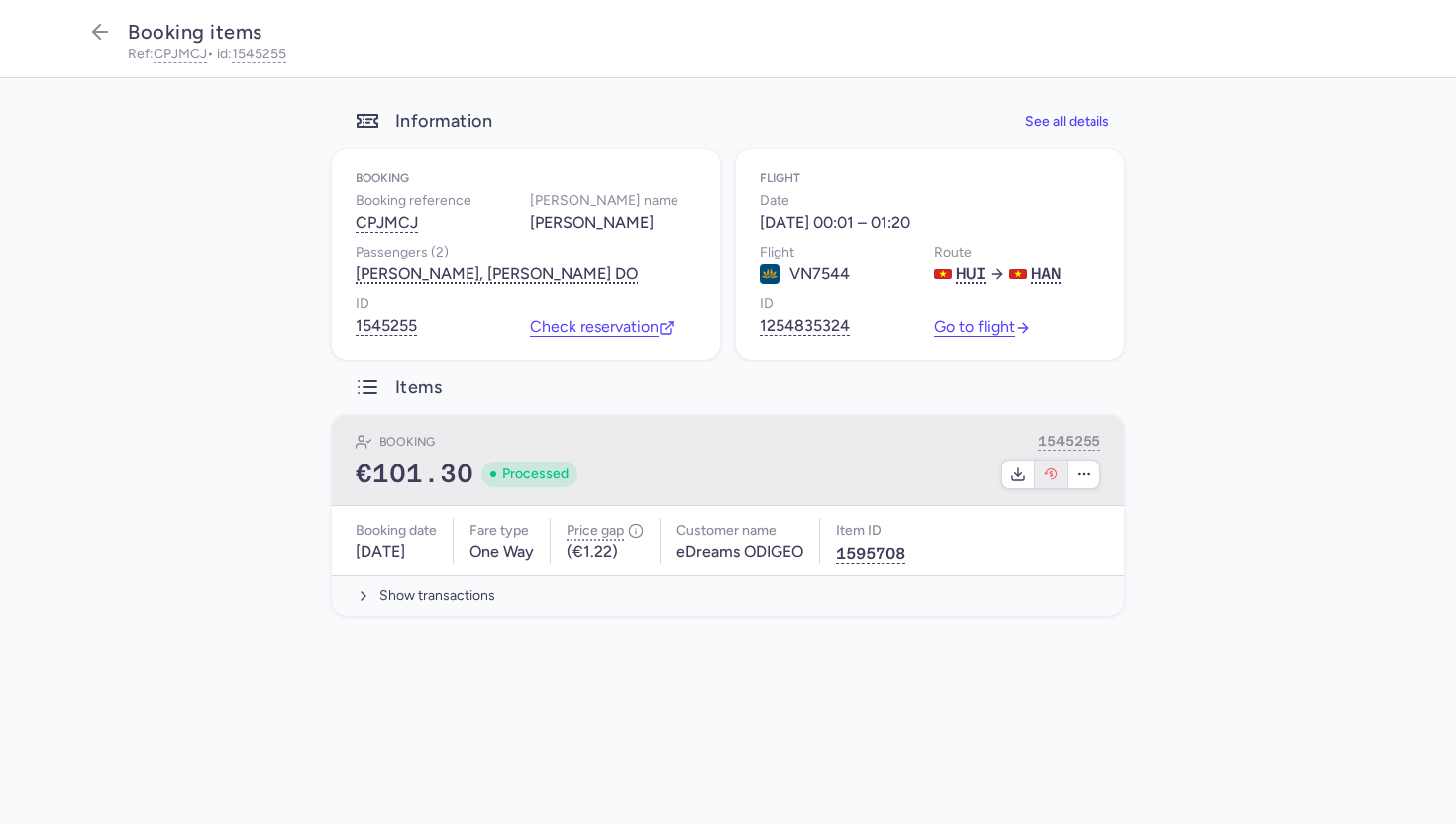 click 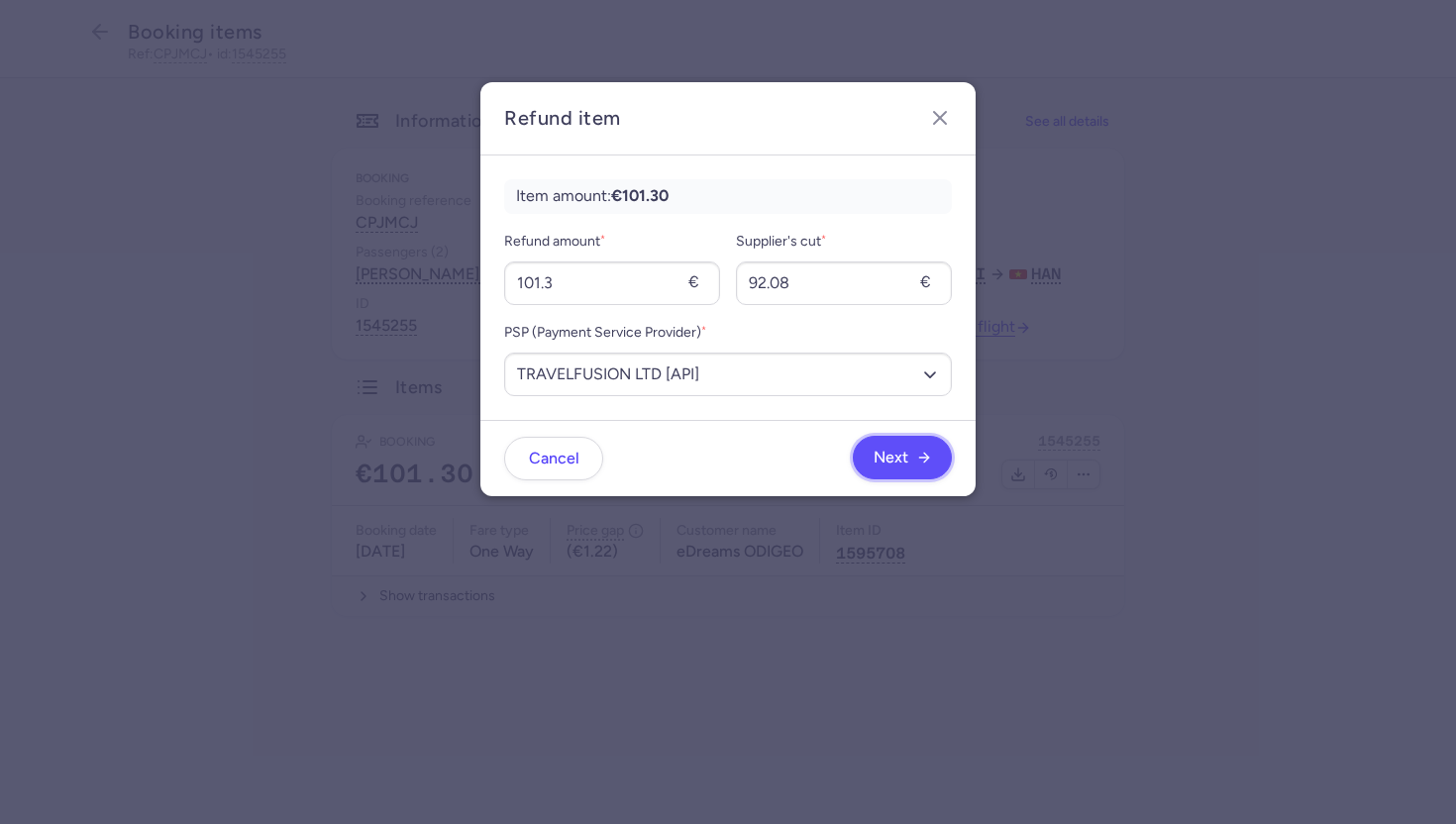 click on "Next" at bounding box center (890, 458) 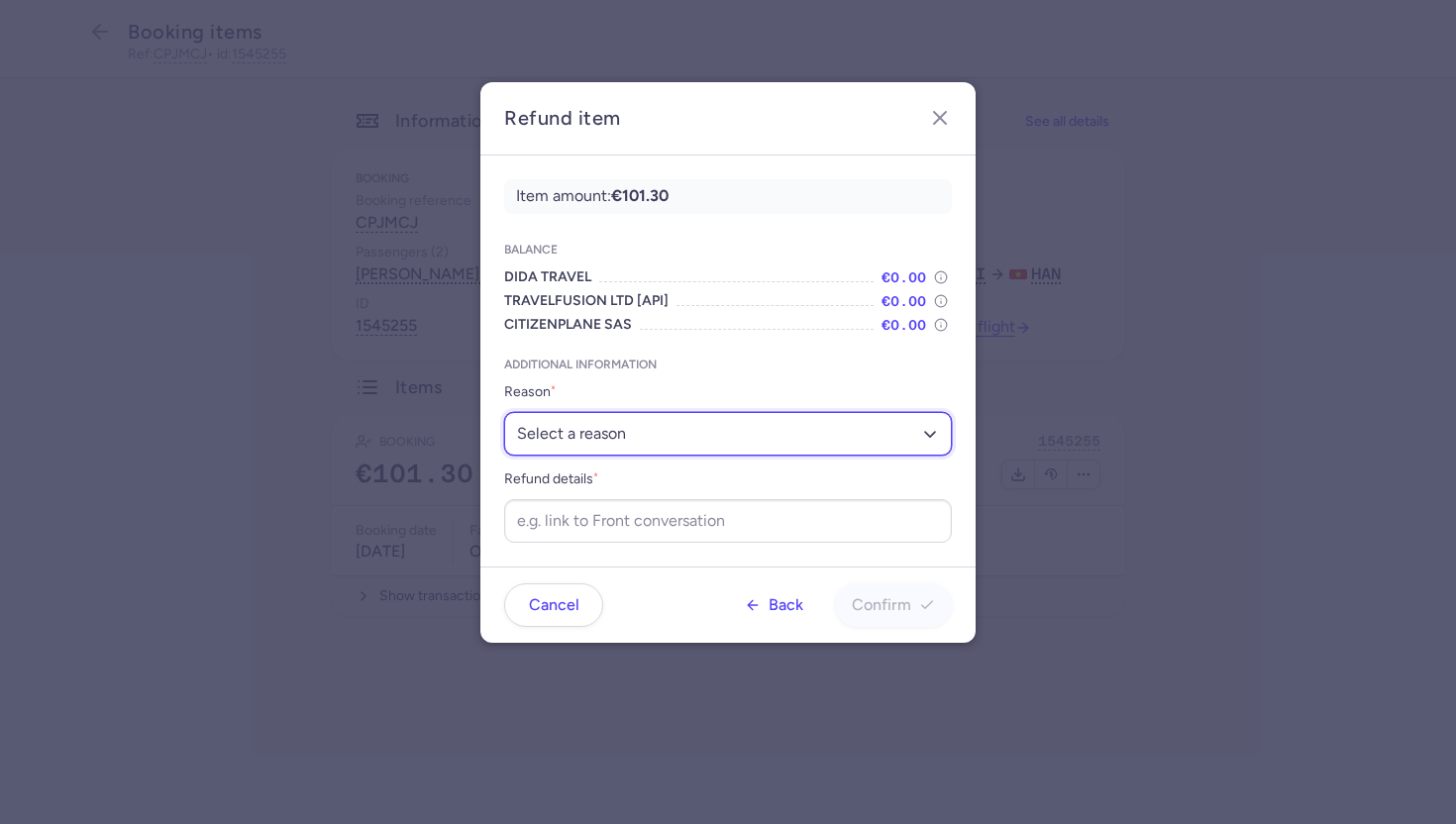 click on "Select a reason ✈️ Airline ceasing ops 💼 Ancillary issue 📄 APIS missing ⚙️ CitizenPlane error ⛔️ Denied boarding 🔁 Duplicate ❌ Flight canceled 🕵🏼‍♂️ Fraud 🎁 Goodwill 🎫 Goodwill allowance 🙃 Other 💺 Overbooking 💸 Refund with penalty 🙅 Schedule change not accepted 🤕 Supplier error 💵 Tax refund ❓ Unconfirmed booking" at bounding box center (728, 434) 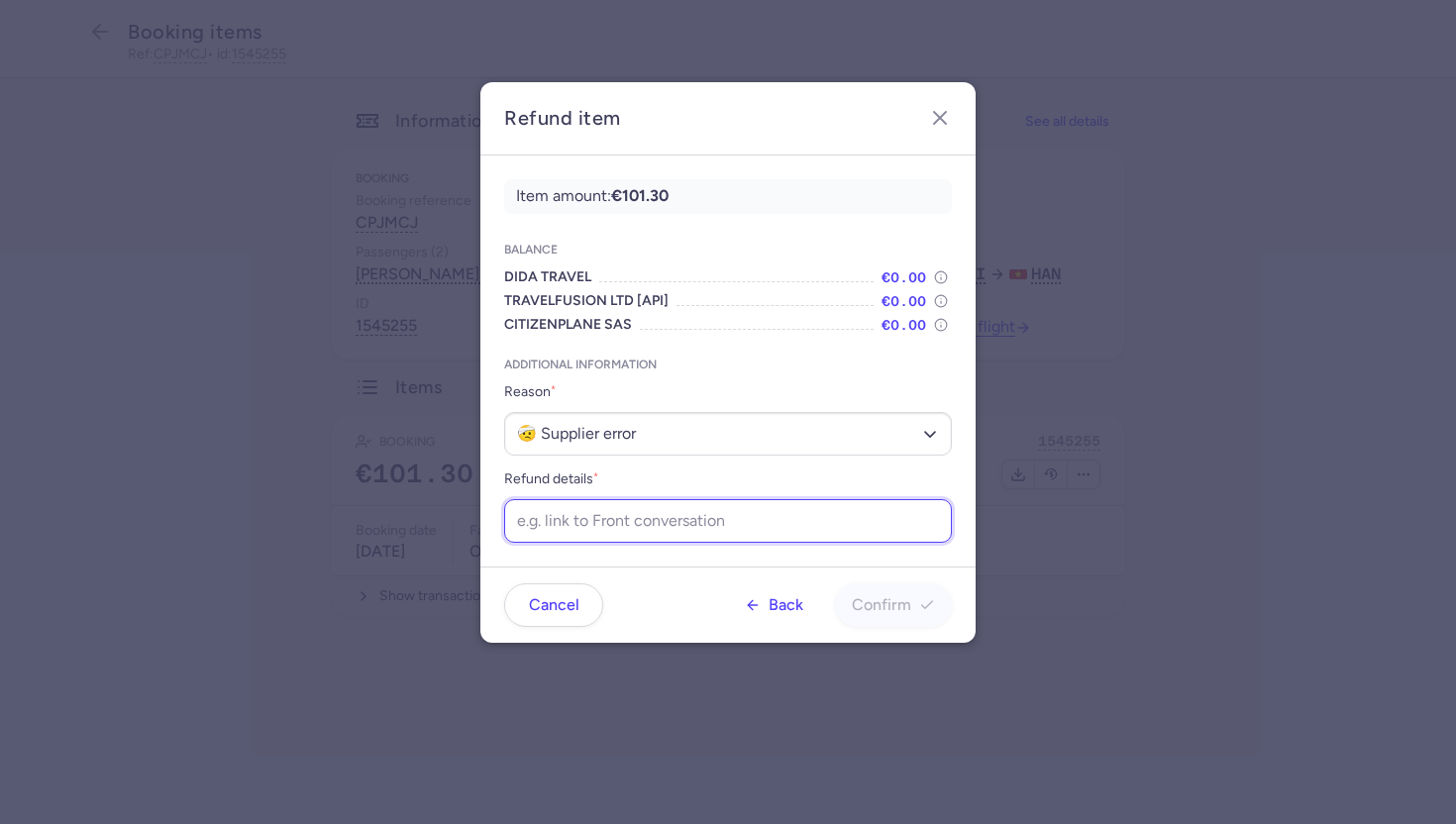 click on "Refund details  *" at bounding box center [728, 521] 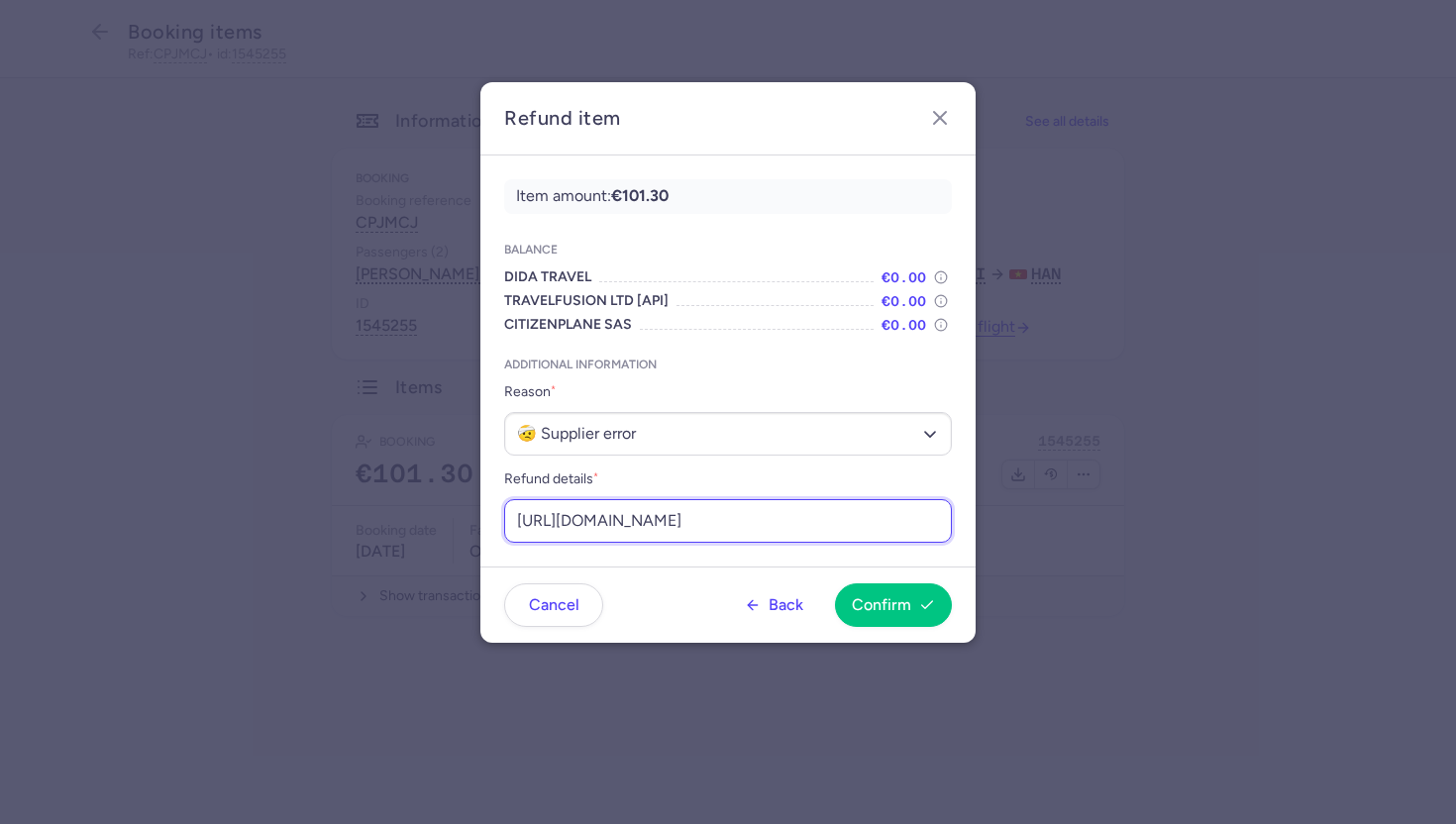 scroll, scrollTop: 0, scrollLeft: 261, axis: horizontal 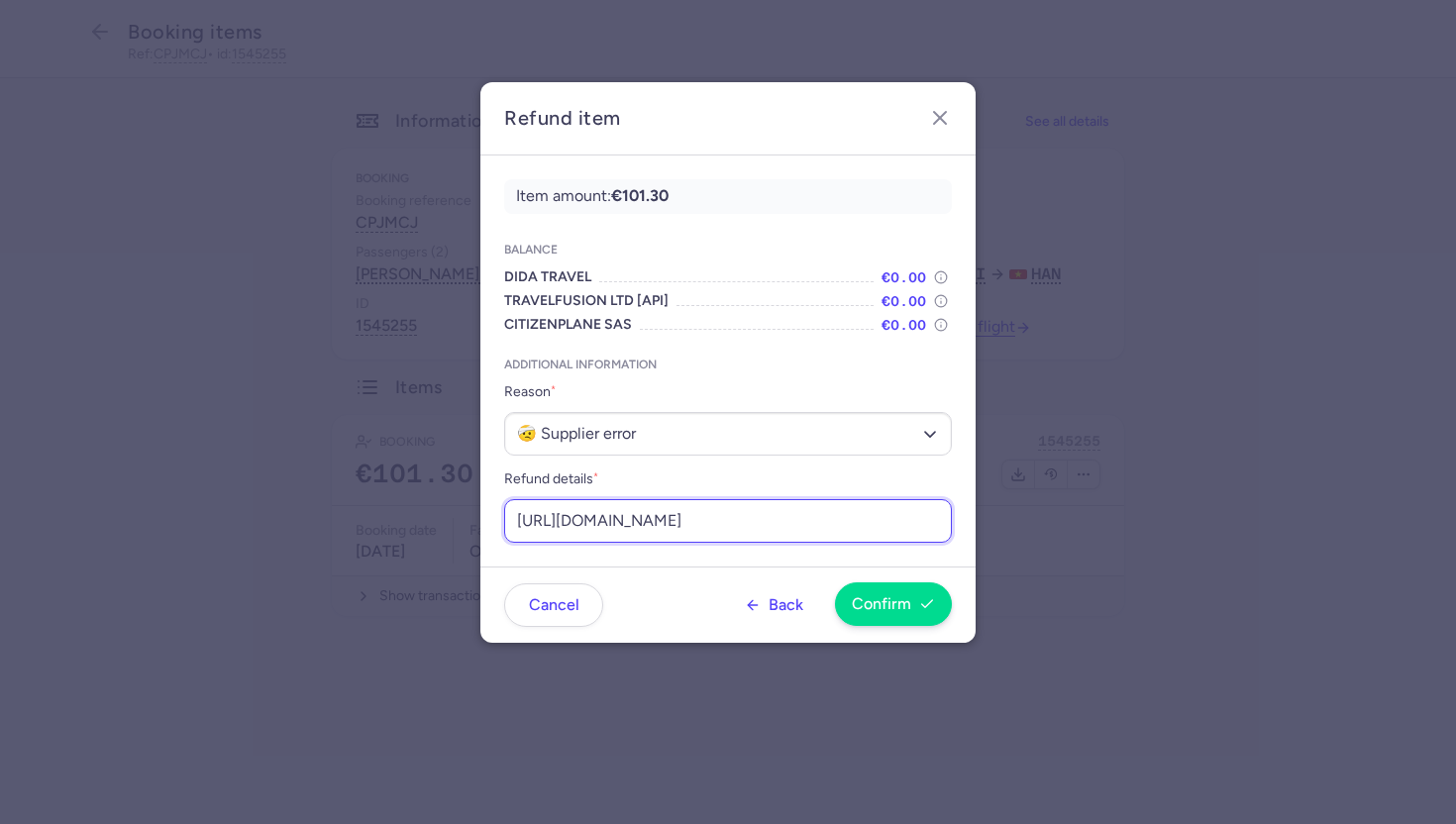 type on "https://app.frontapp.com/open/cnv_ewzh0zm?key=mWjD5dY-m59GYYpbyWW8JIx6gLL-wNc8" 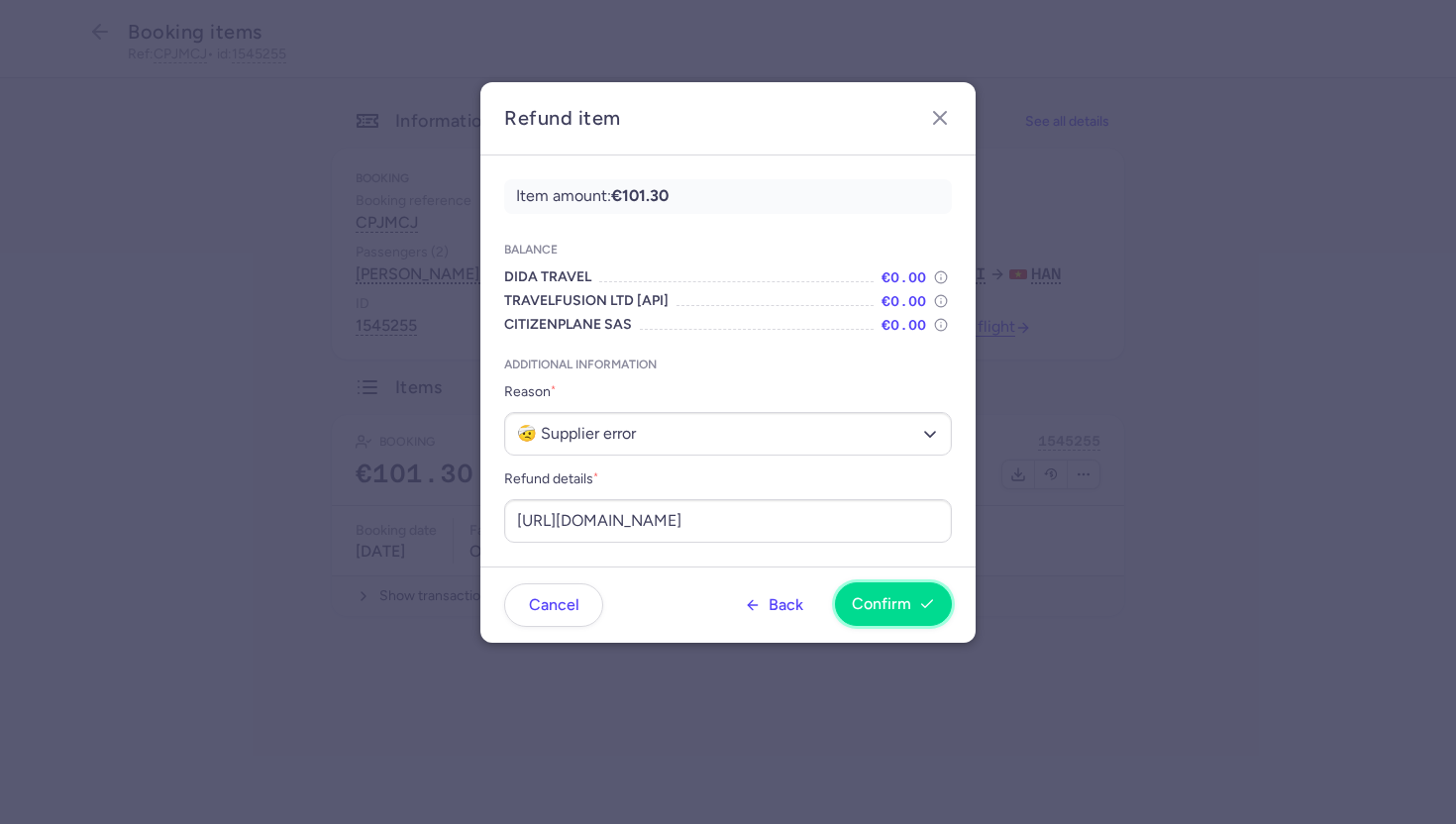 click on "Confirm" at bounding box center [882, 604] 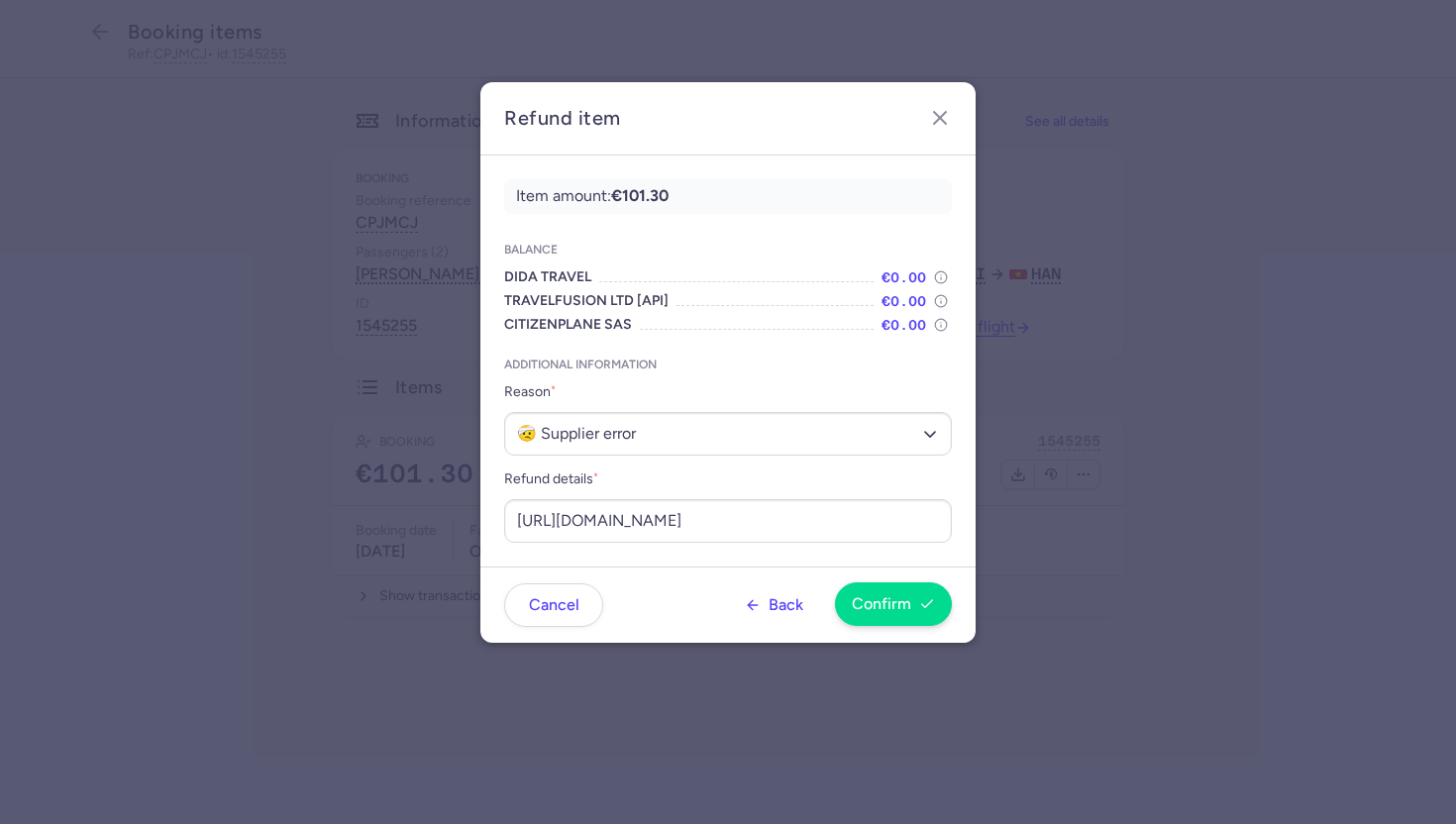 scroll, scrollTop: 0, scrollLeft: 0, axis: both 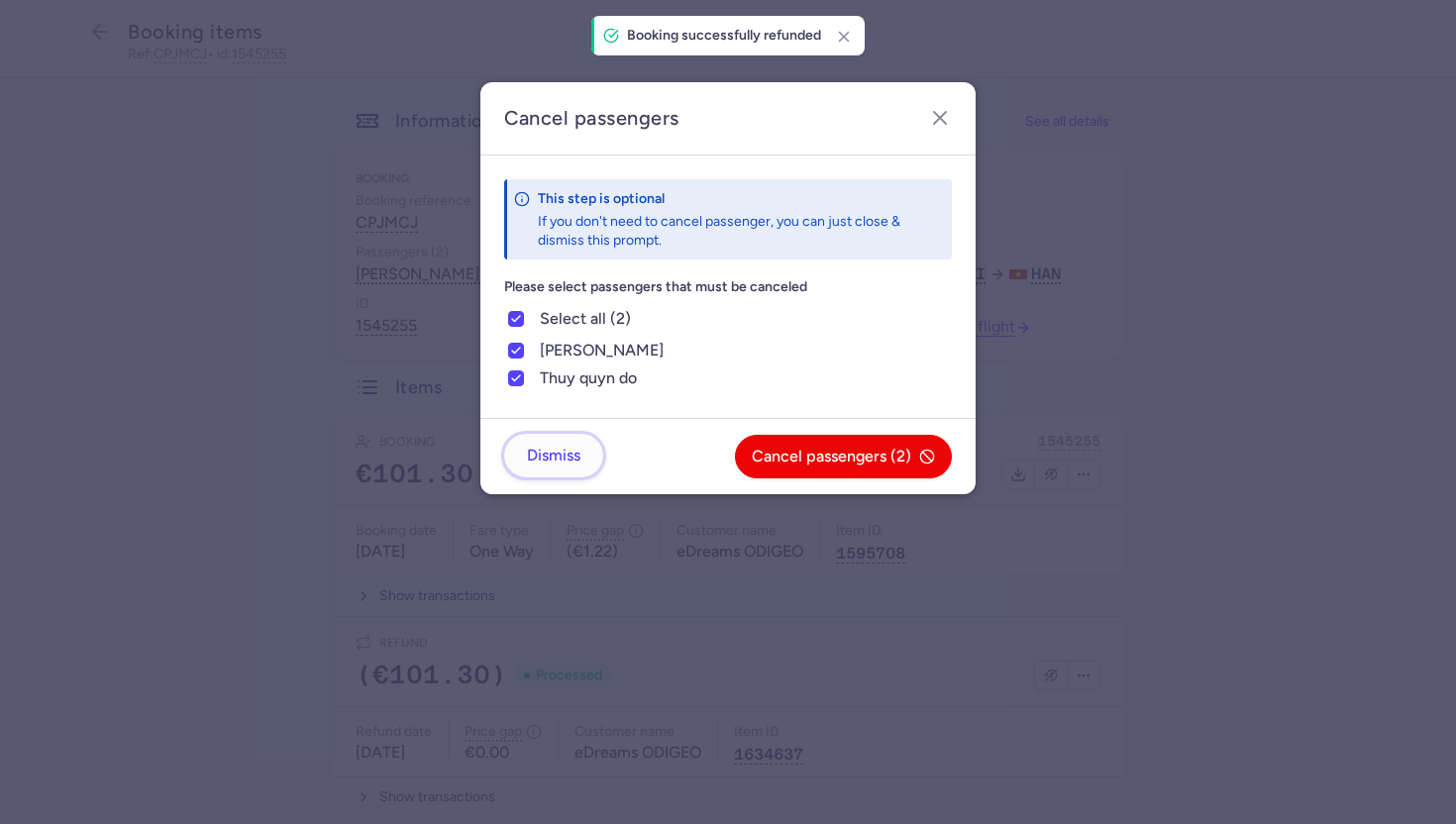 click on "Dismiss" 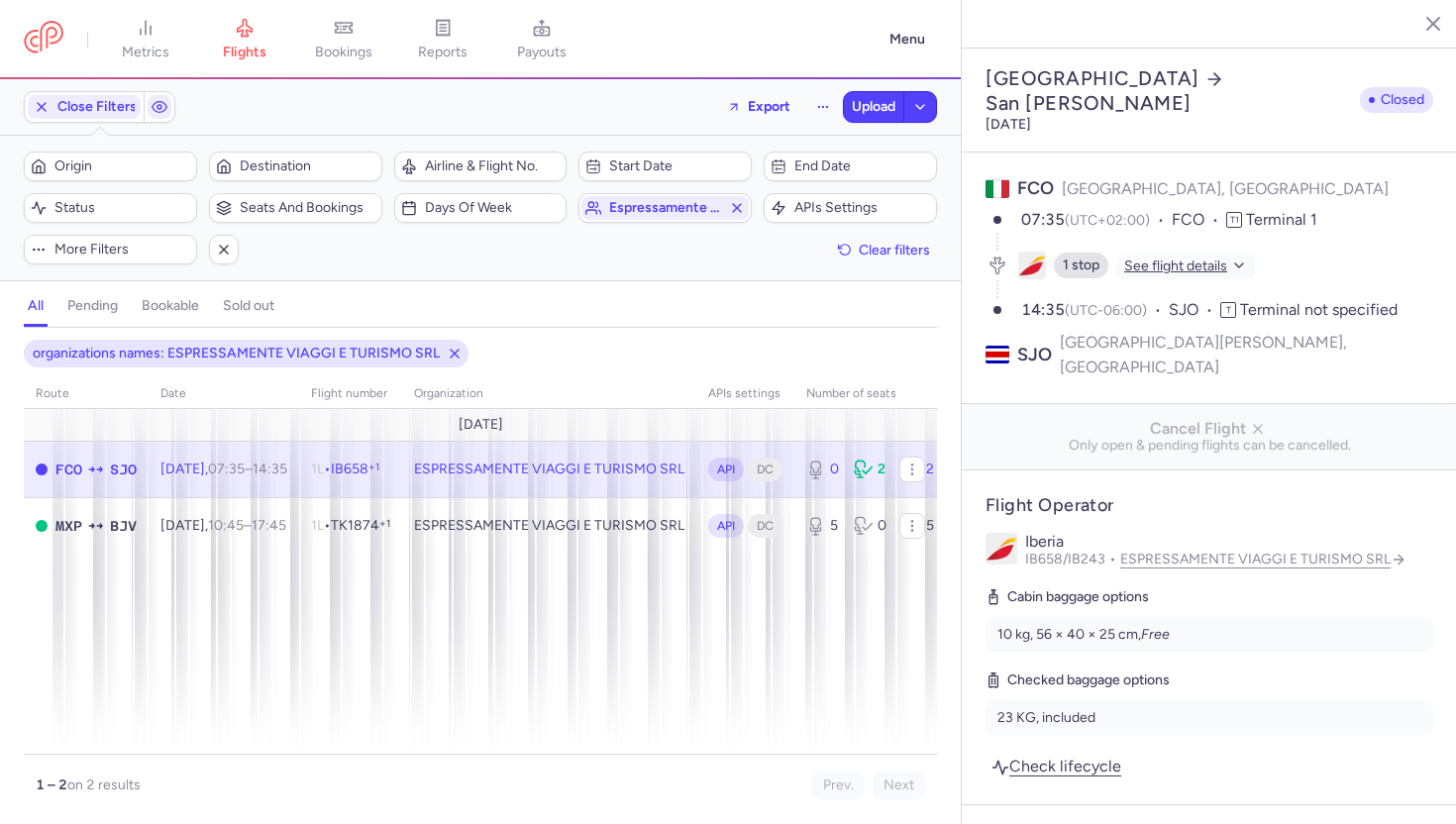 select on "days" 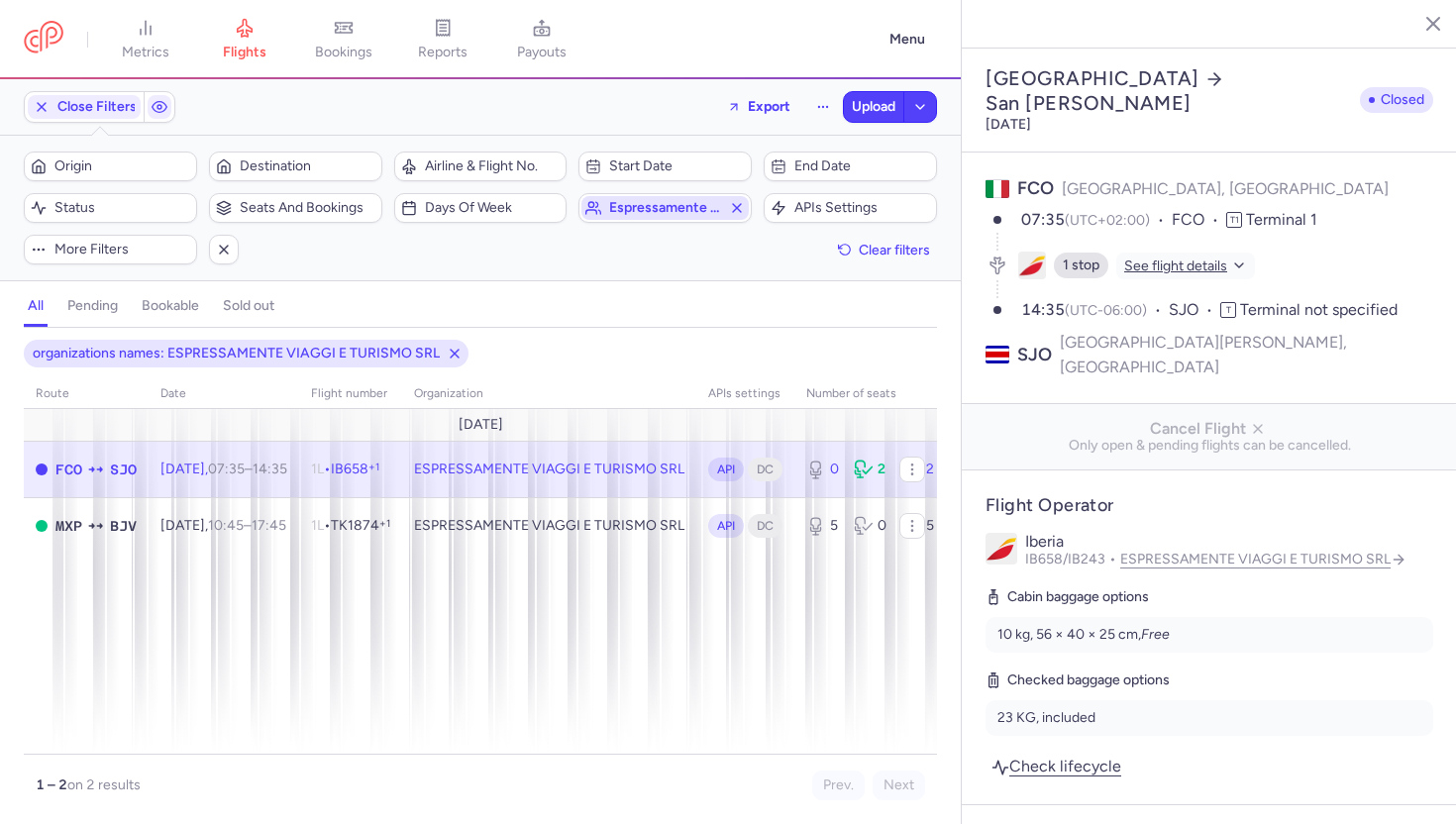 scroll, scrollTop: 0, scrollLeft: 0, axis: both 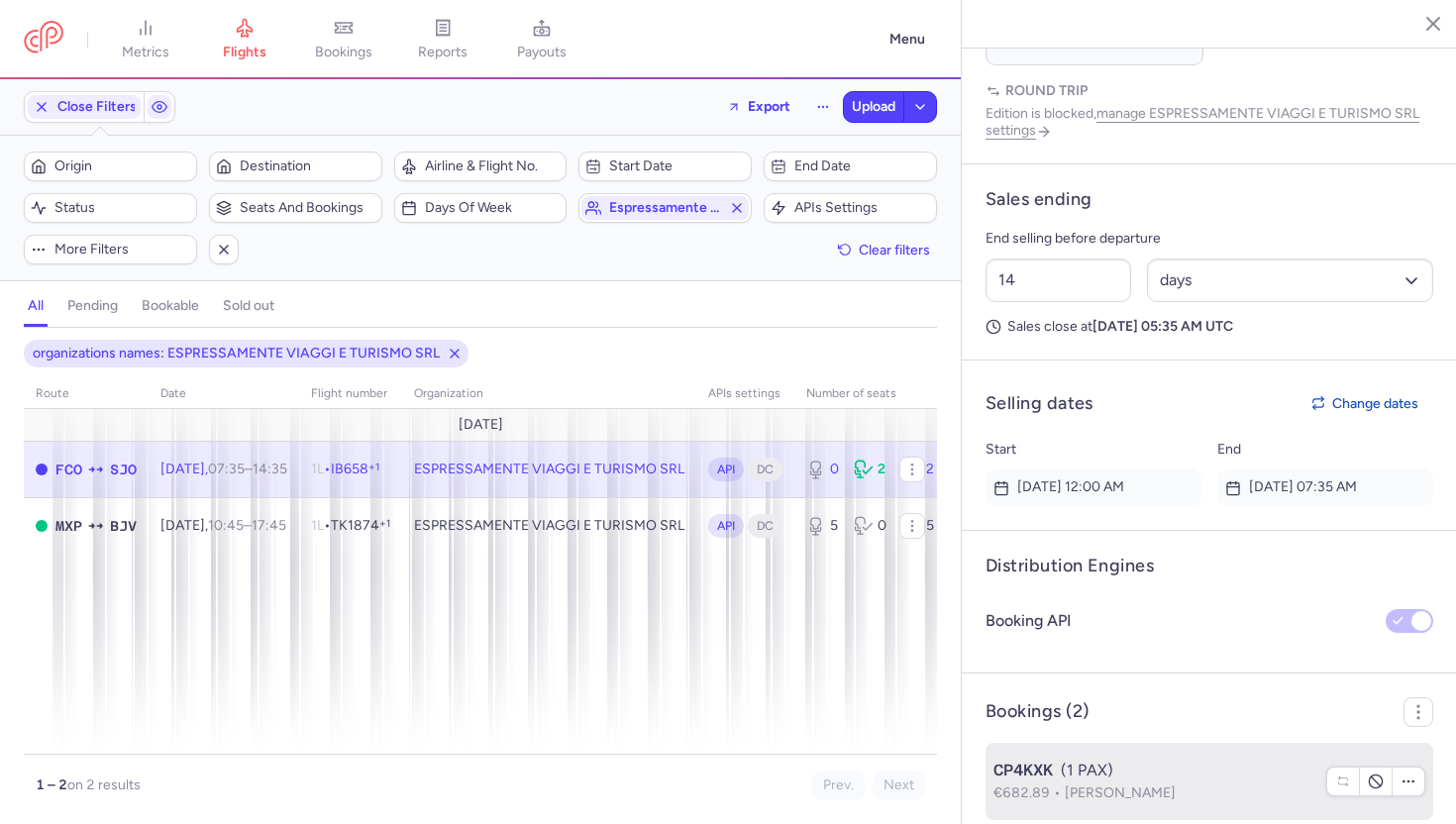 click on "€682.89" at bounding box center [1029, 792] 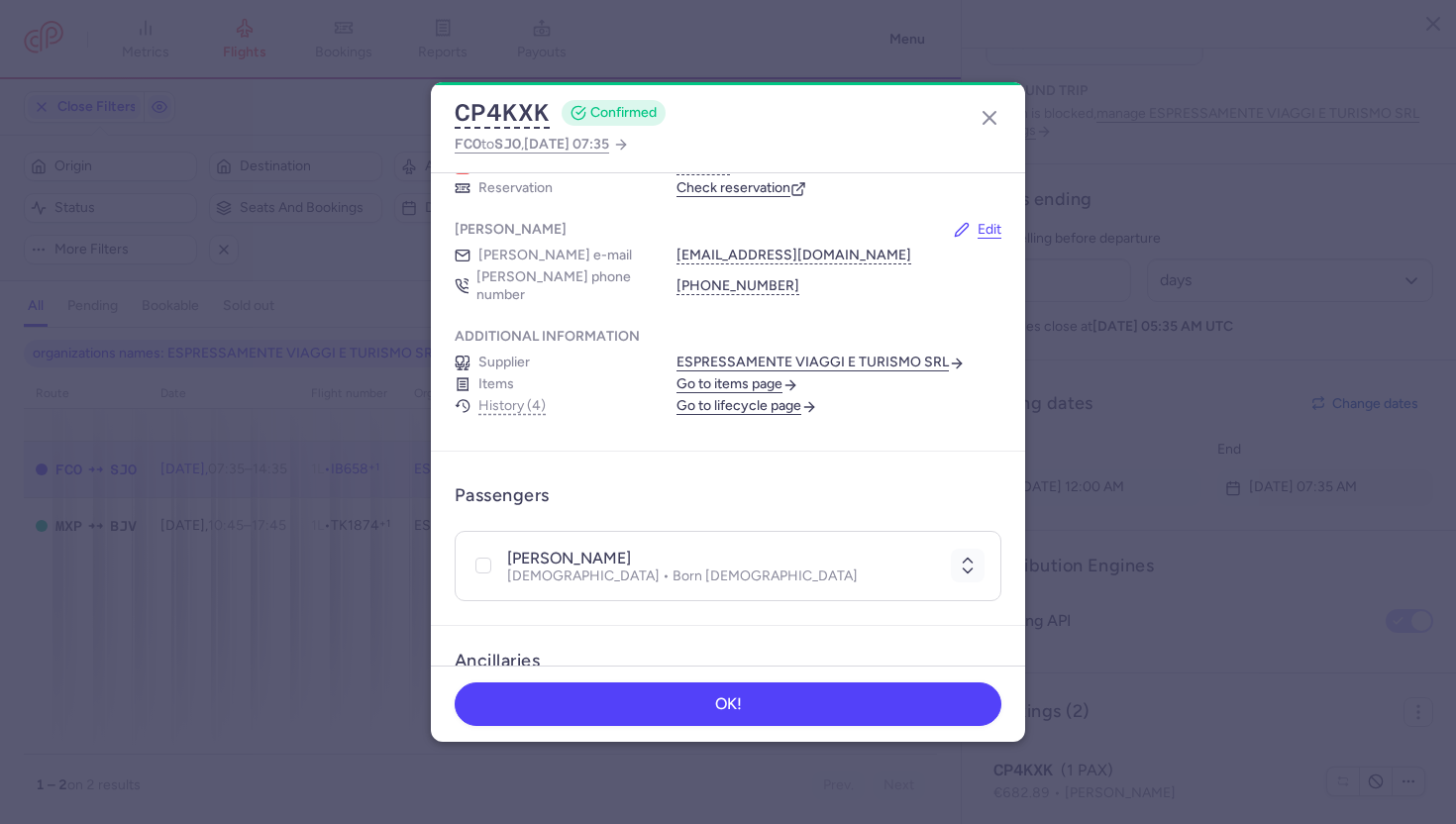 scroll, scrollTop: 102, scrollLeft: 0, axis: vertical 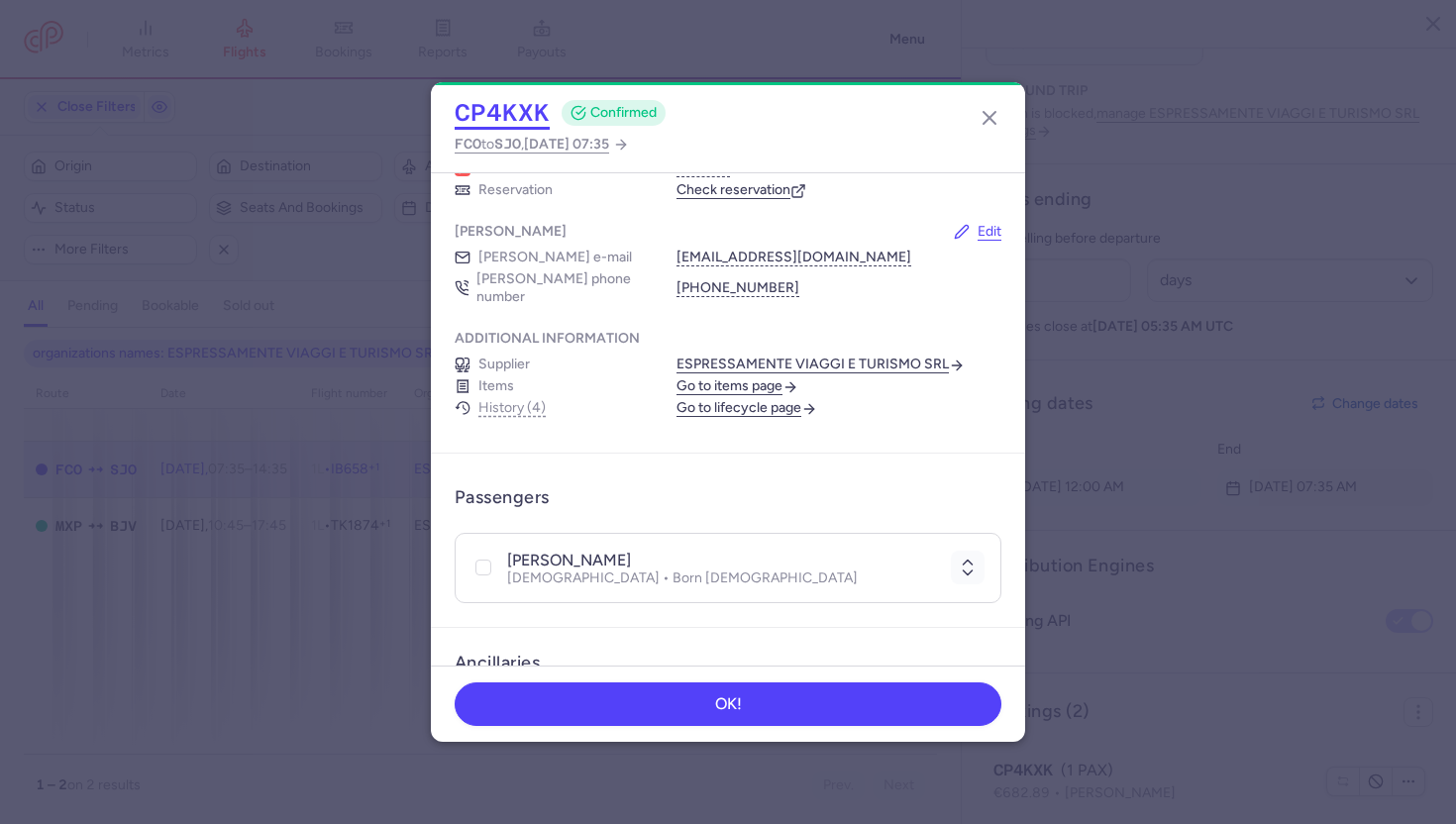 click on "CP4KXK" 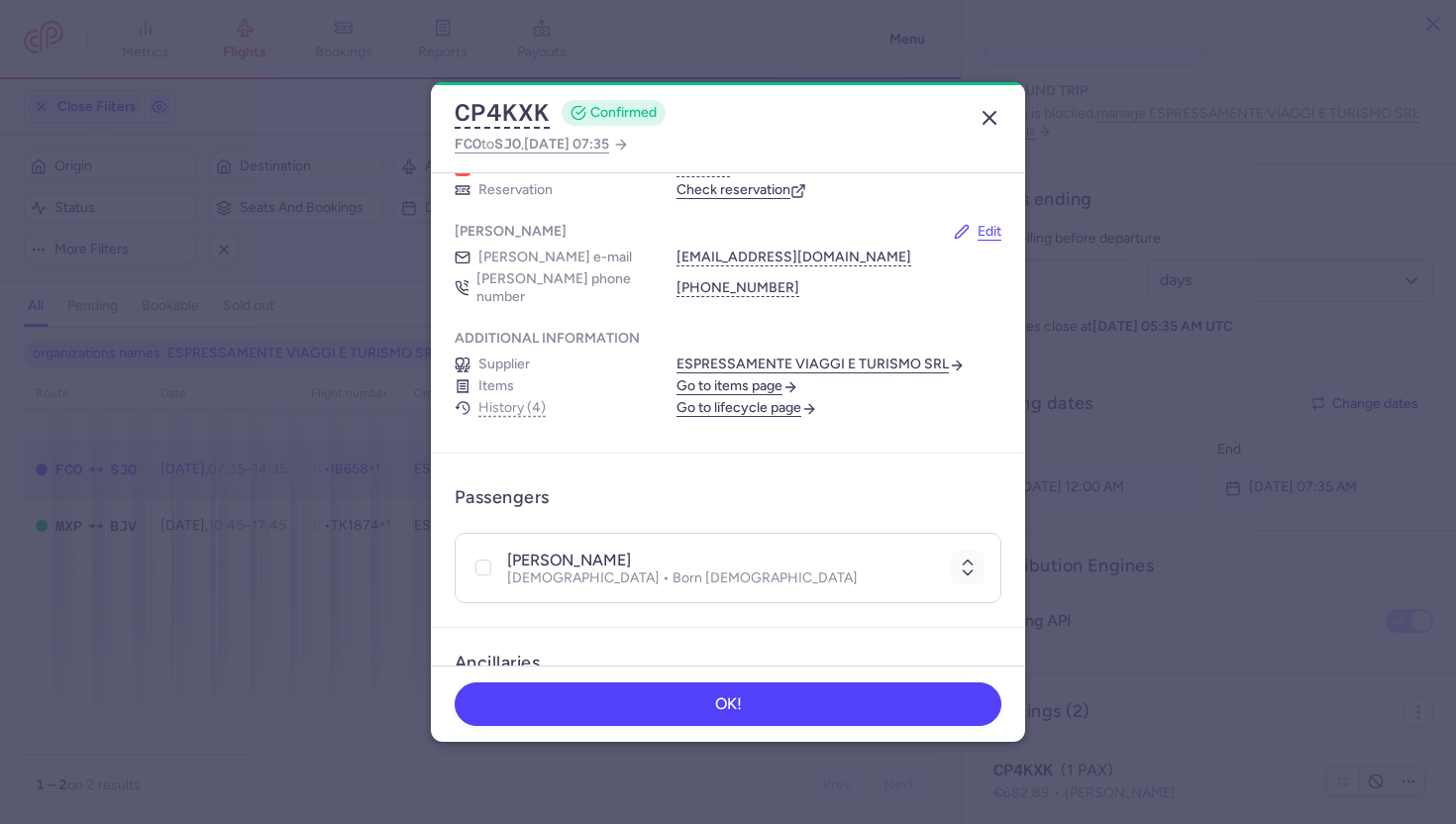 click 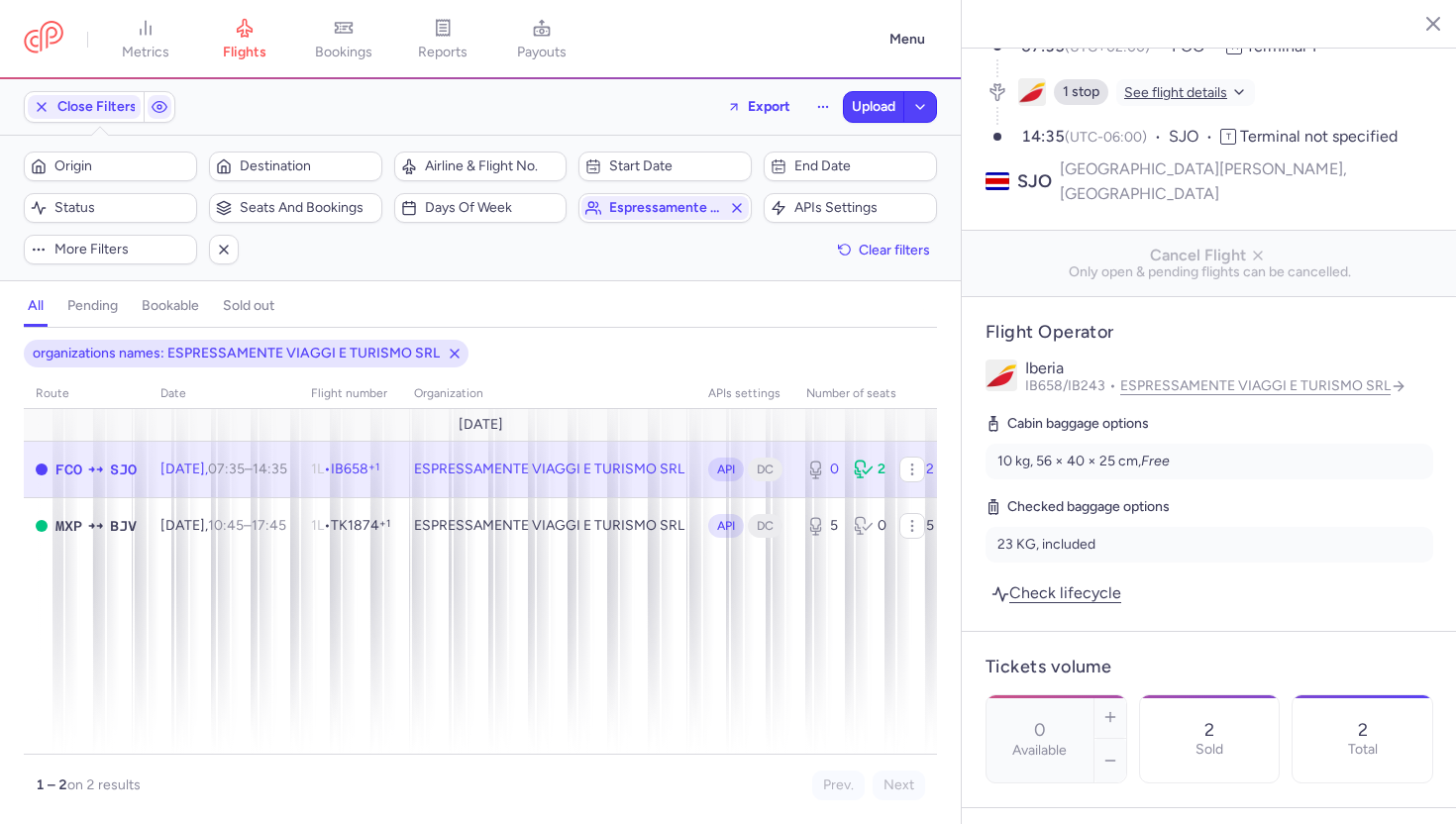 scroll, scrollTop: 0, scrollLeft: 0, axis: both 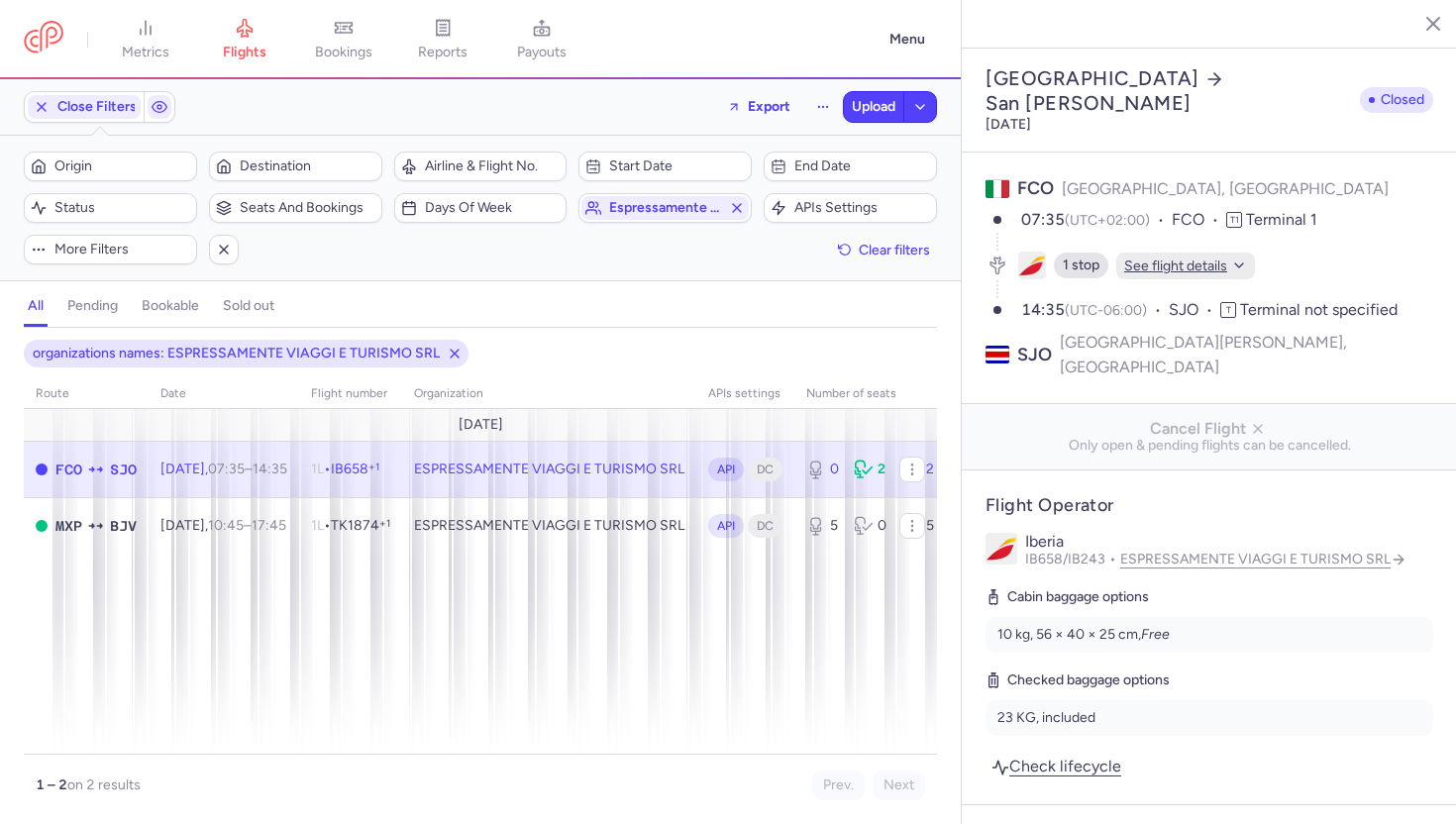 click on "See flight details" at bounding box center (1176, 265) 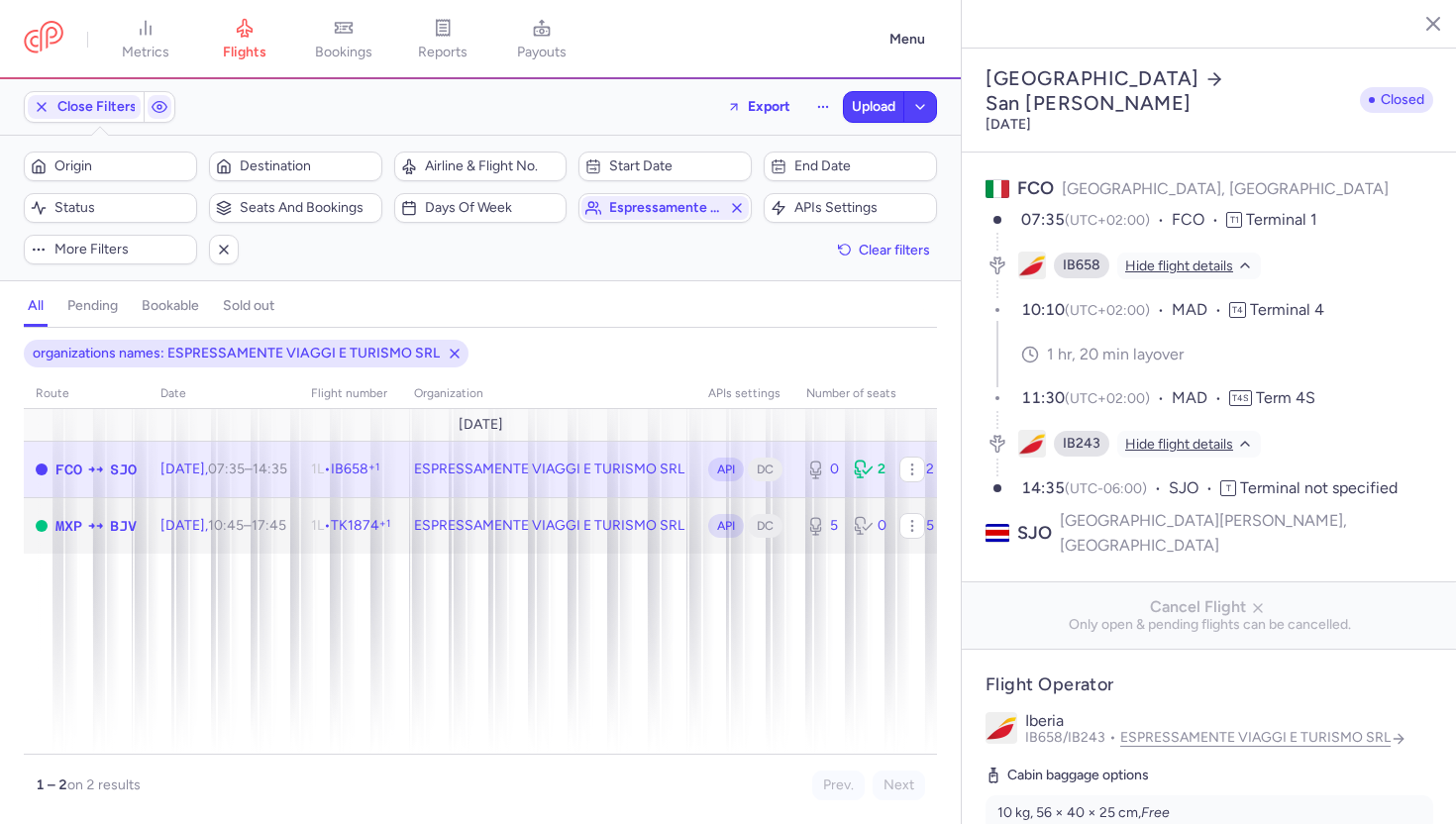 click on "ESPRESSAMENTE VIAGGI E TURISMO SRL" 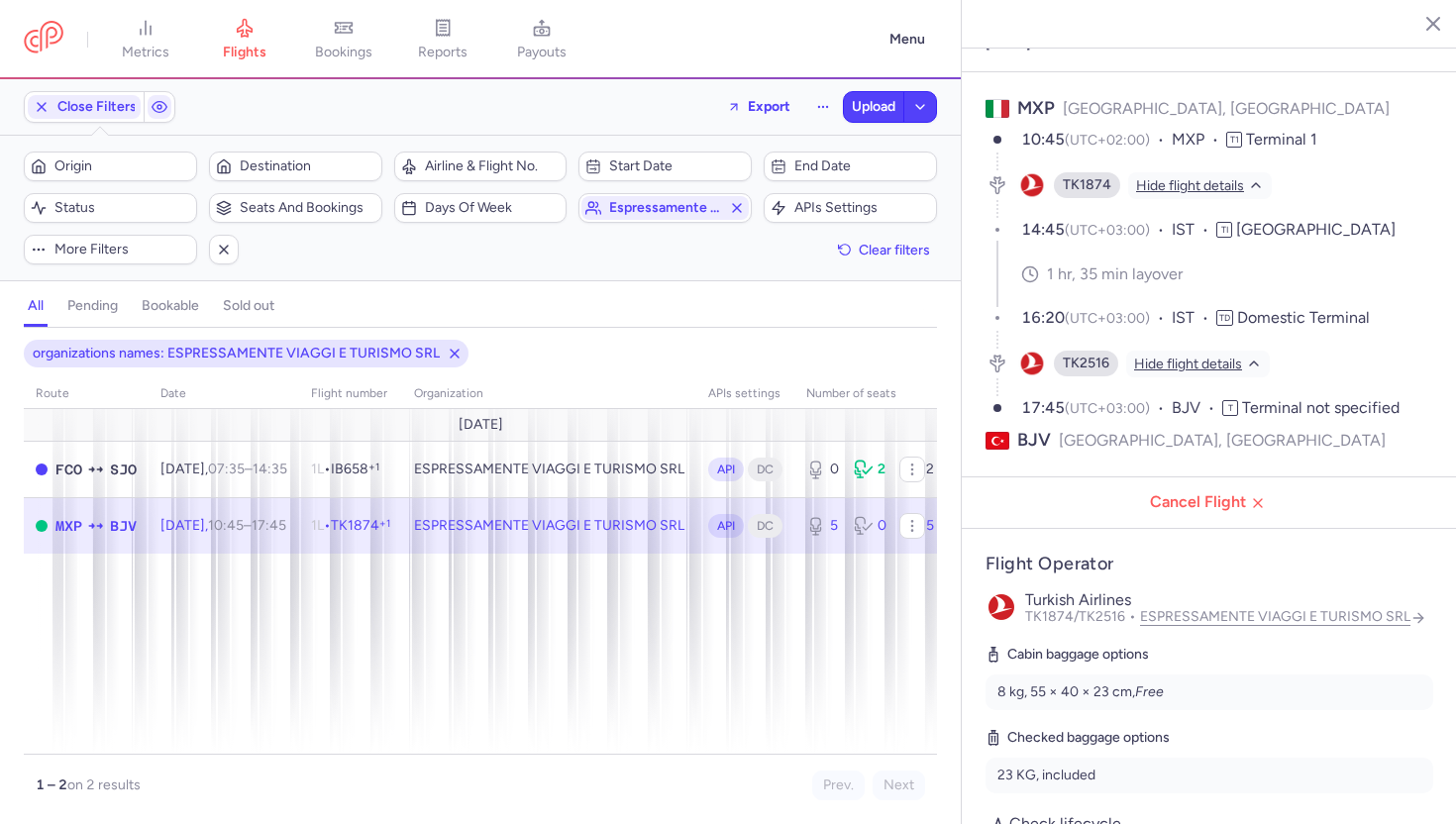 scroll, scrollTop: 0, scrollLeft: 0, axis: both 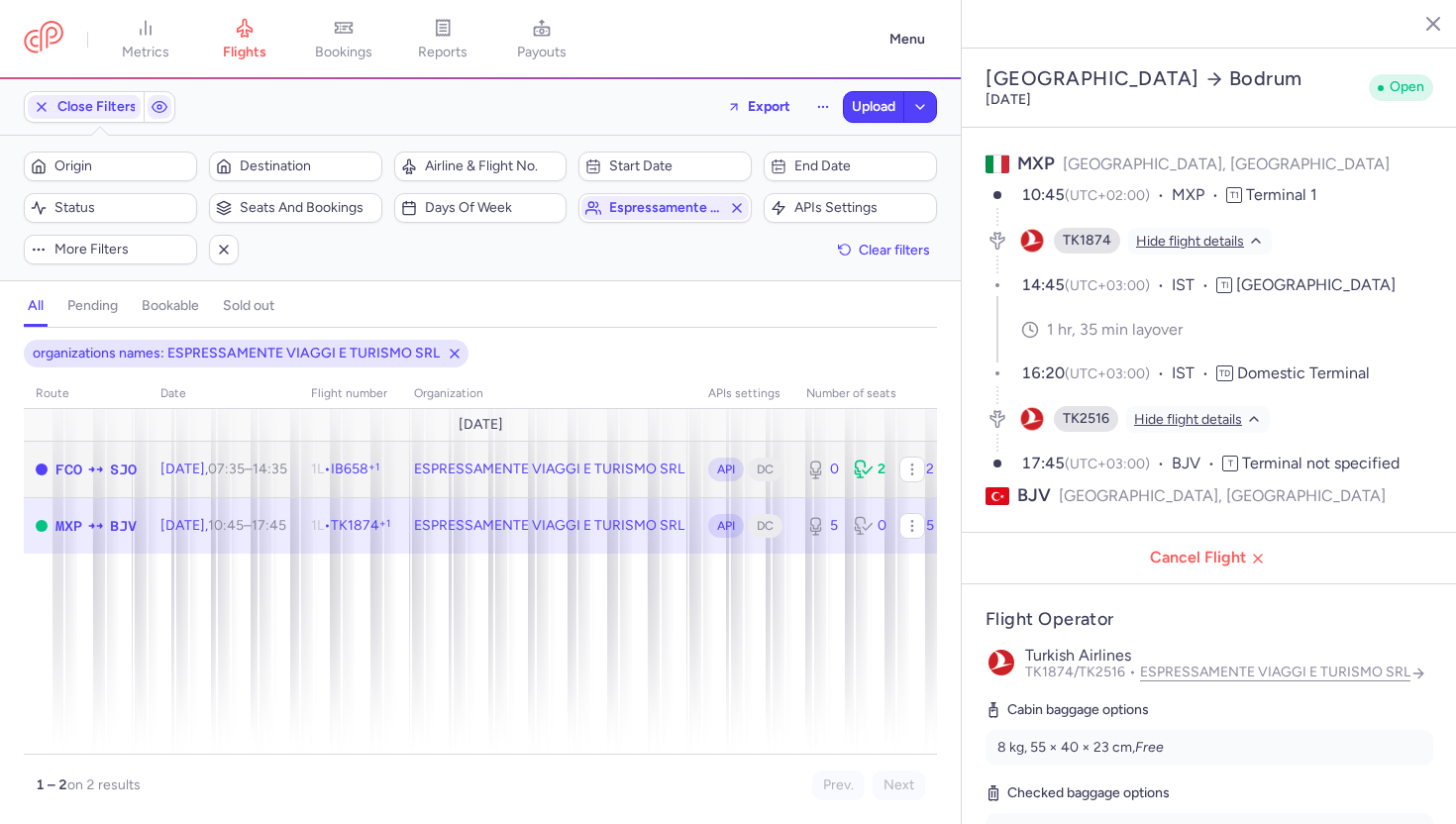 click on "ESPRESSAMENTE VIAGGI E TURISMO SRL" 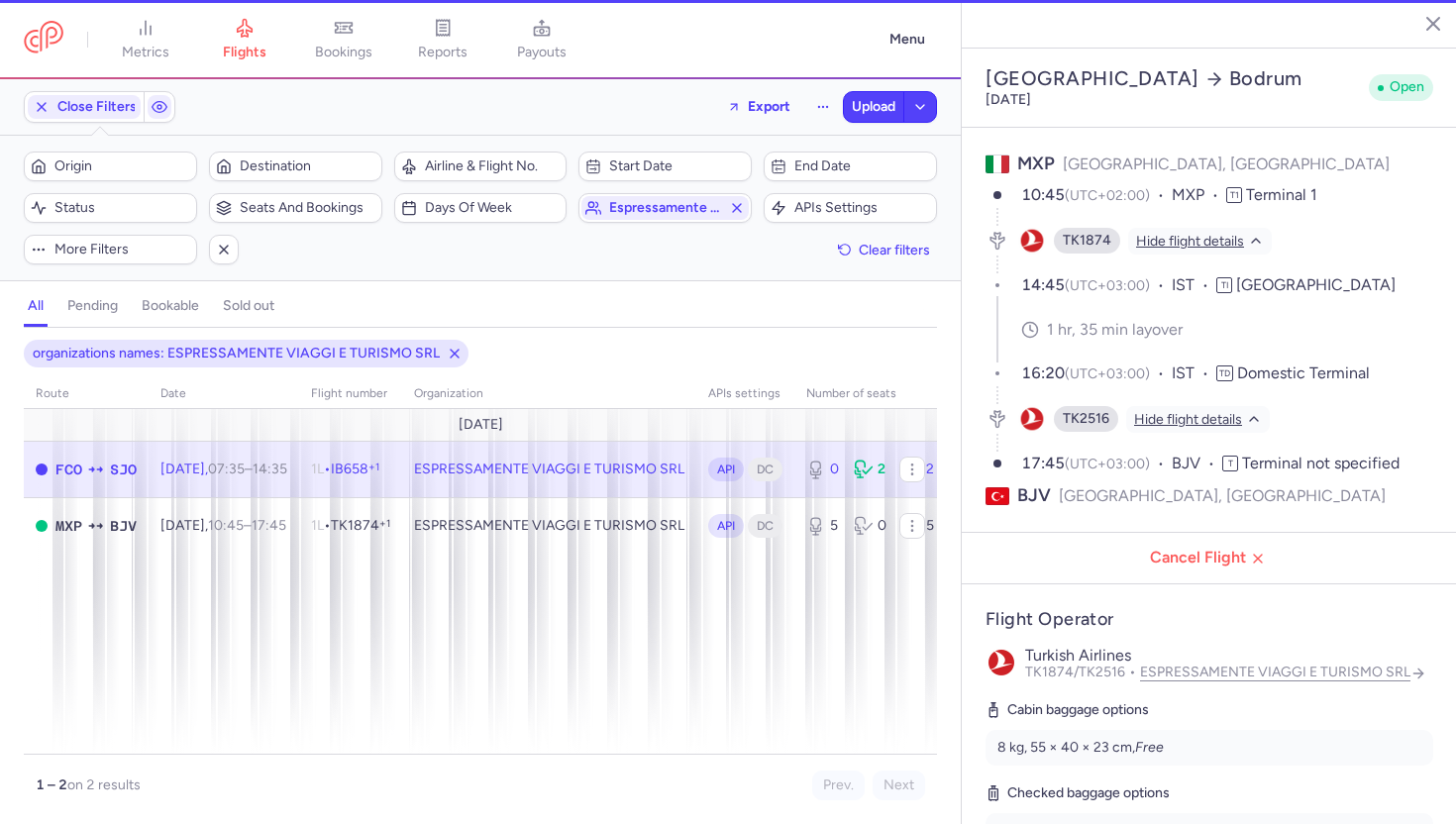 type on "0" 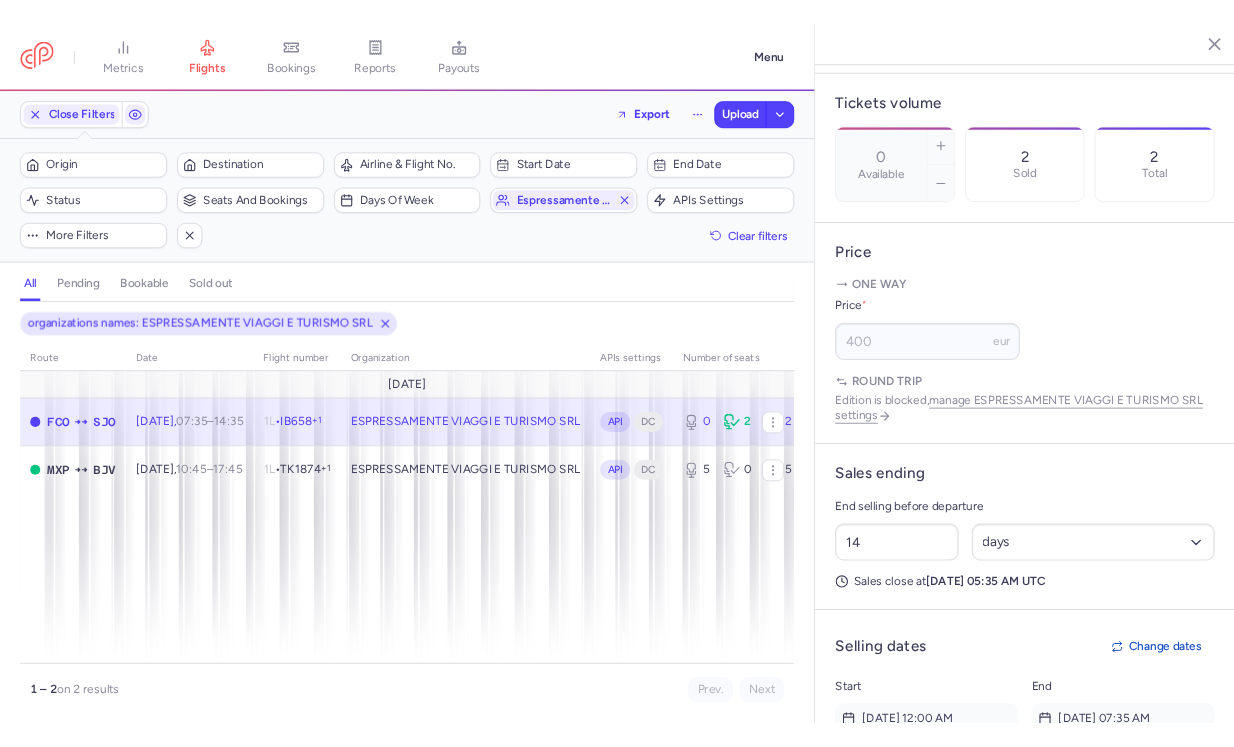 scroll, scrollTop: 1269, scrollLeft: 0, axis: vertical 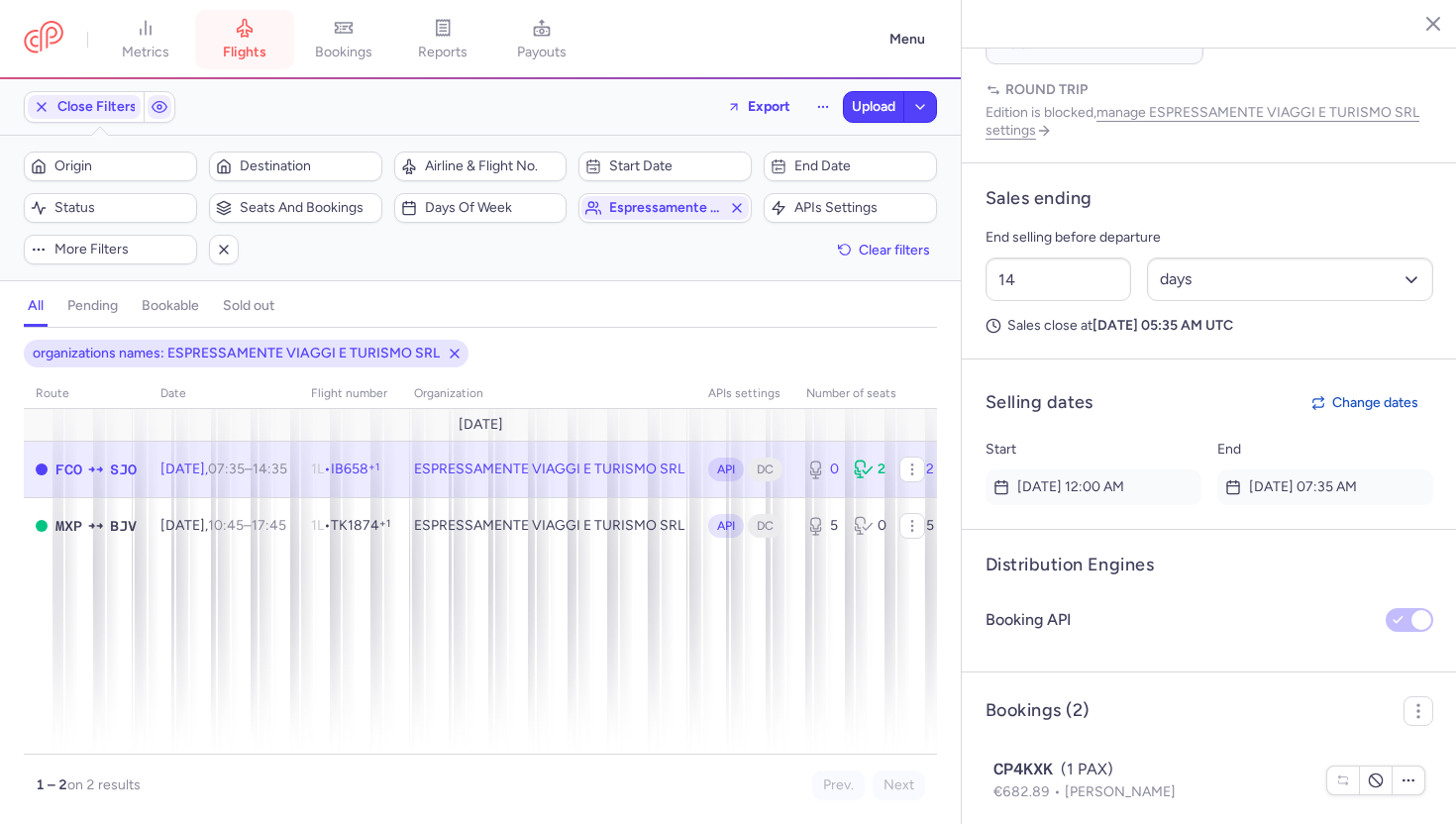 click on "flights" at bounding box center (245, 40) 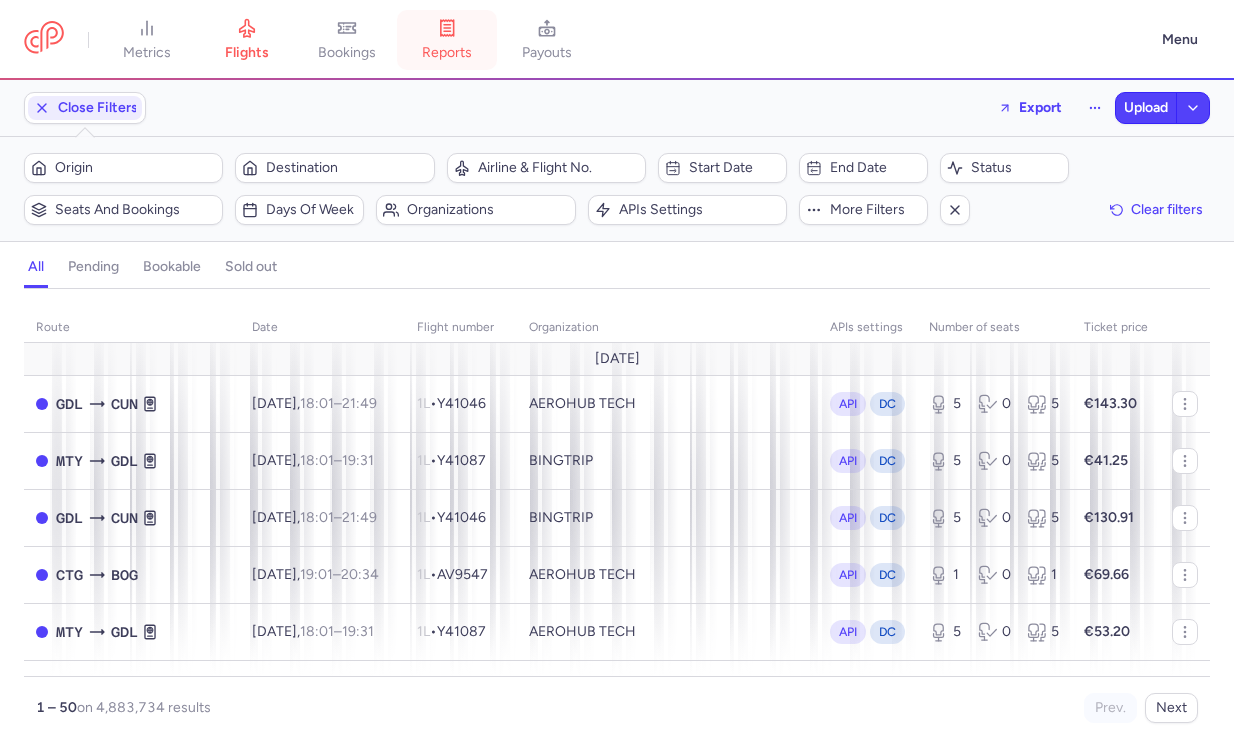 click on "reports" at bounding box center [447, 53] 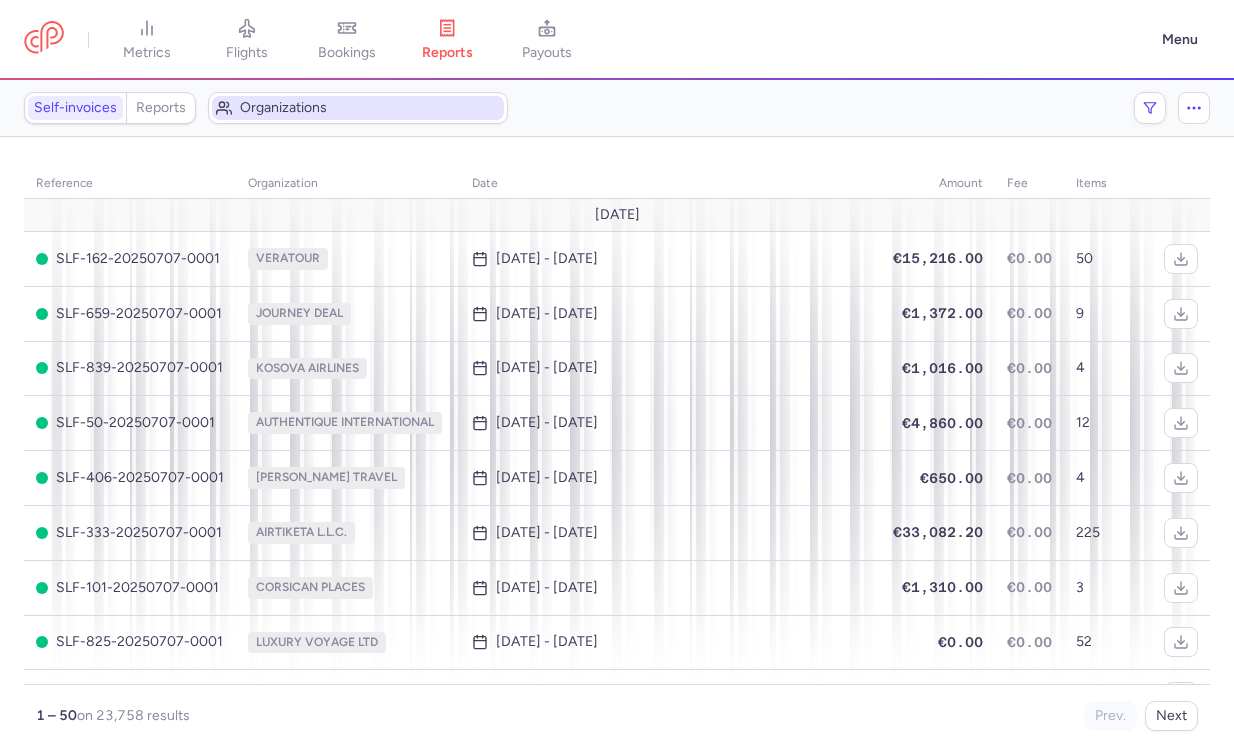 click on "Organizations" at bounding box center [370, 108] 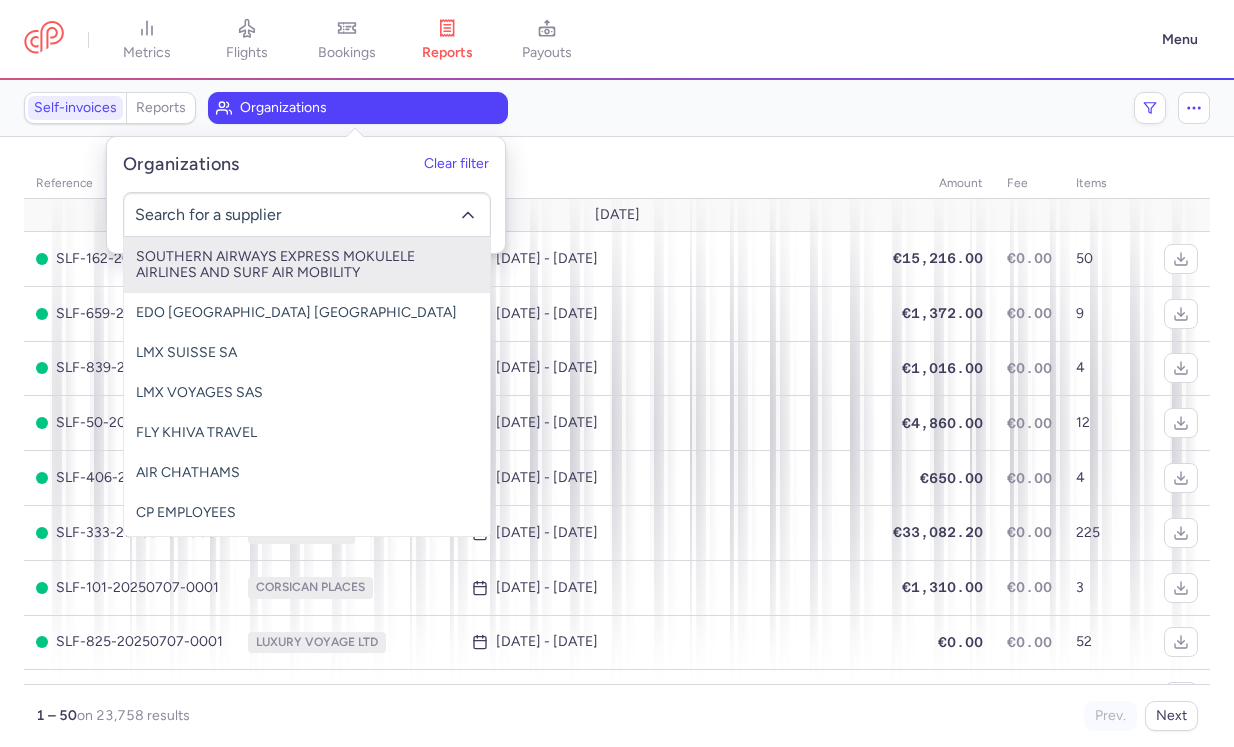 click 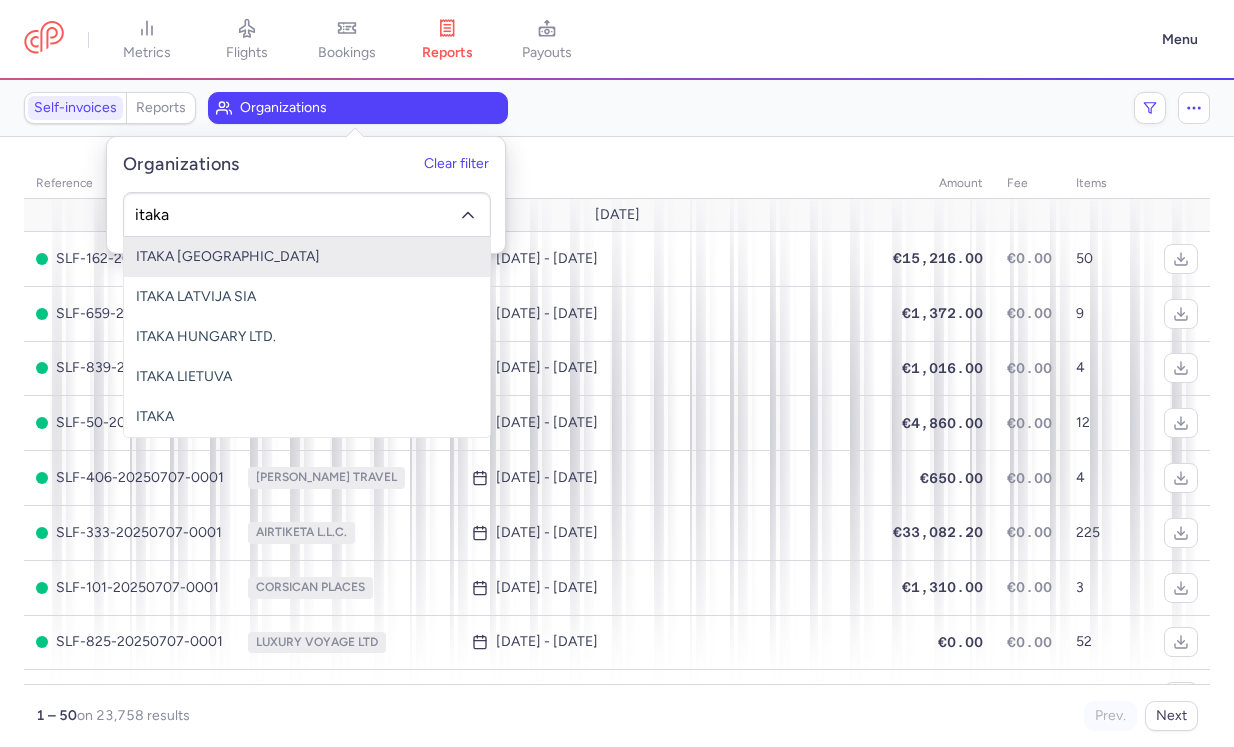 type on "itaka" 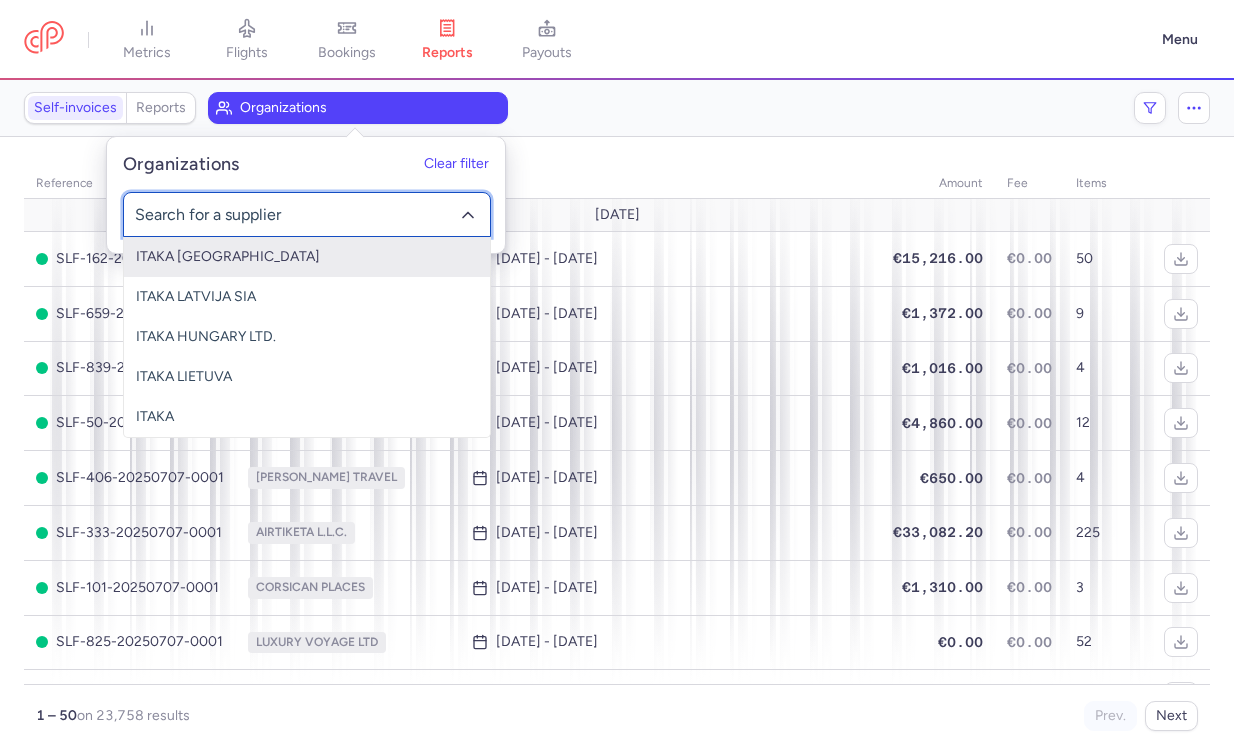 click 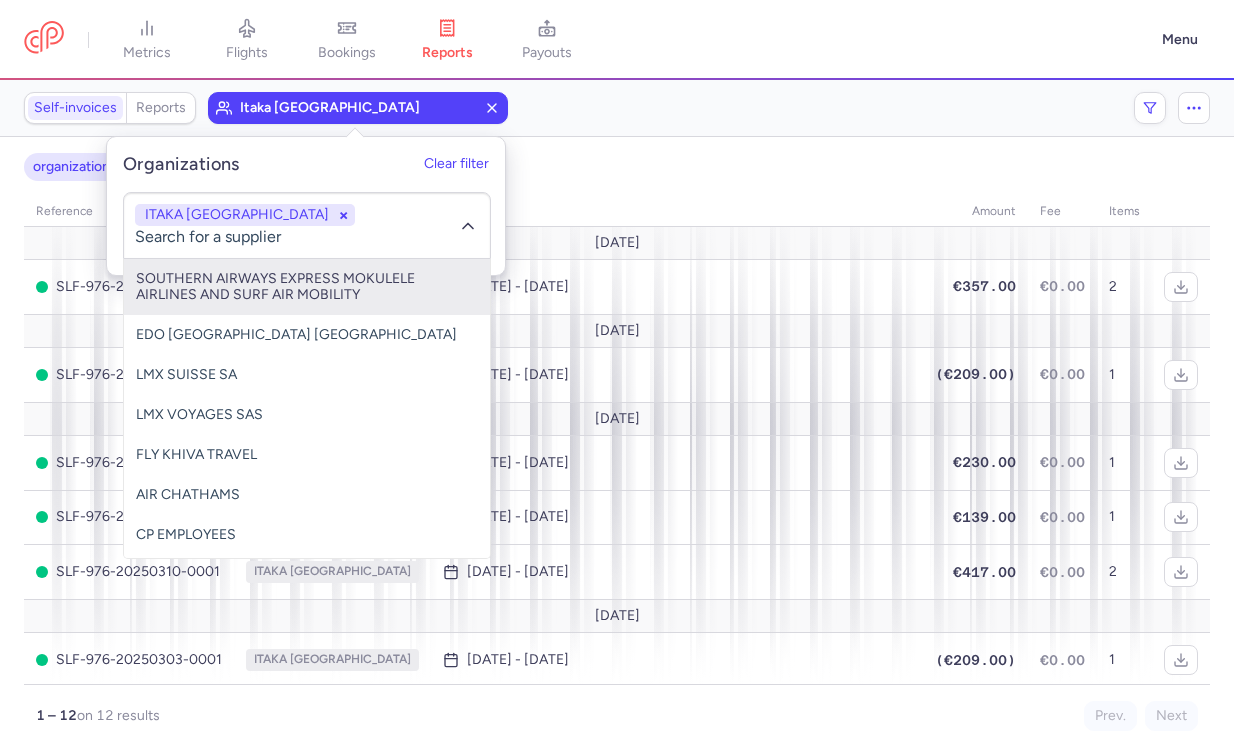 click on "organizations names: ITAKA POLAND" at bounding box center [617, 167] 